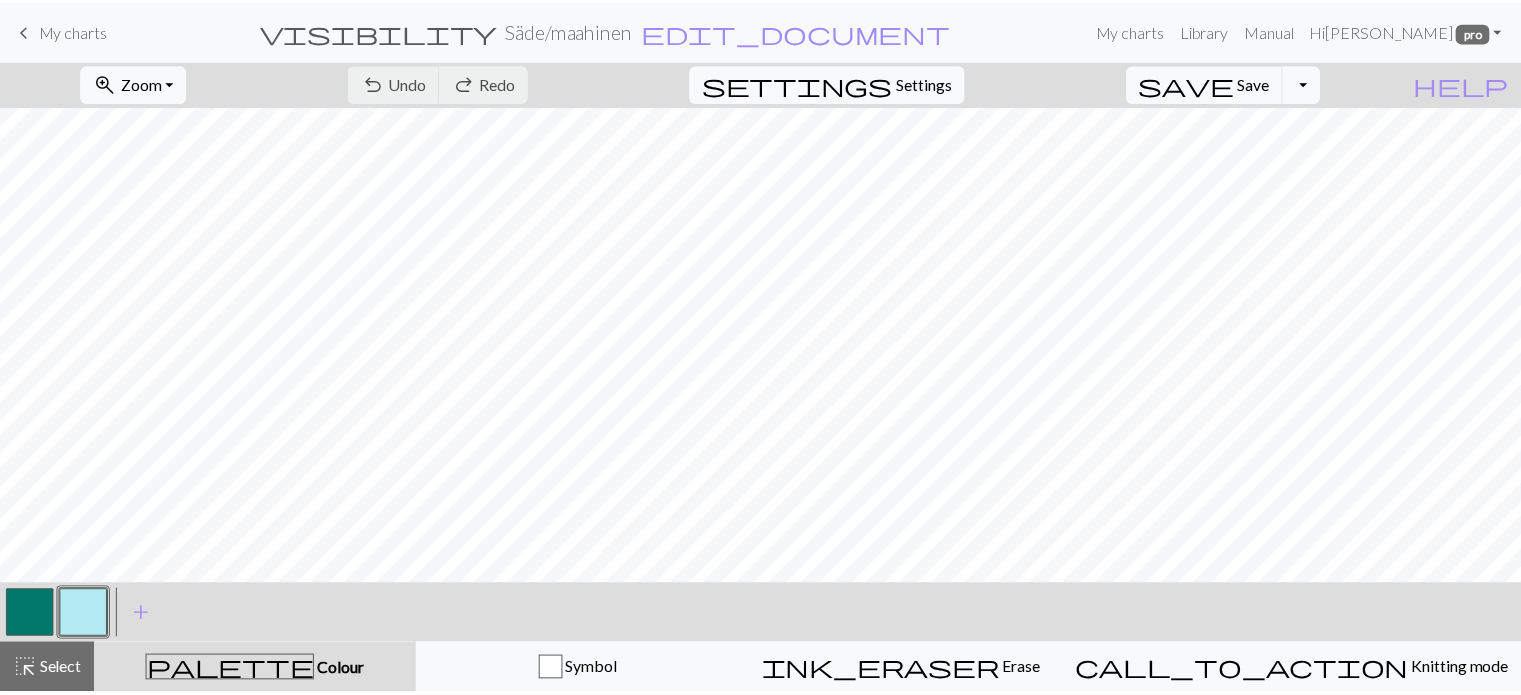 scroll, scrollTop: 0, scrollLeft: 0, axis: both 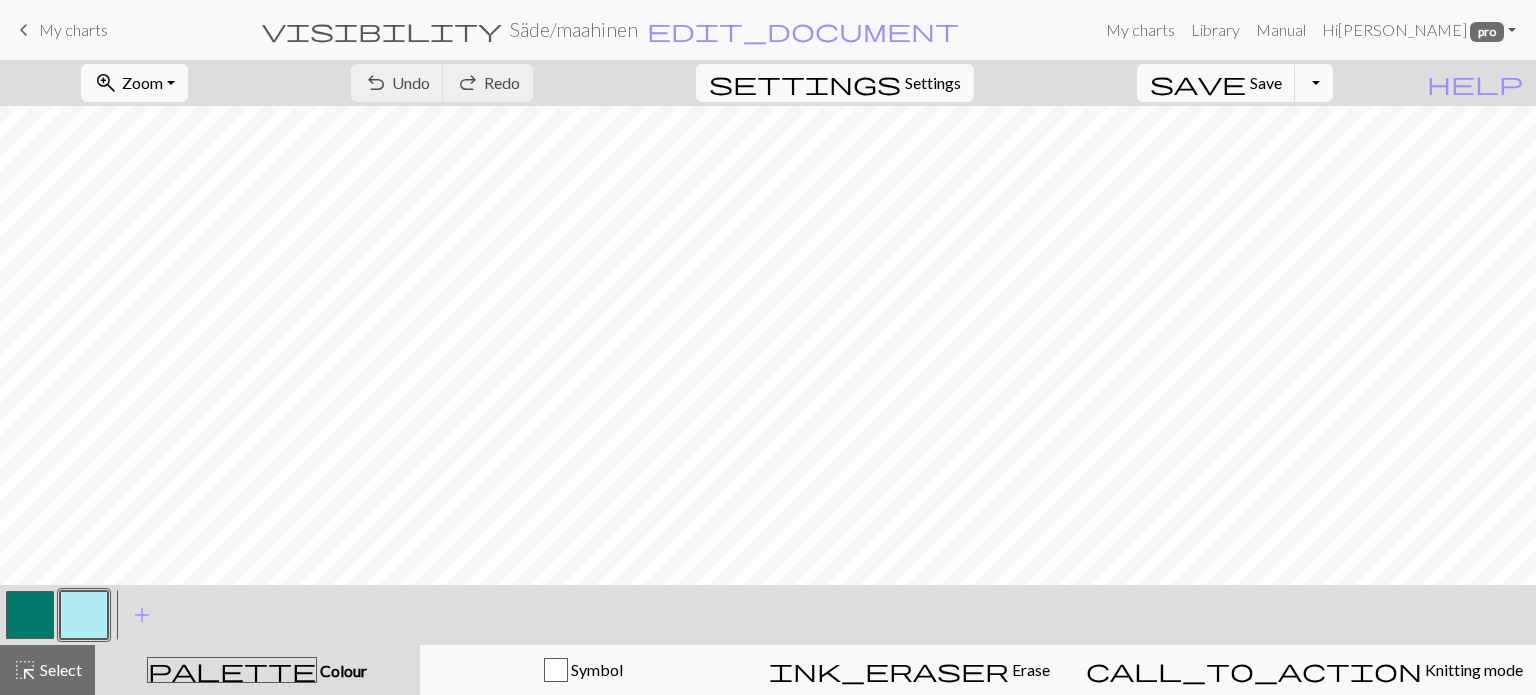 click on "My charts" at bounding box center (73, 29) 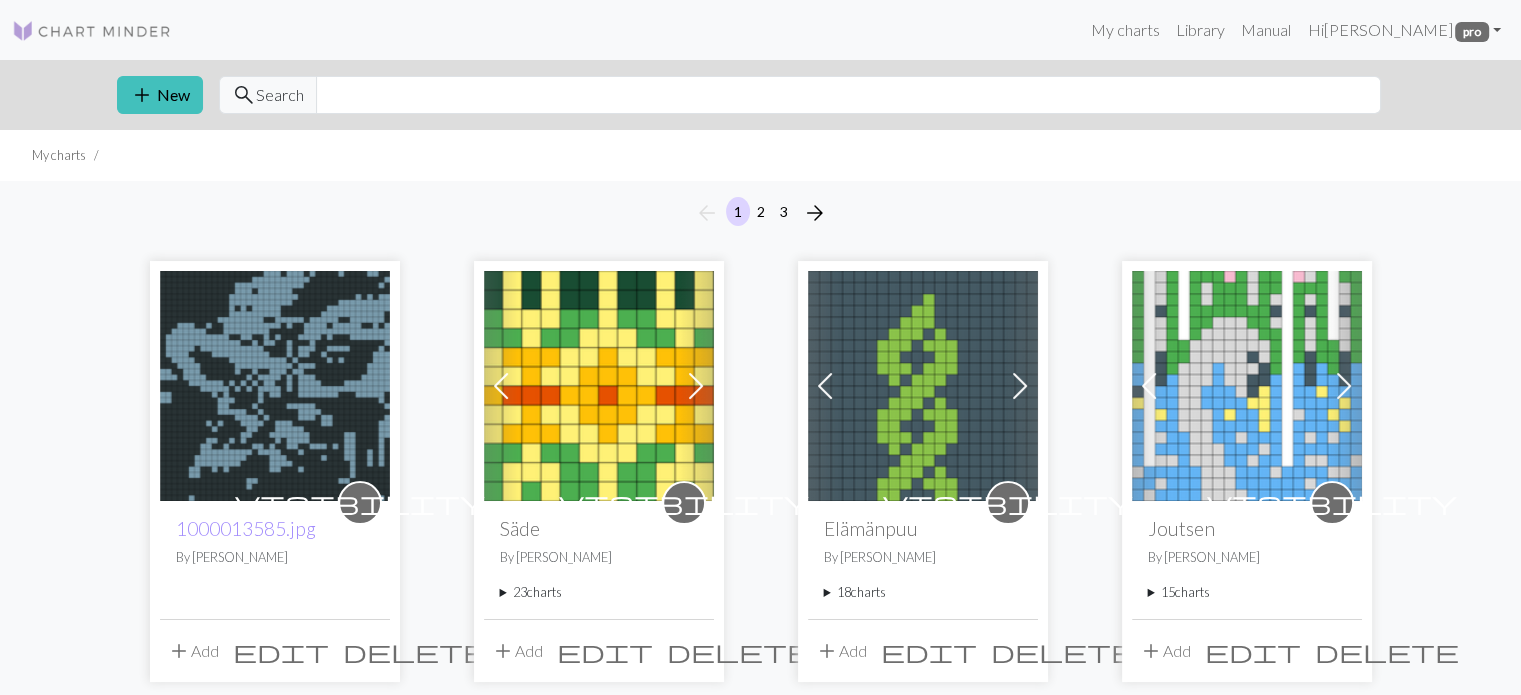 click on "18  charts" at bounding box center (923, 592) 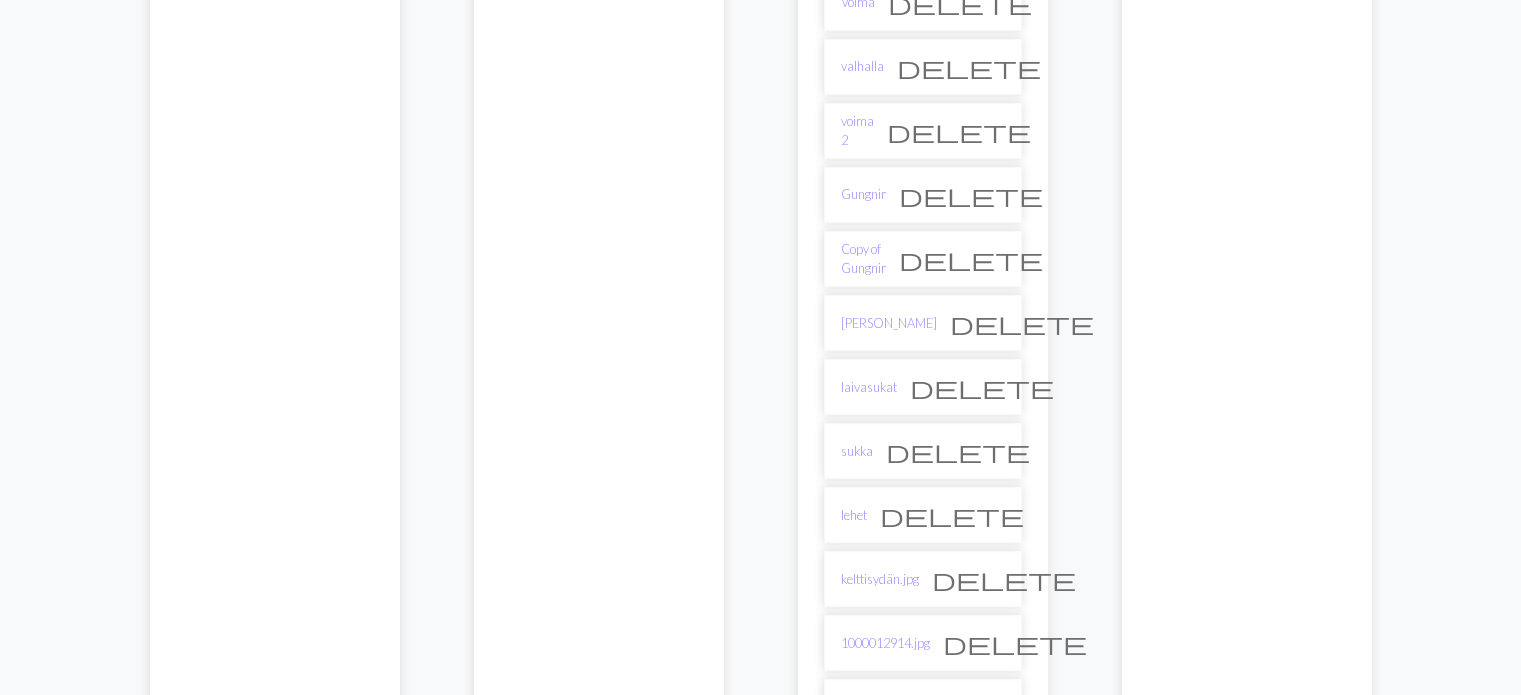 scroll, scrollTop: 400, scrollLeft: 0, axis: vertical 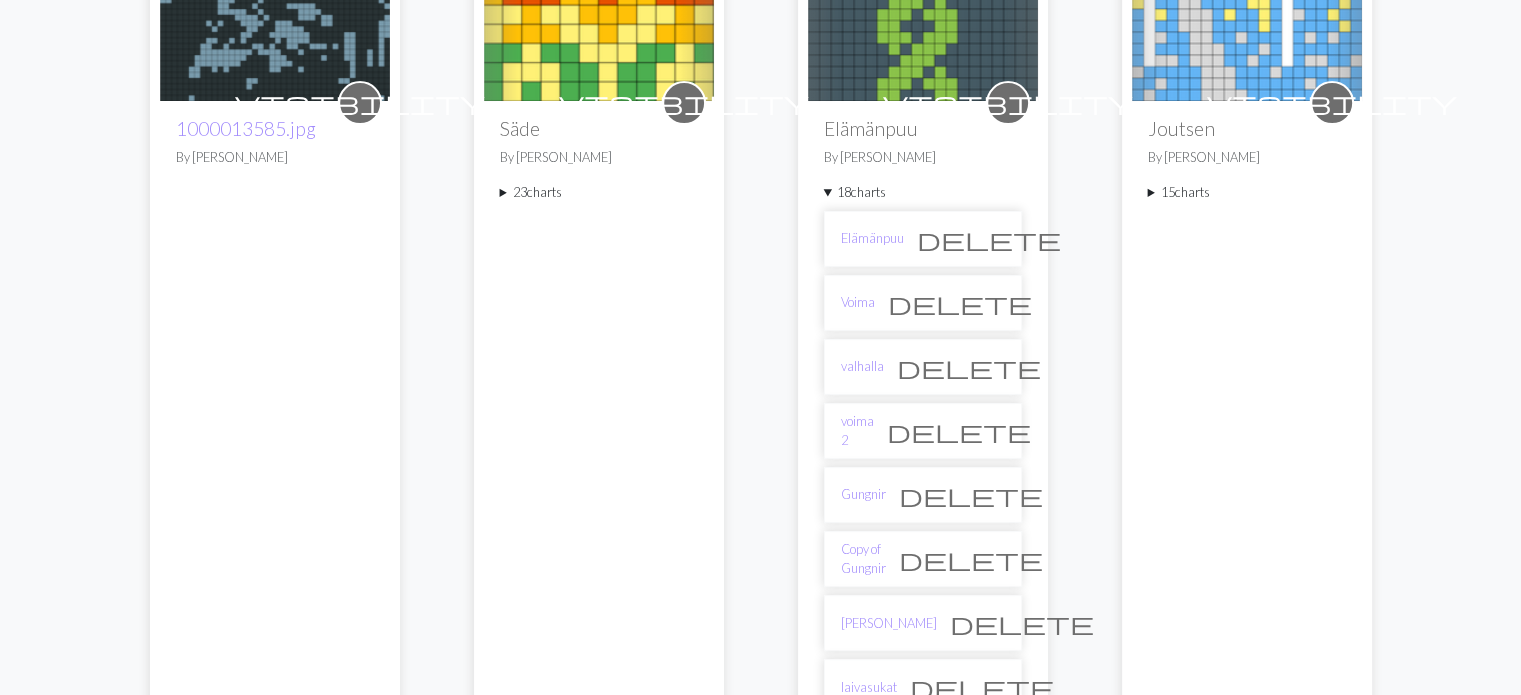 drag, startPoint x: 498, startPoint y: 190, endPoint x: 508, endPoint y: 199, distance: 13.453624 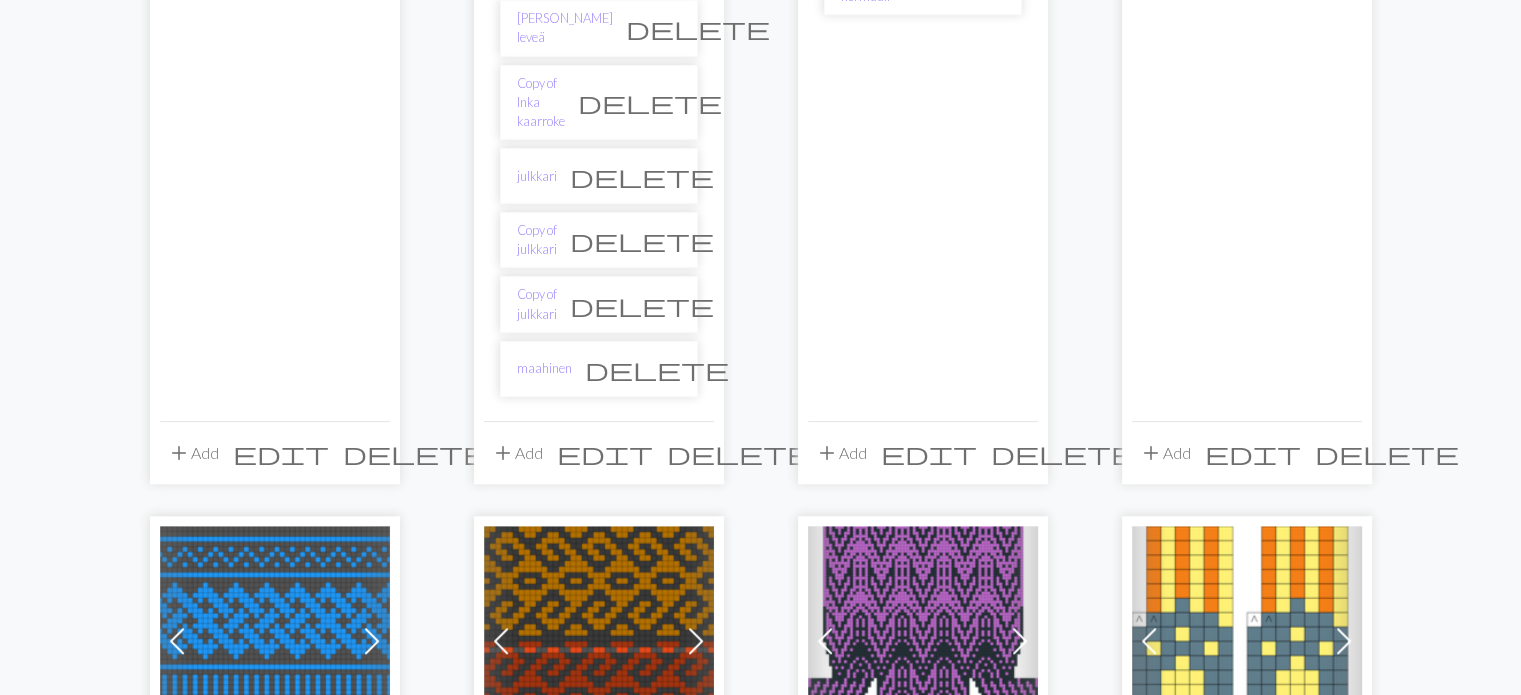 scroll, scrollTop: 1700, scrollLeft: 0, axis: vertical 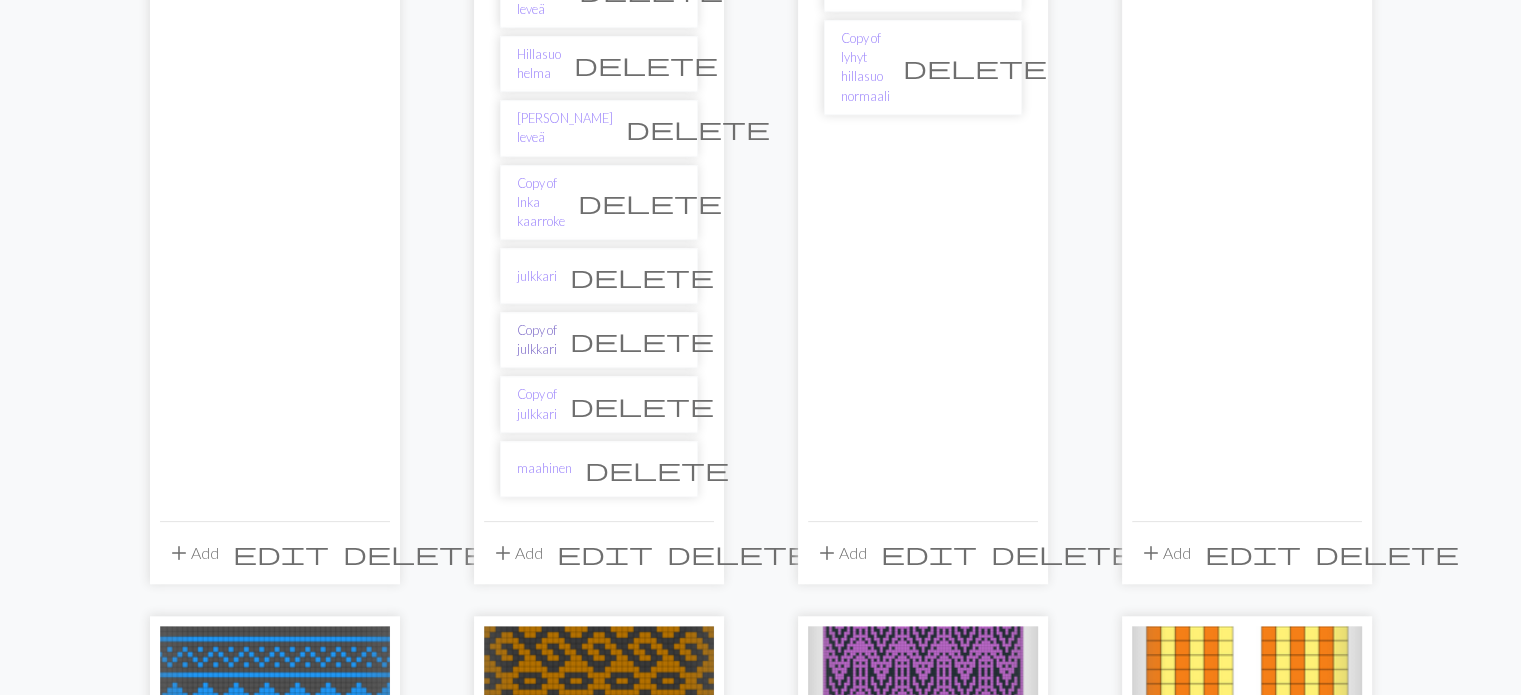 click on "Copy of julkkari" at bounding box center [537, 340] 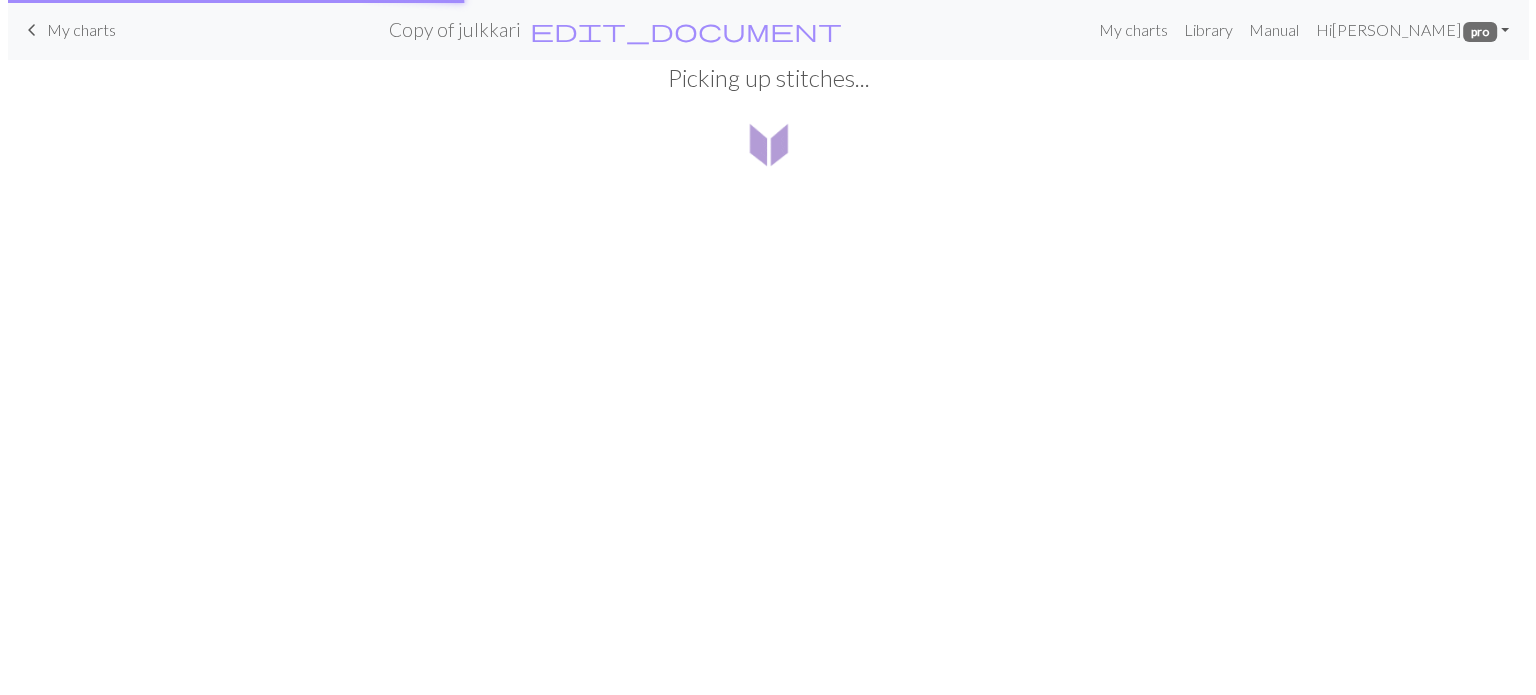 scroll, scrollTop: 0, scrollLeft: 0, axis: both 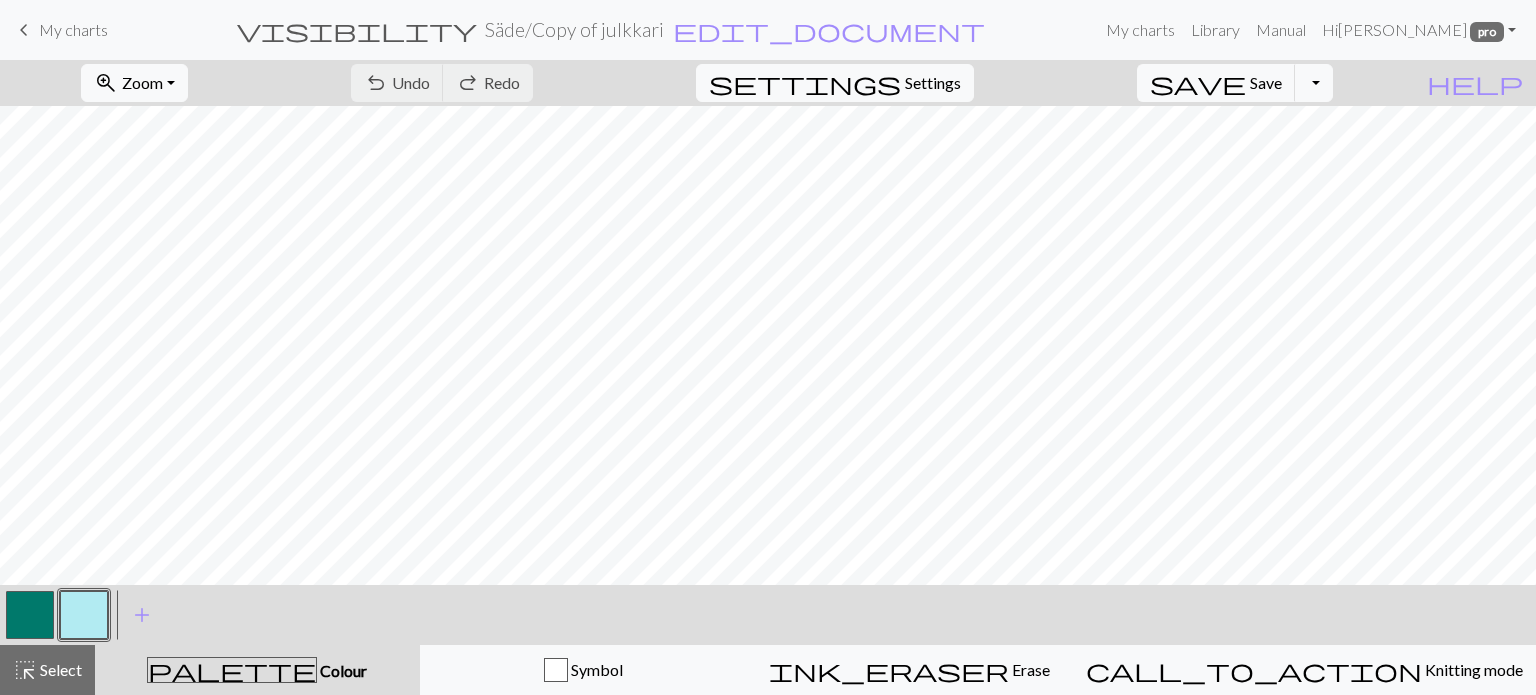 click on "My charts" at bounding box center [73, 29] 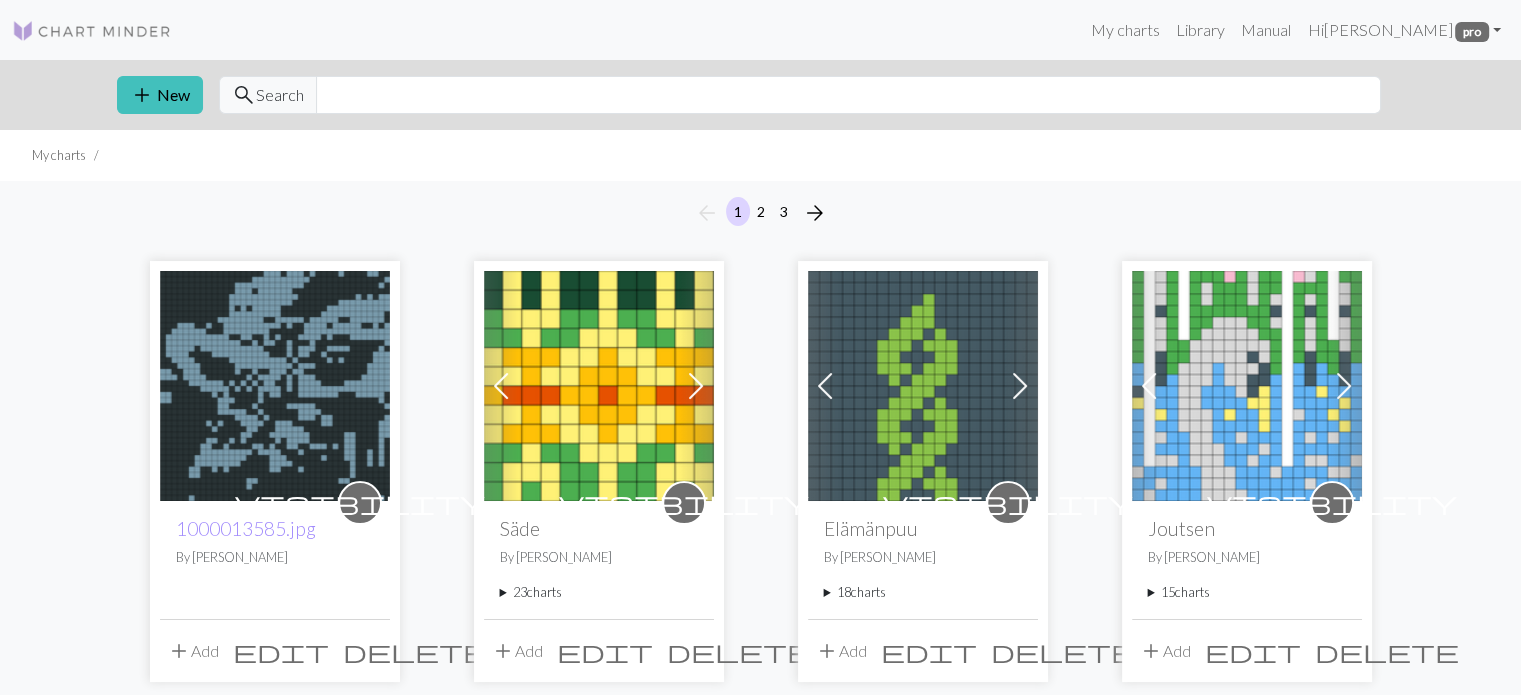 click on "23  charts" at bounding box center [599, 592] 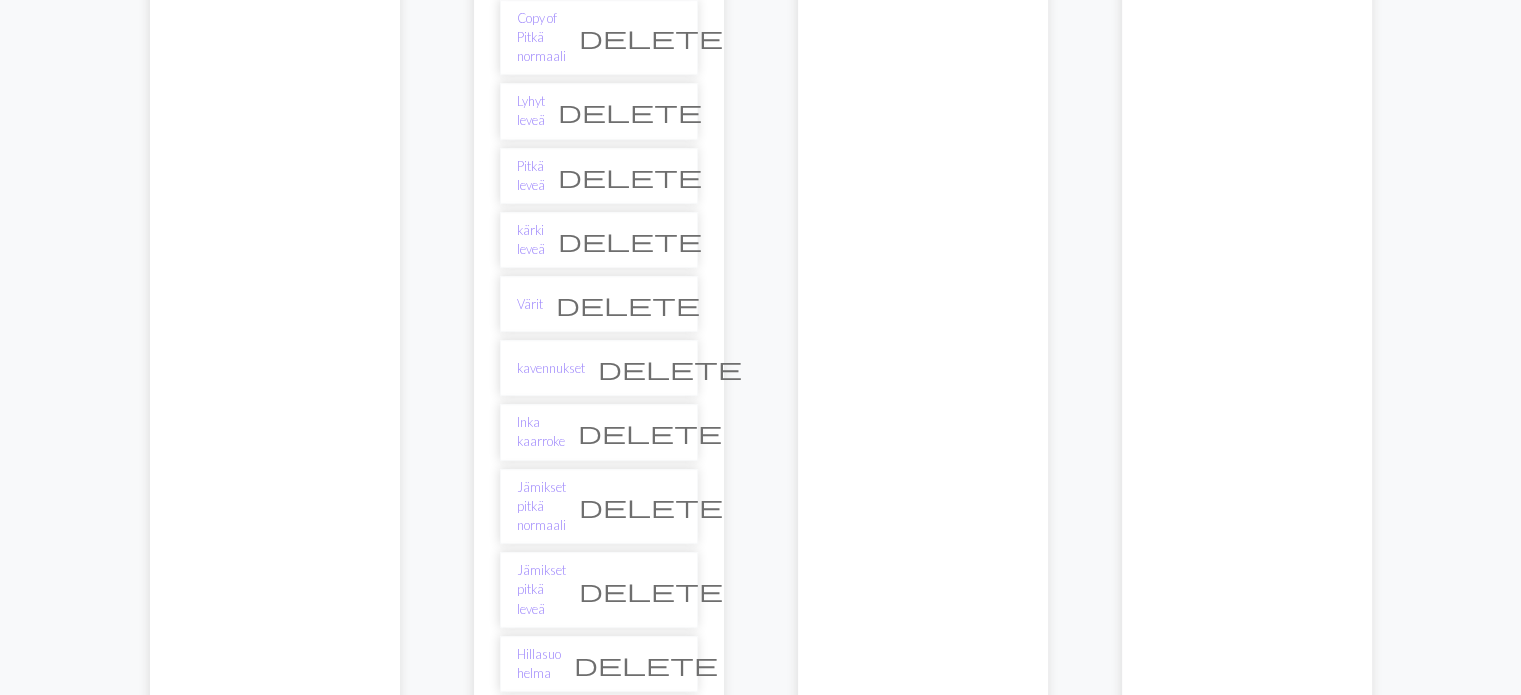 scroll, scrollTop: 1500, scrollLeft: 0, axis: vertical 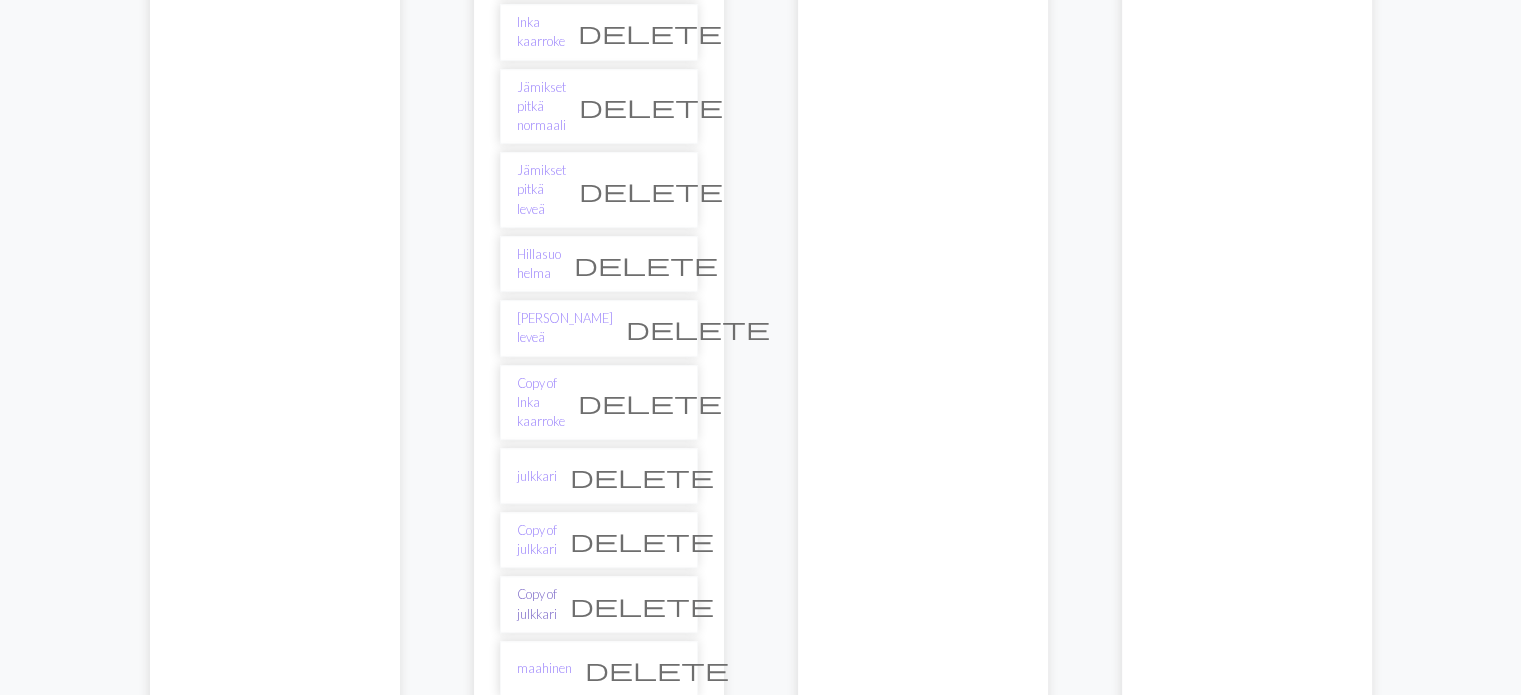 click on "Copy of julkkari" at bounding box center [537, 604] 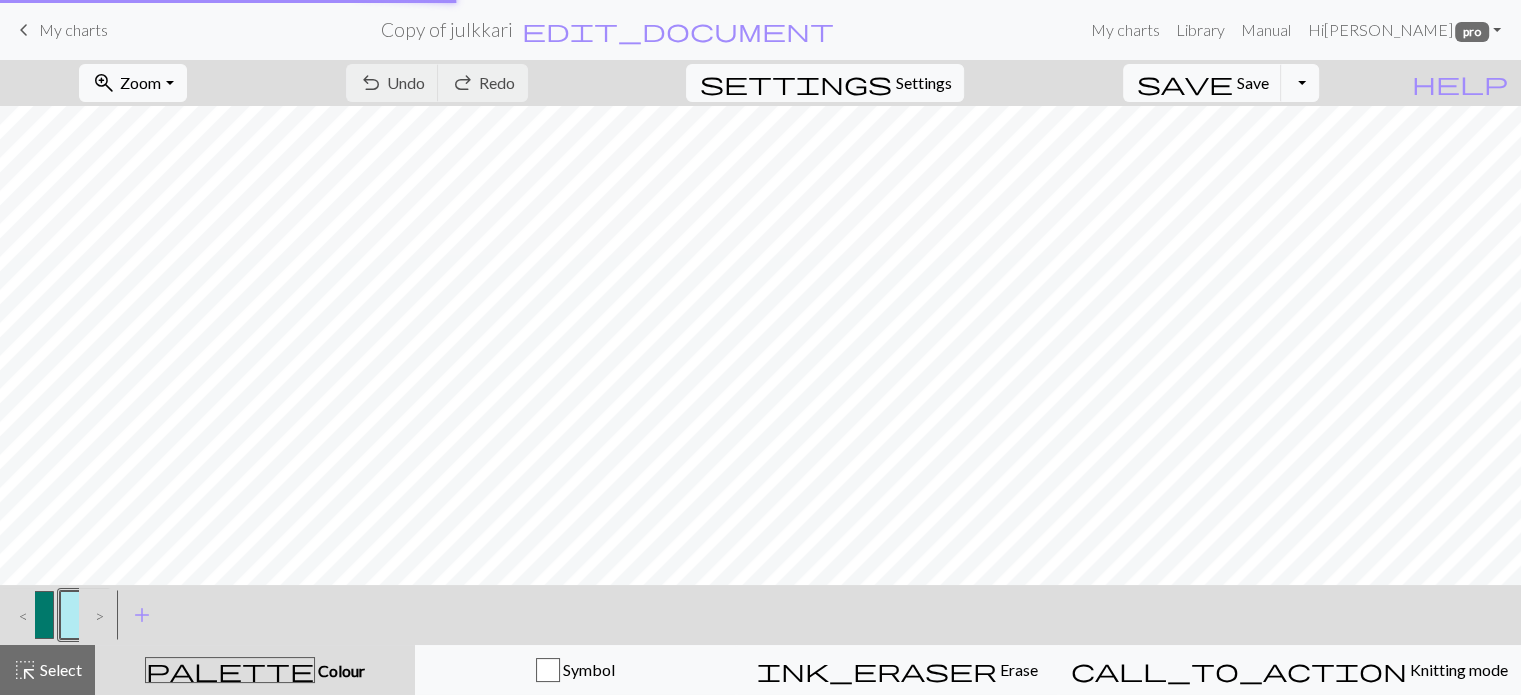scroll, scrollTop: 0, scrollLeft: 0, axis: both 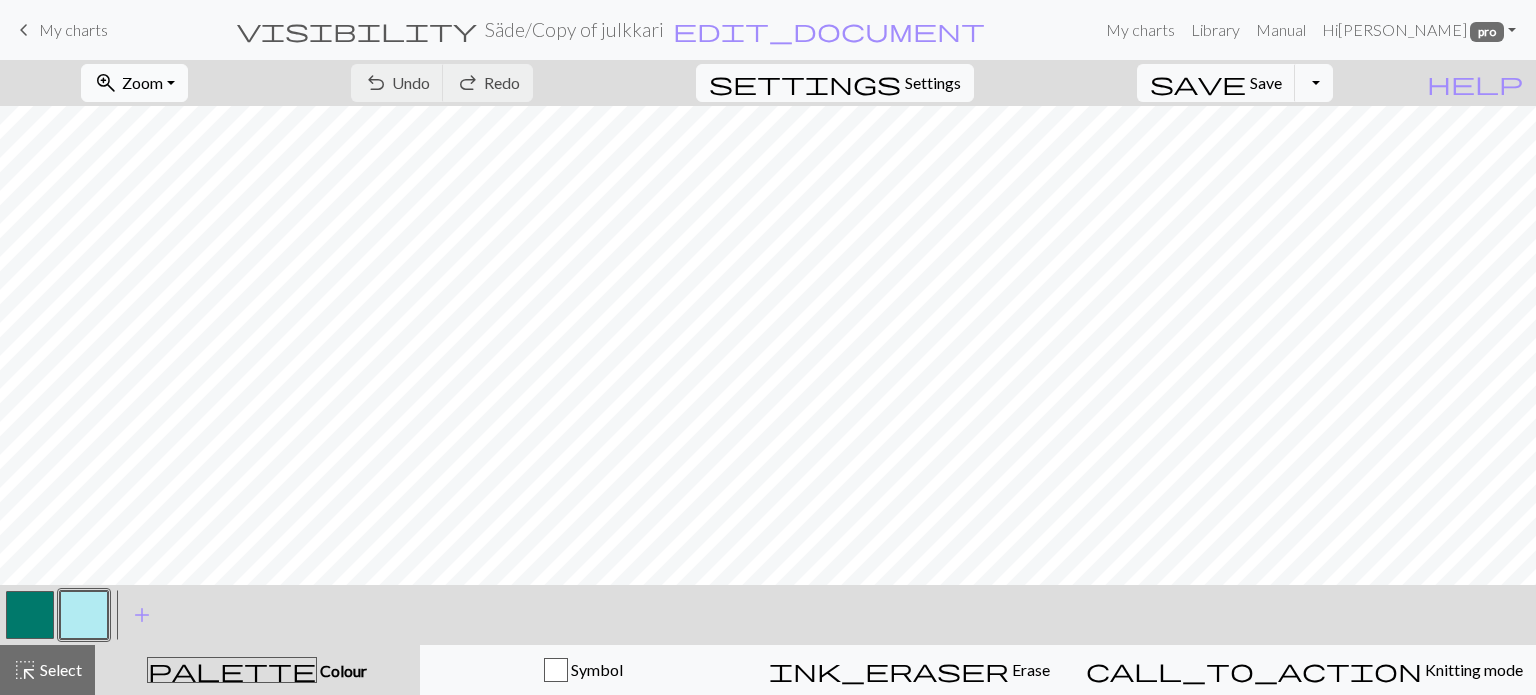 click on "zoom_in Zoom Zoom" at bounding box center (134, 83) 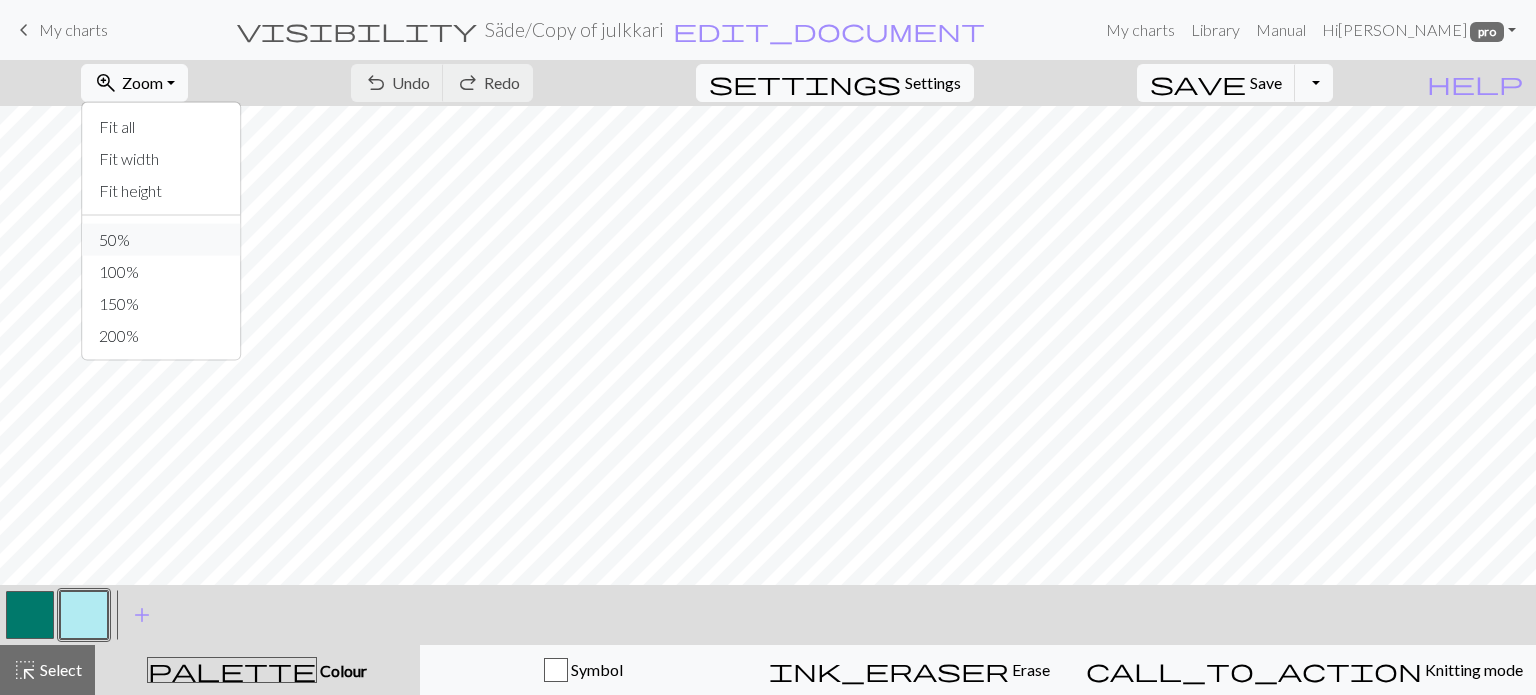 click on "50%" at bounding box center (162, 240) 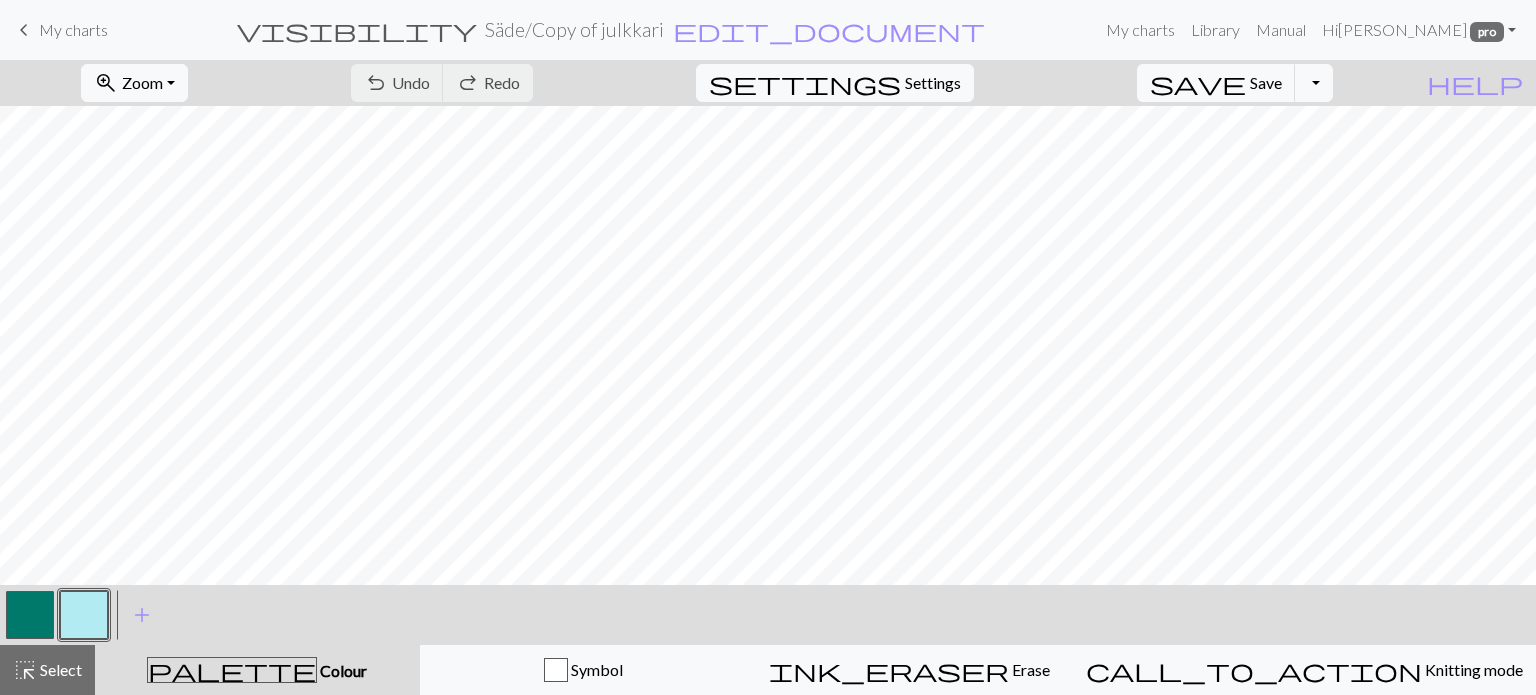 click on "undo Undo Undo redo Redo Redo" at bounding box center [442, 83] 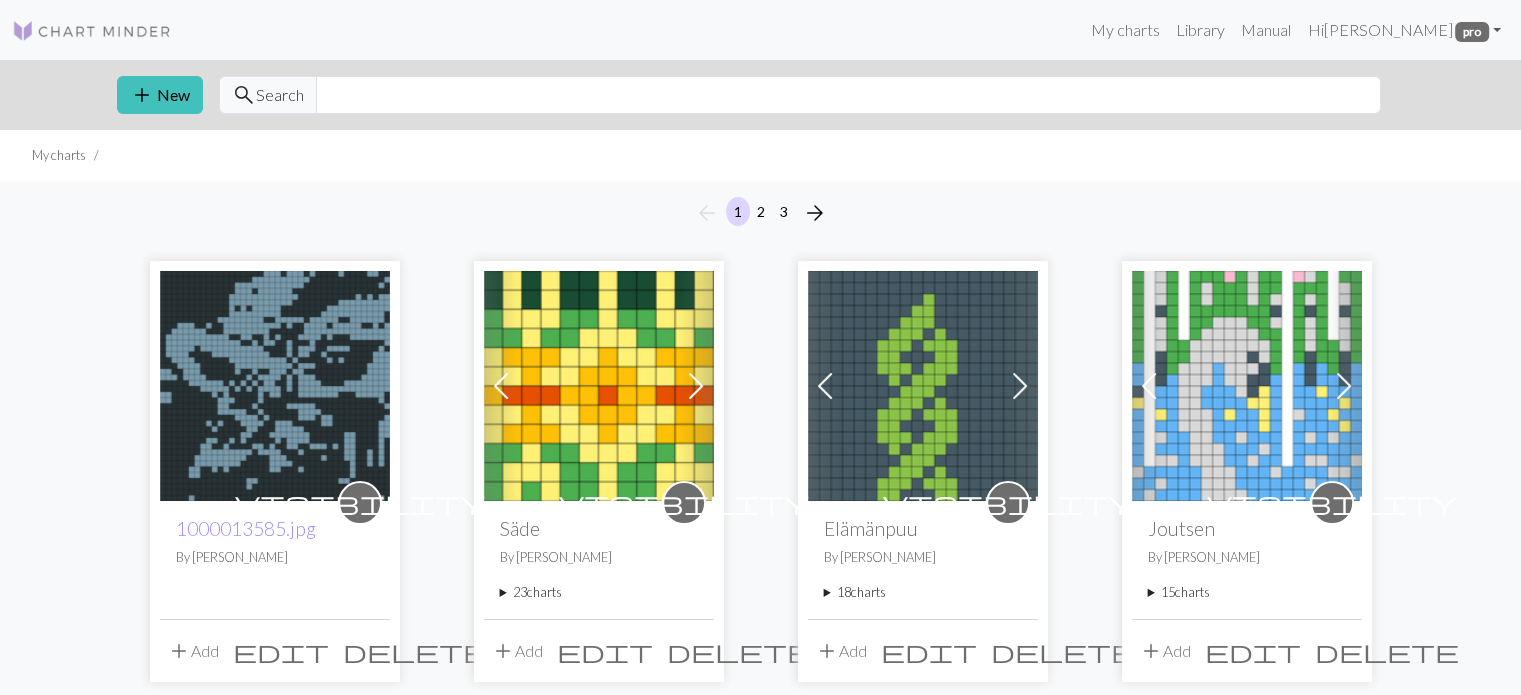 click on "23  charts" at bounding box center (599, 592) 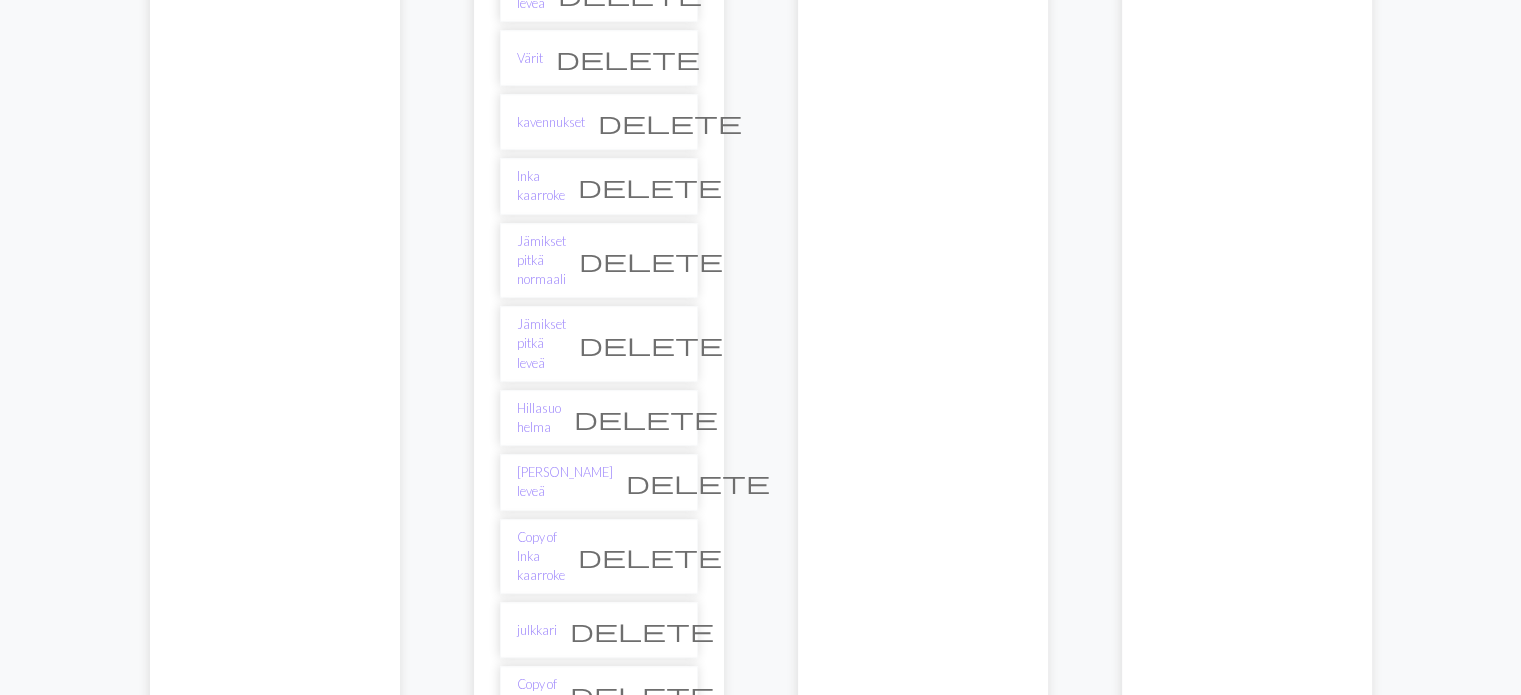 scroll, scrollTop: 1600, scrollLeft: 0, axis: vertical 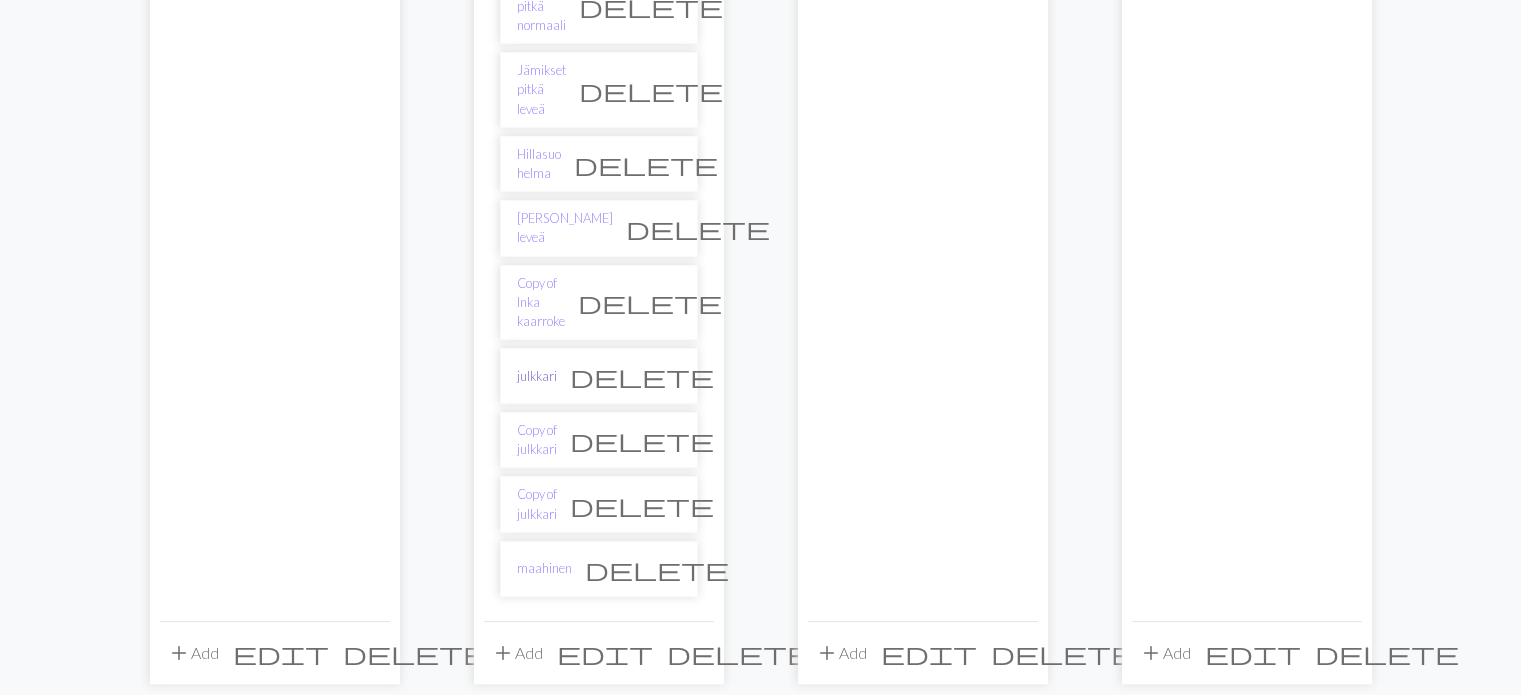 click on "julkkari" at bounding box center [537, 376] 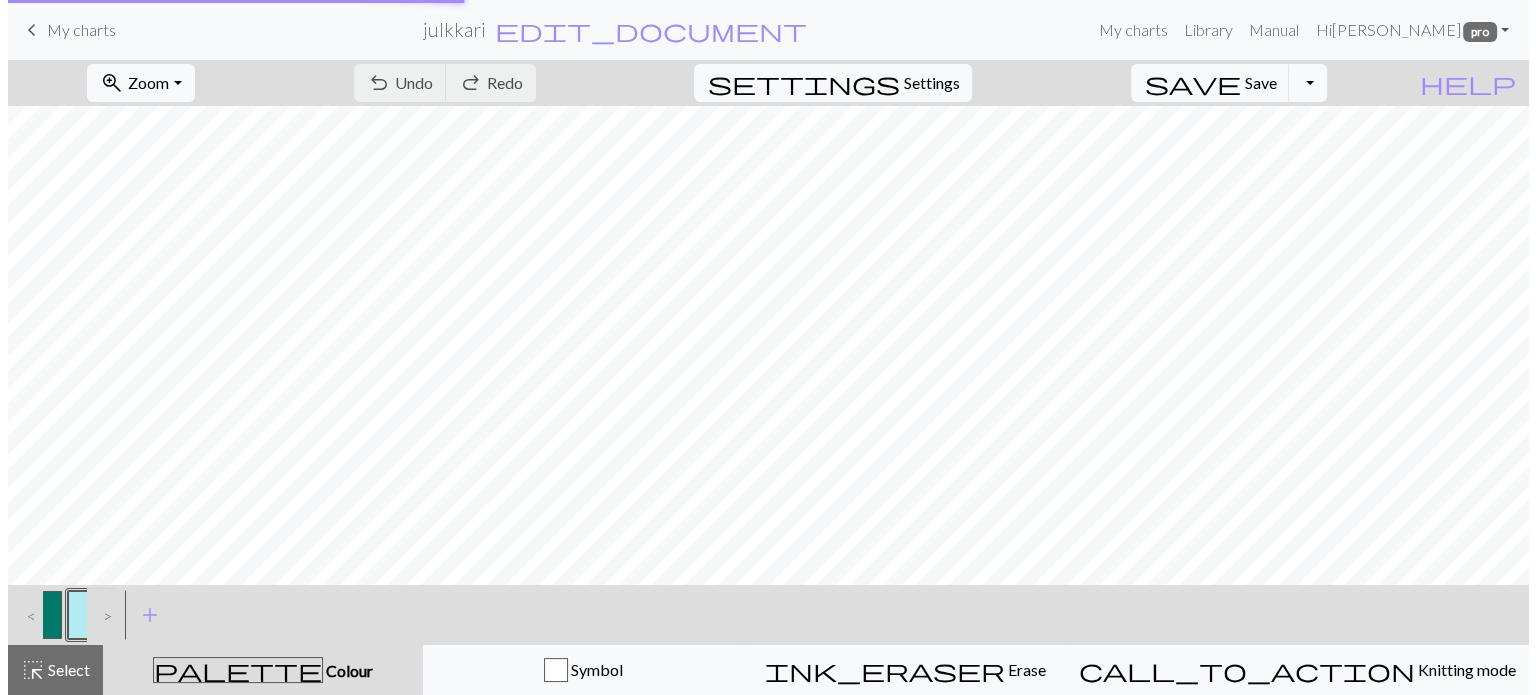 scroll, scrollTop: 0, scrollLeft: 0, axis: both 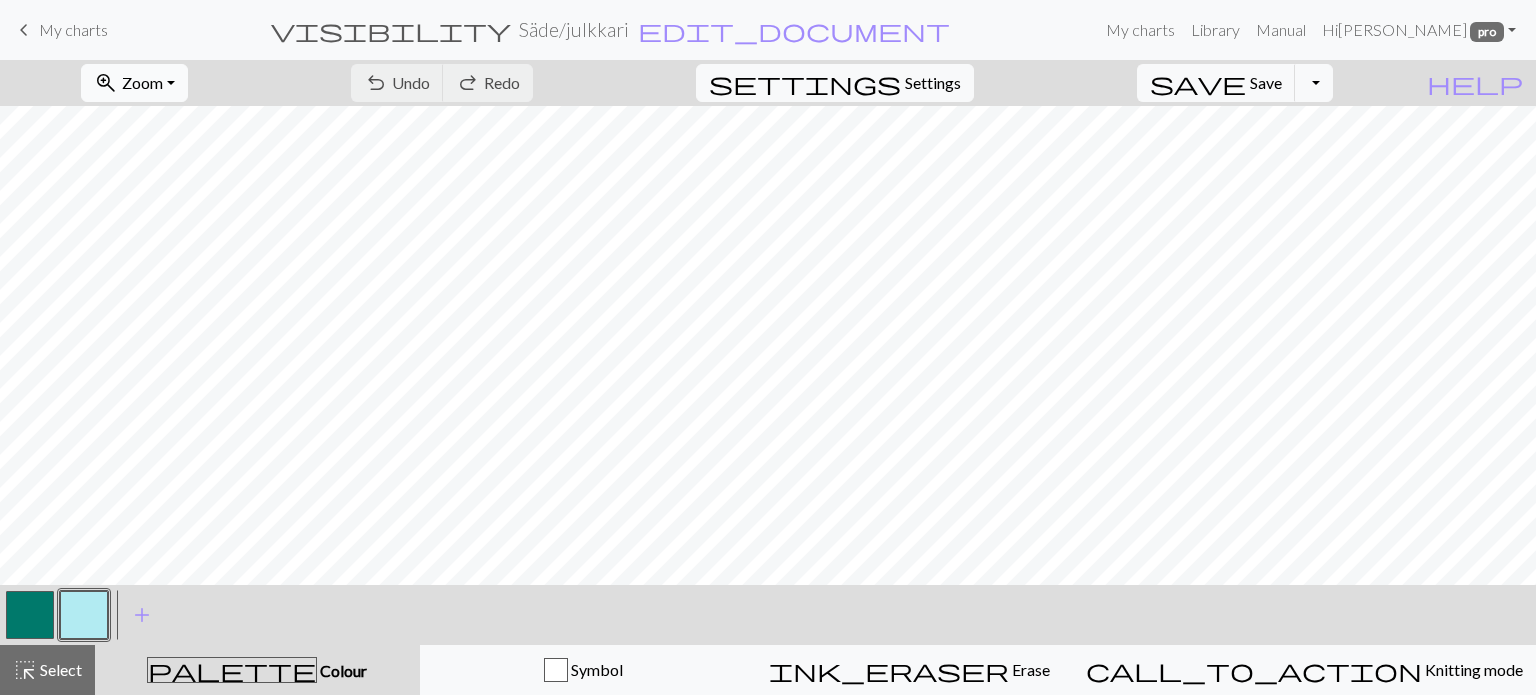 click on "zoom_in Zoom Zoom" at bounding box center (134, 83) 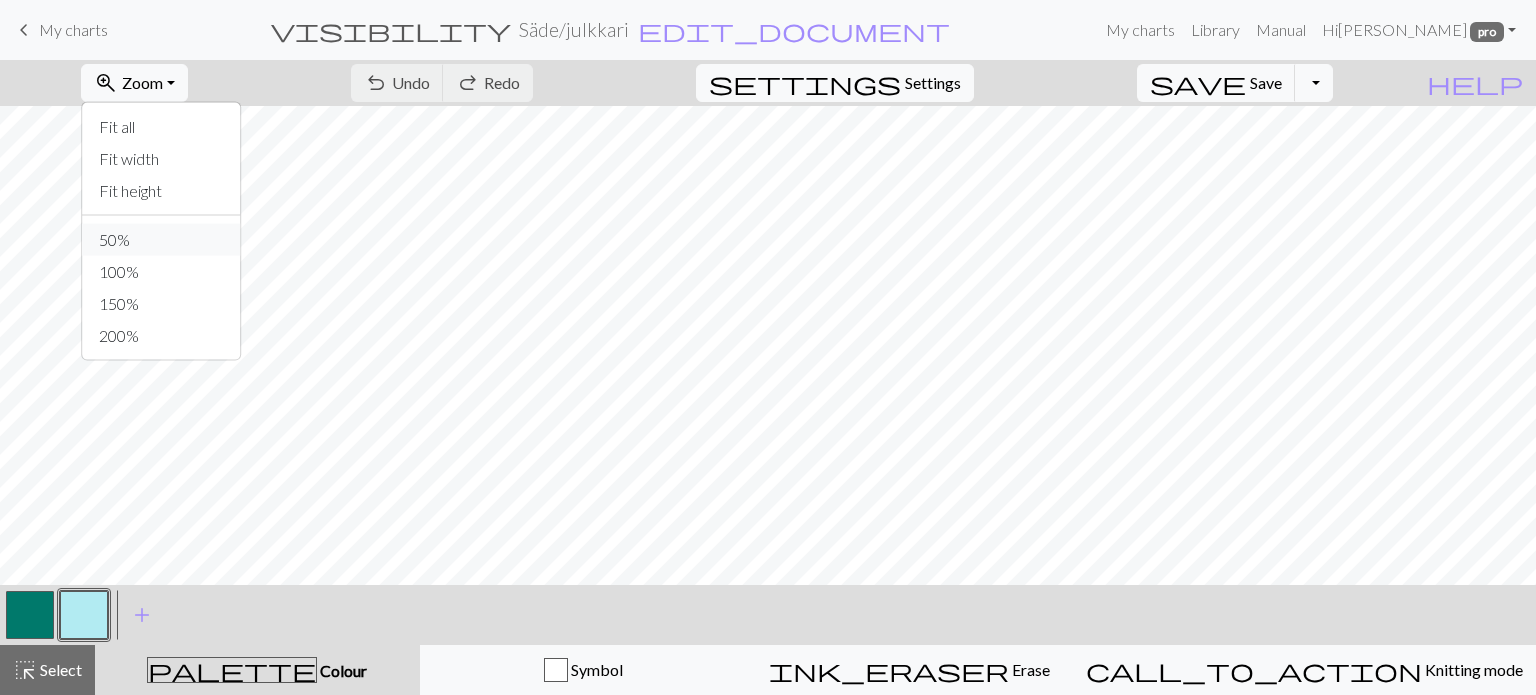 click on "50%" at bounding box center (162, 240) 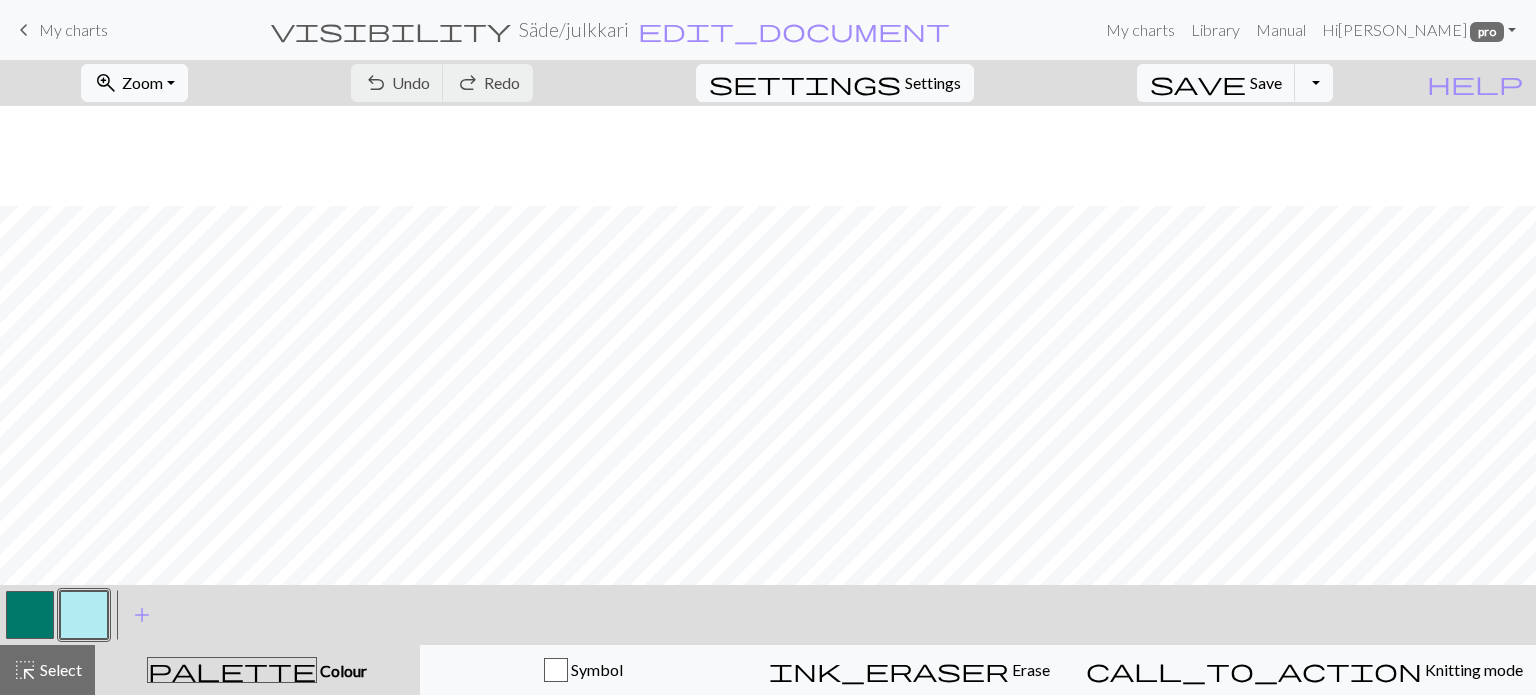 scroll, scrollTop: 100, scrollLeft: 0, axis: vertical 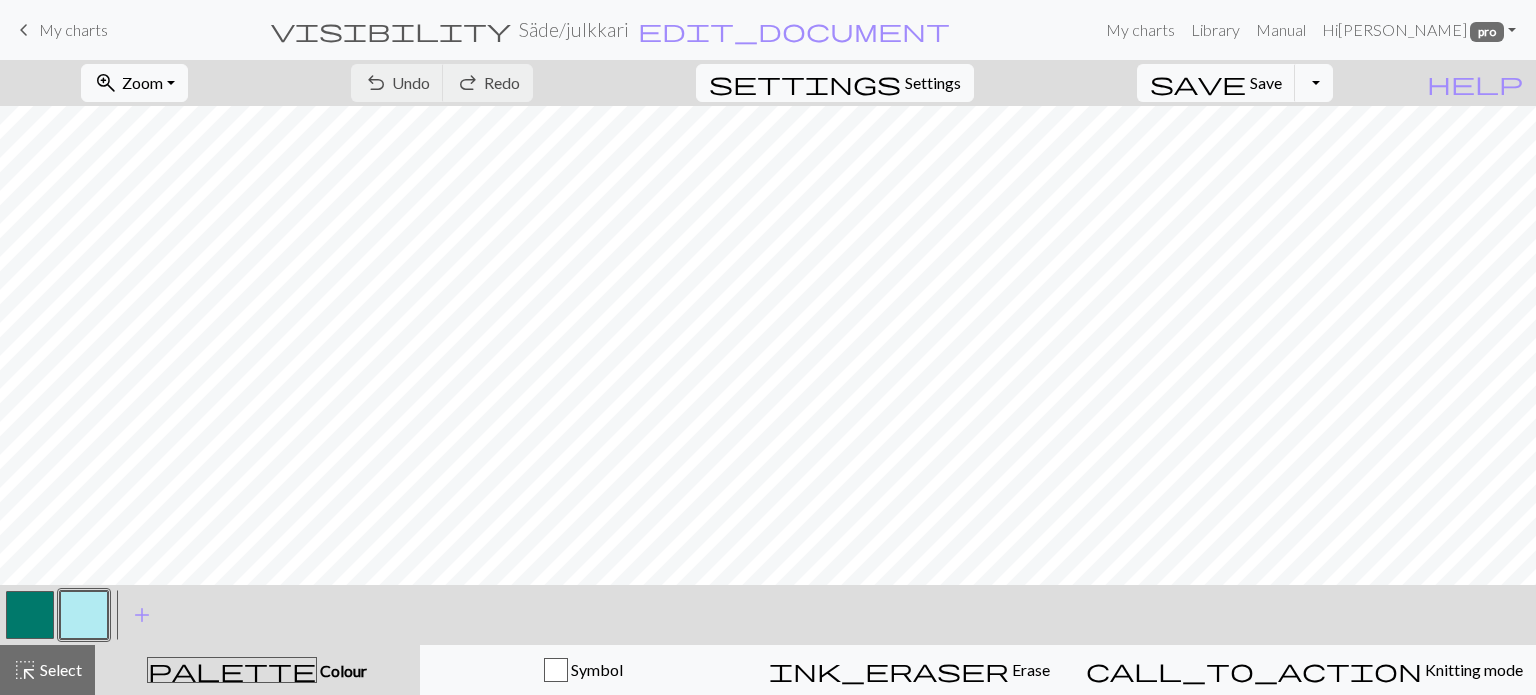click at bounding box center (84, 615) 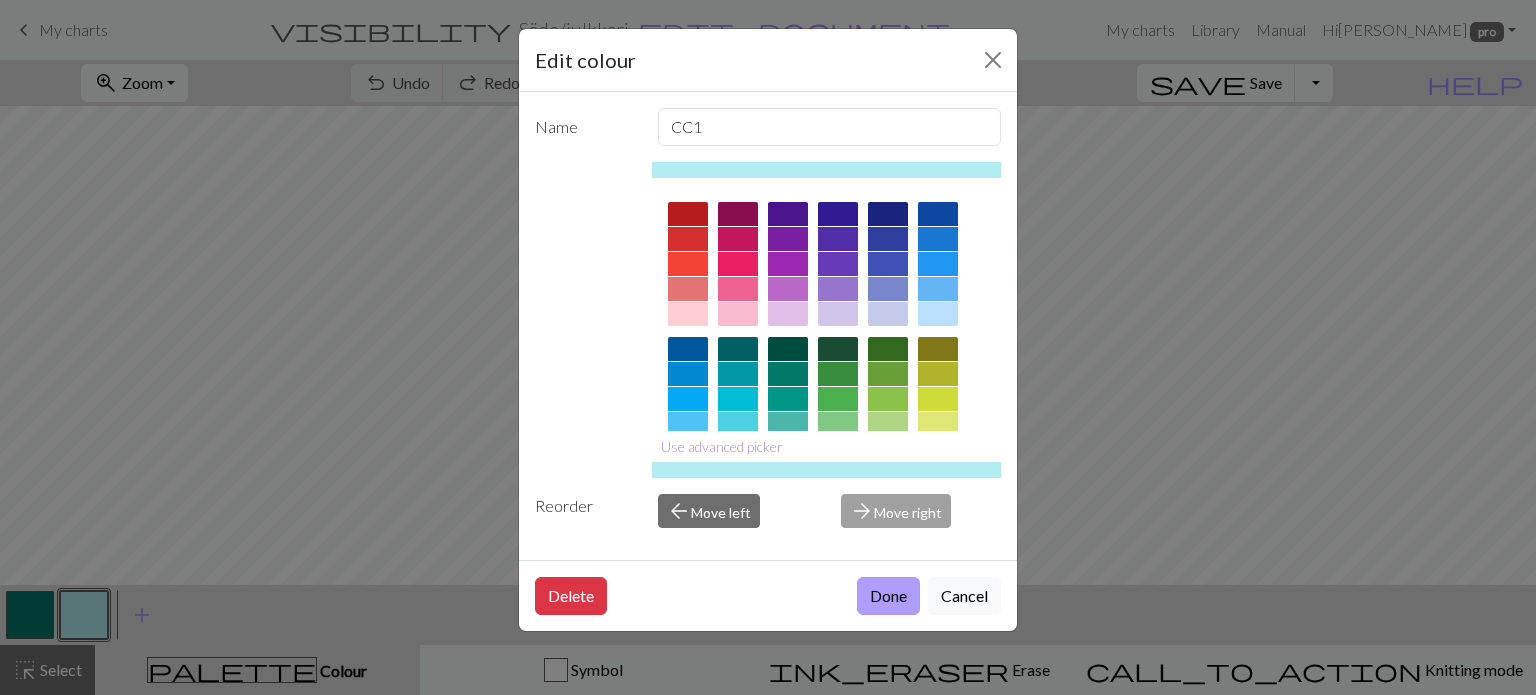 click on "Done" at bounding box center (888, 596) 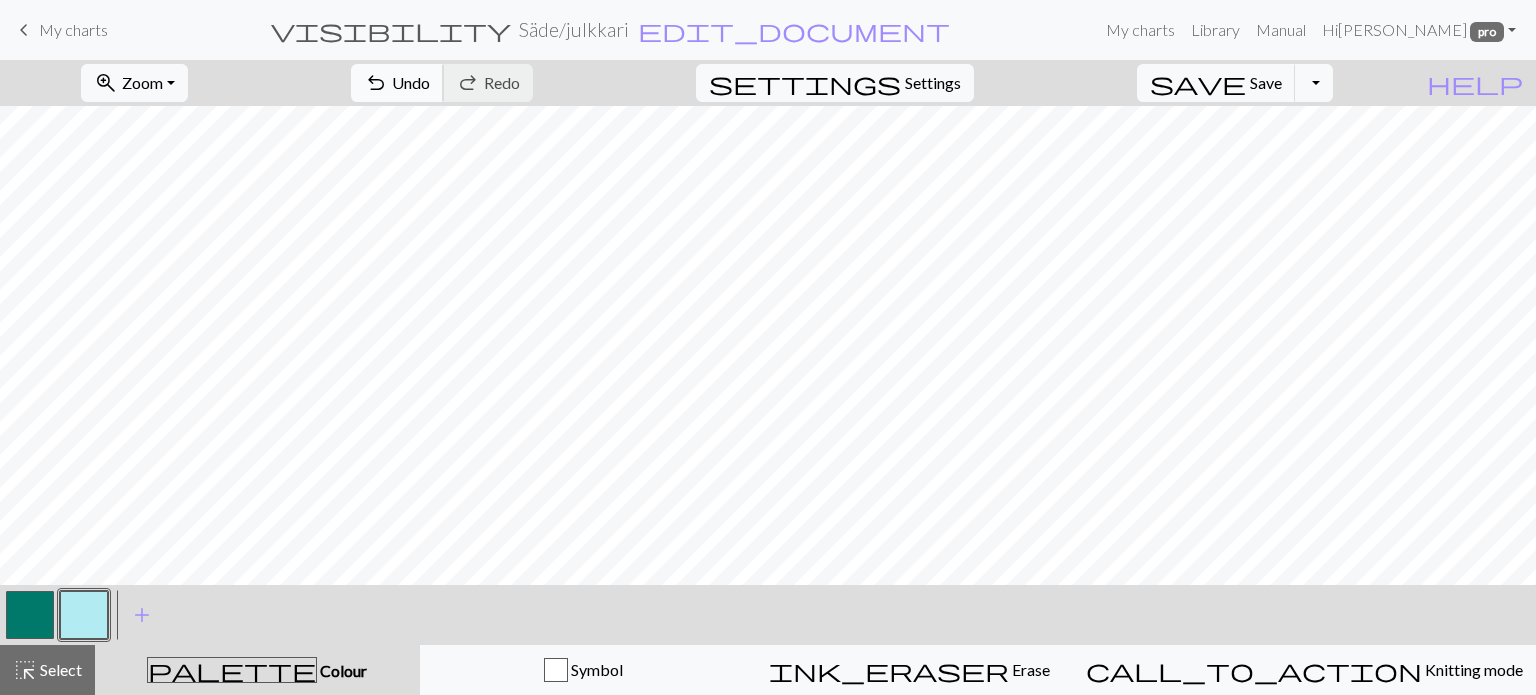 click on "Undo" at bounding box center (411, 82) 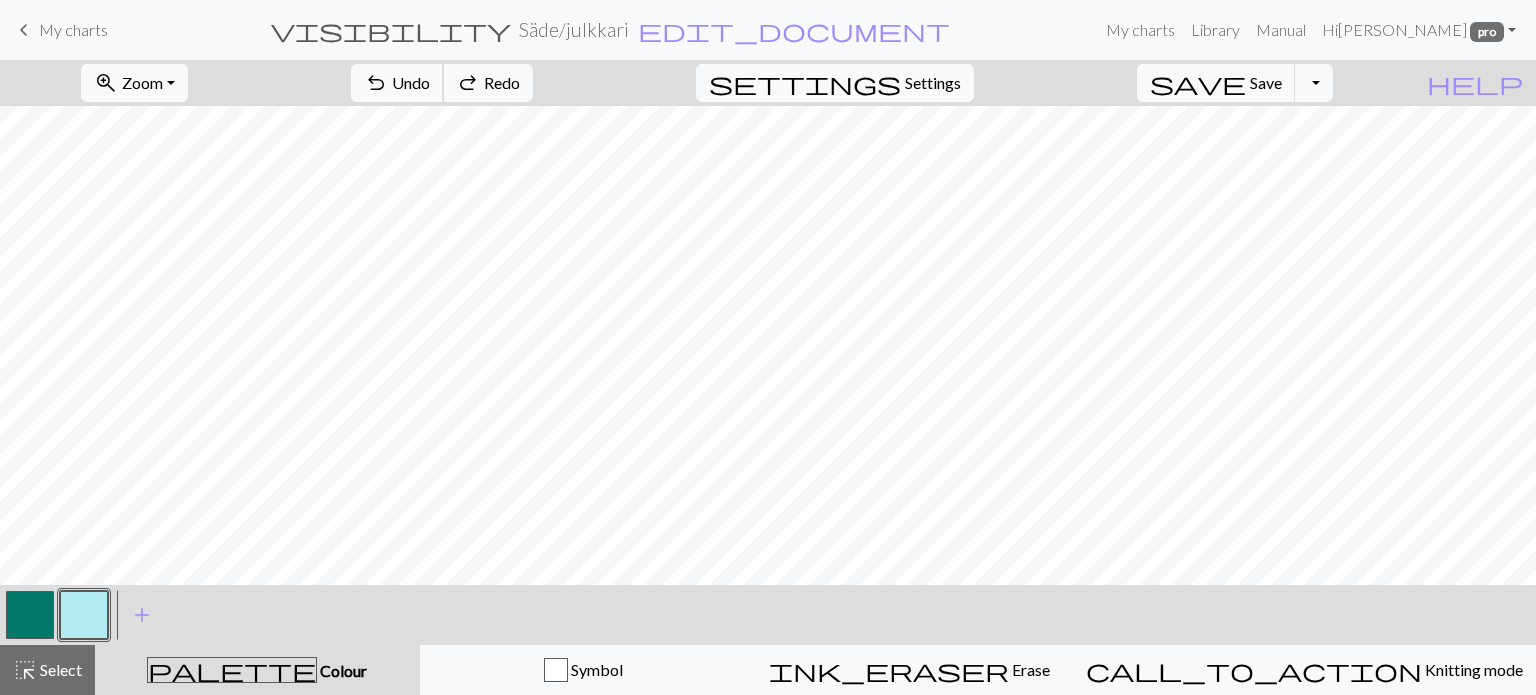 click on "Undo" at bounding box center [411, 82] 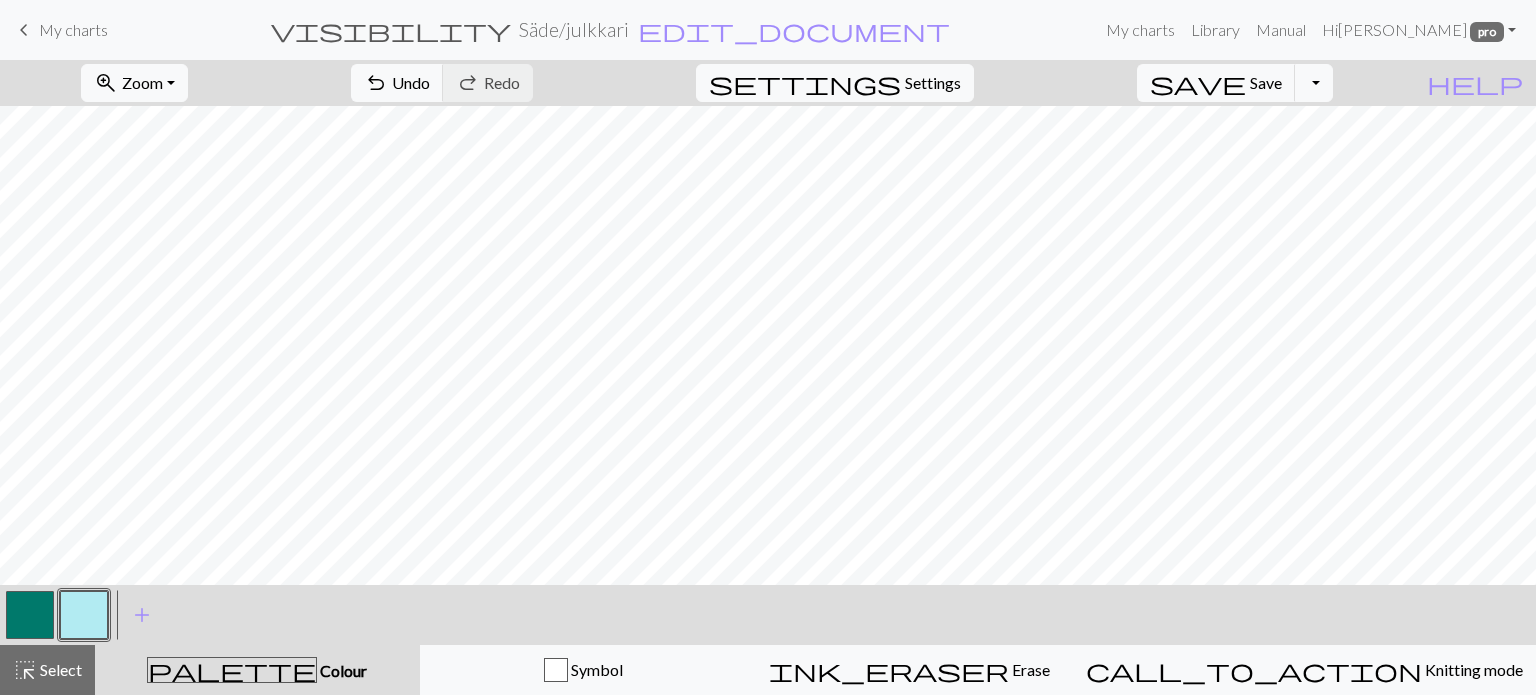 click at bounding box center (30, 615) 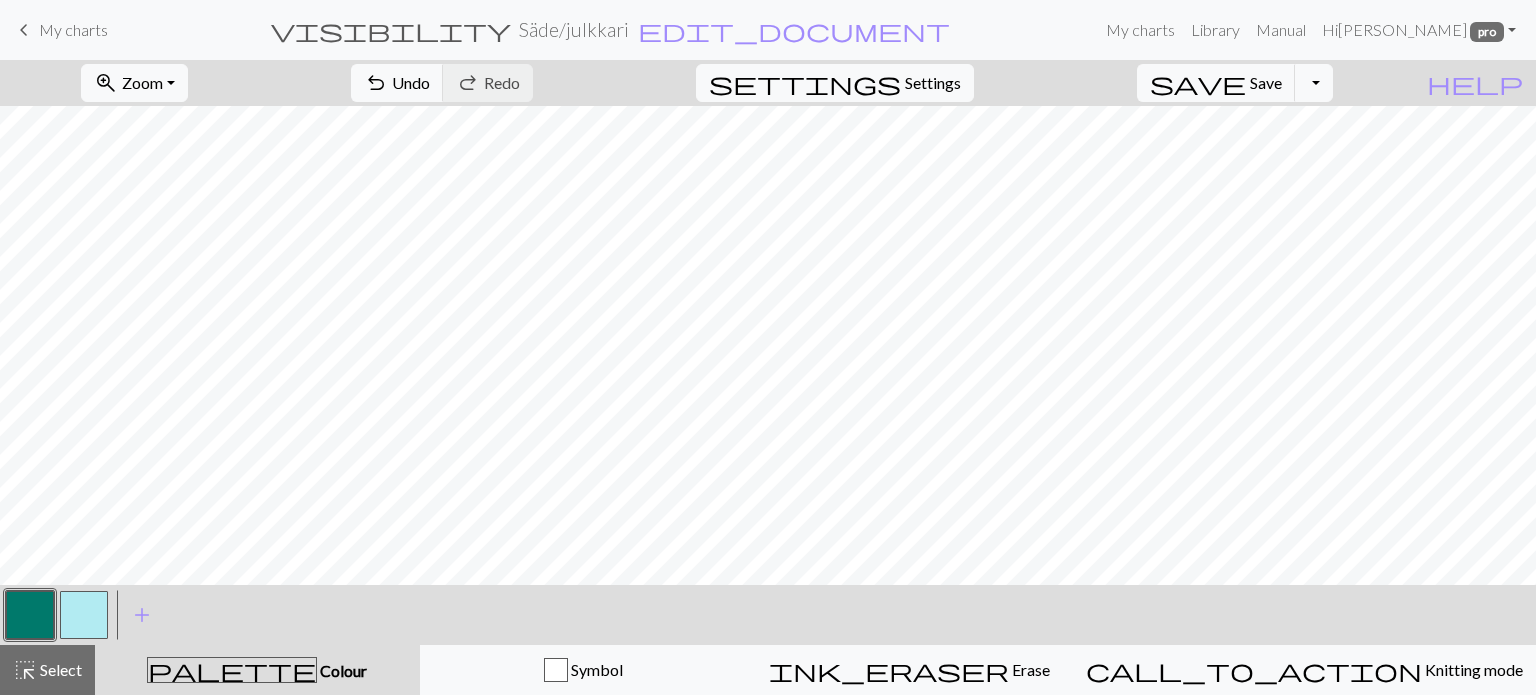drag, startPoint x: 80, startPoint y: 619, endPoint x: 119, endPoint y: 588, distance: 49.819675 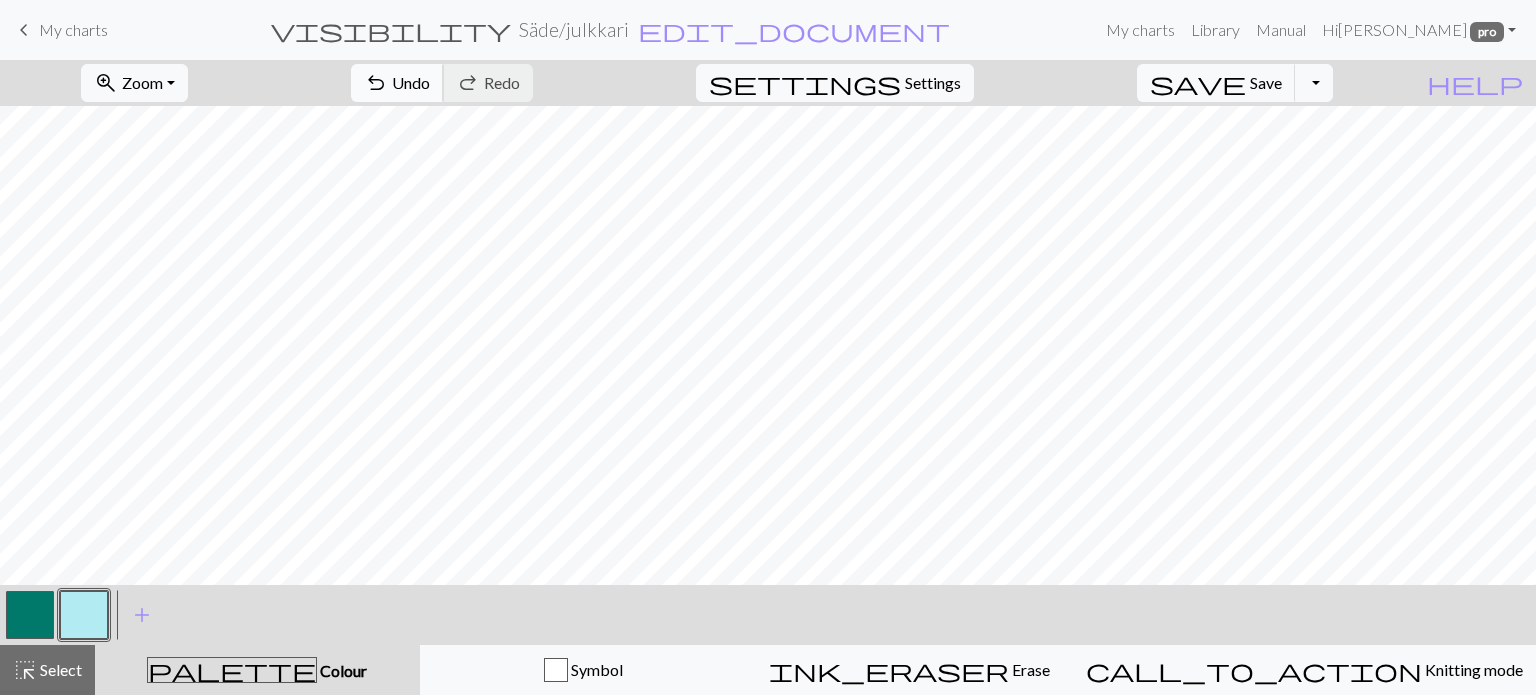 click on "undo" at bounding box center [376, 83] 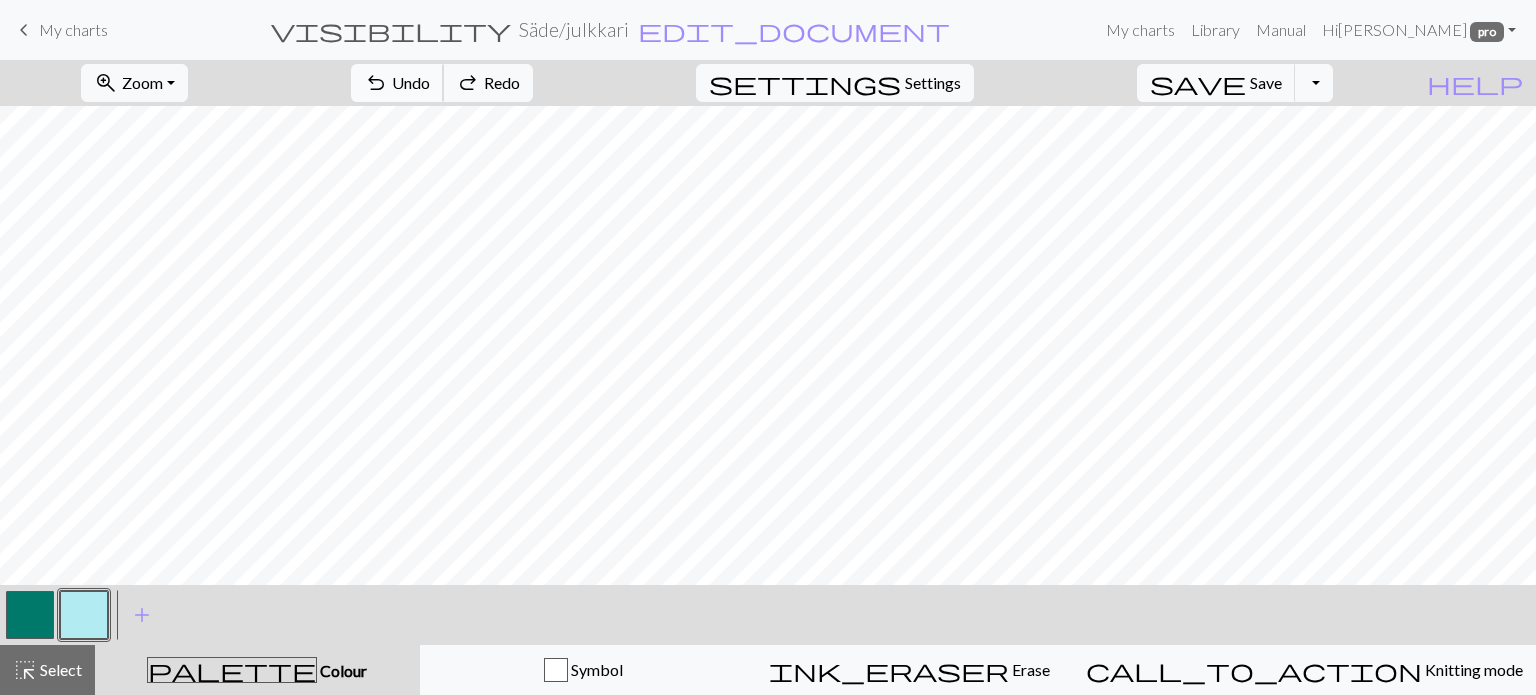 click on "undo" at bounding box center (376, 83) 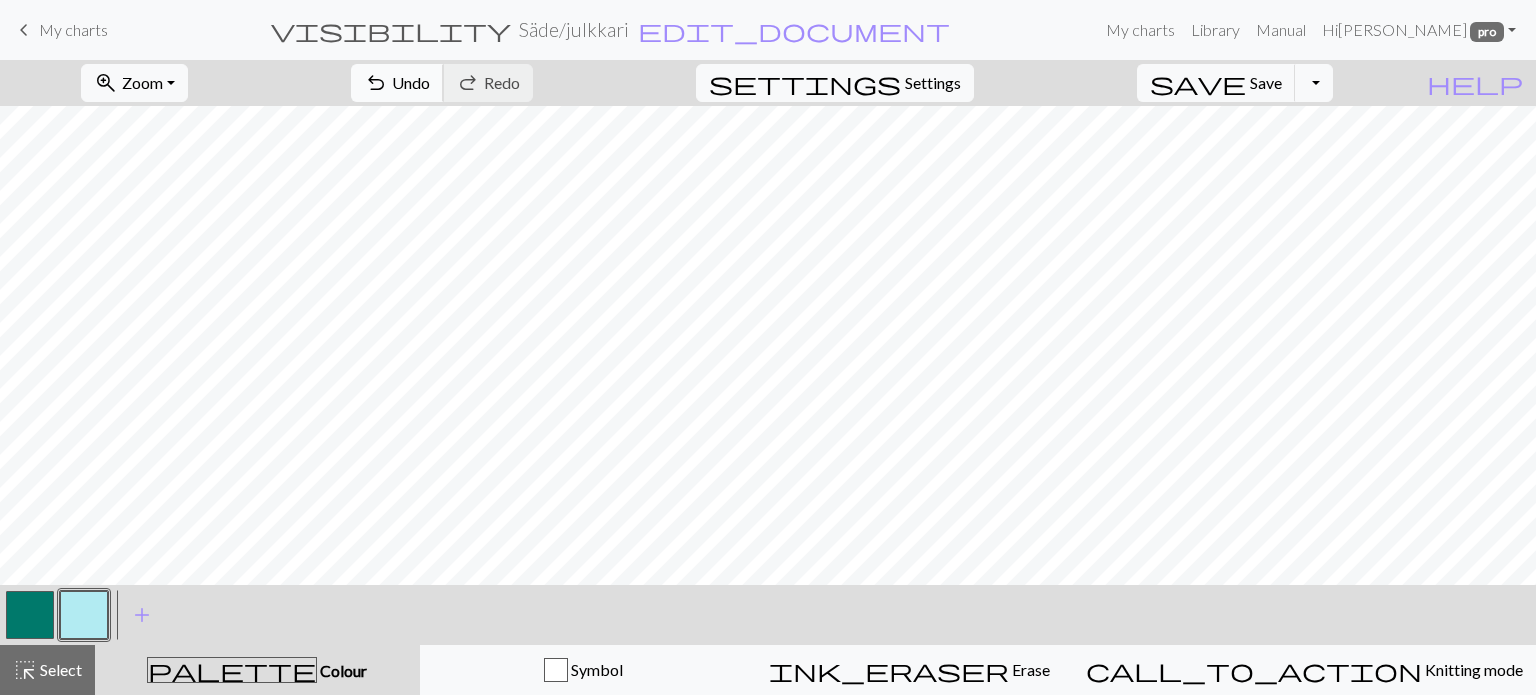 click on "Undo" at bounding box center [411, 82] 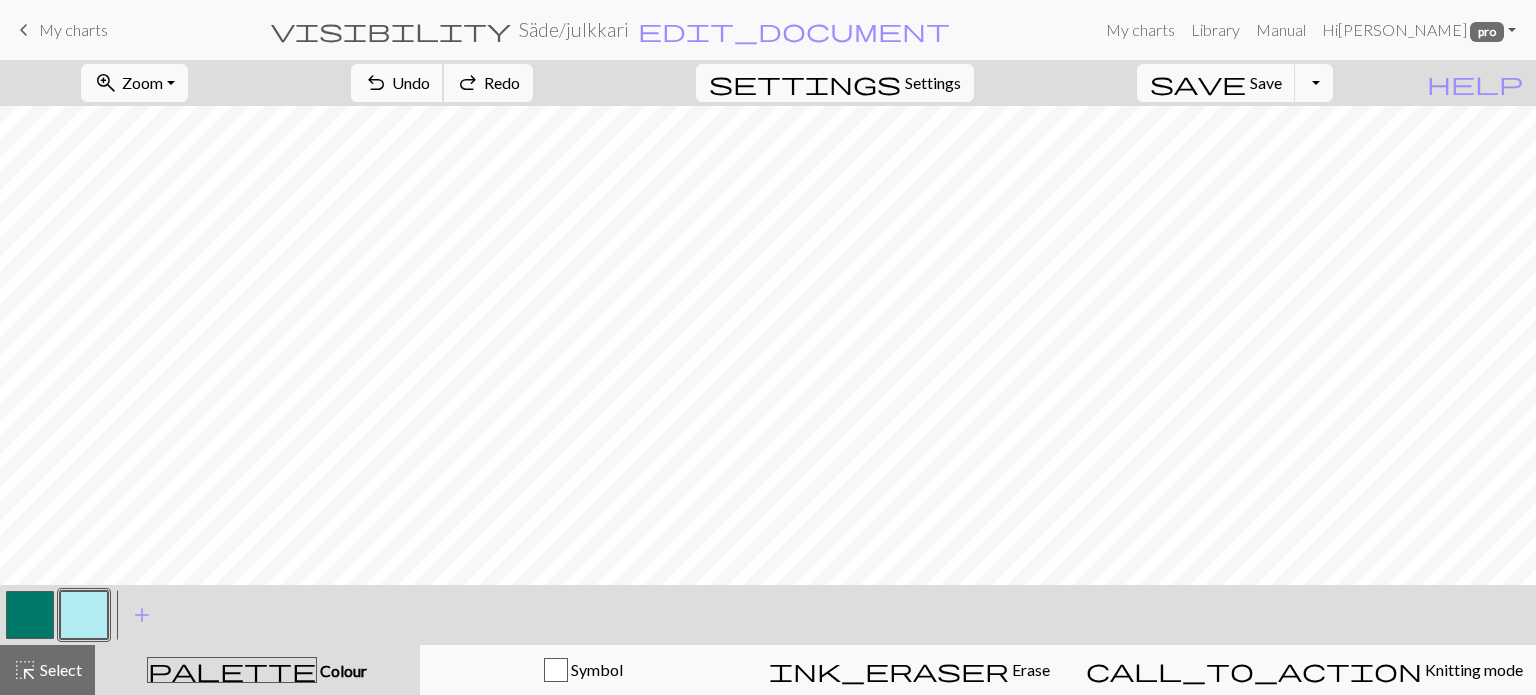click on "Undo" at bounding box center (411, 82) 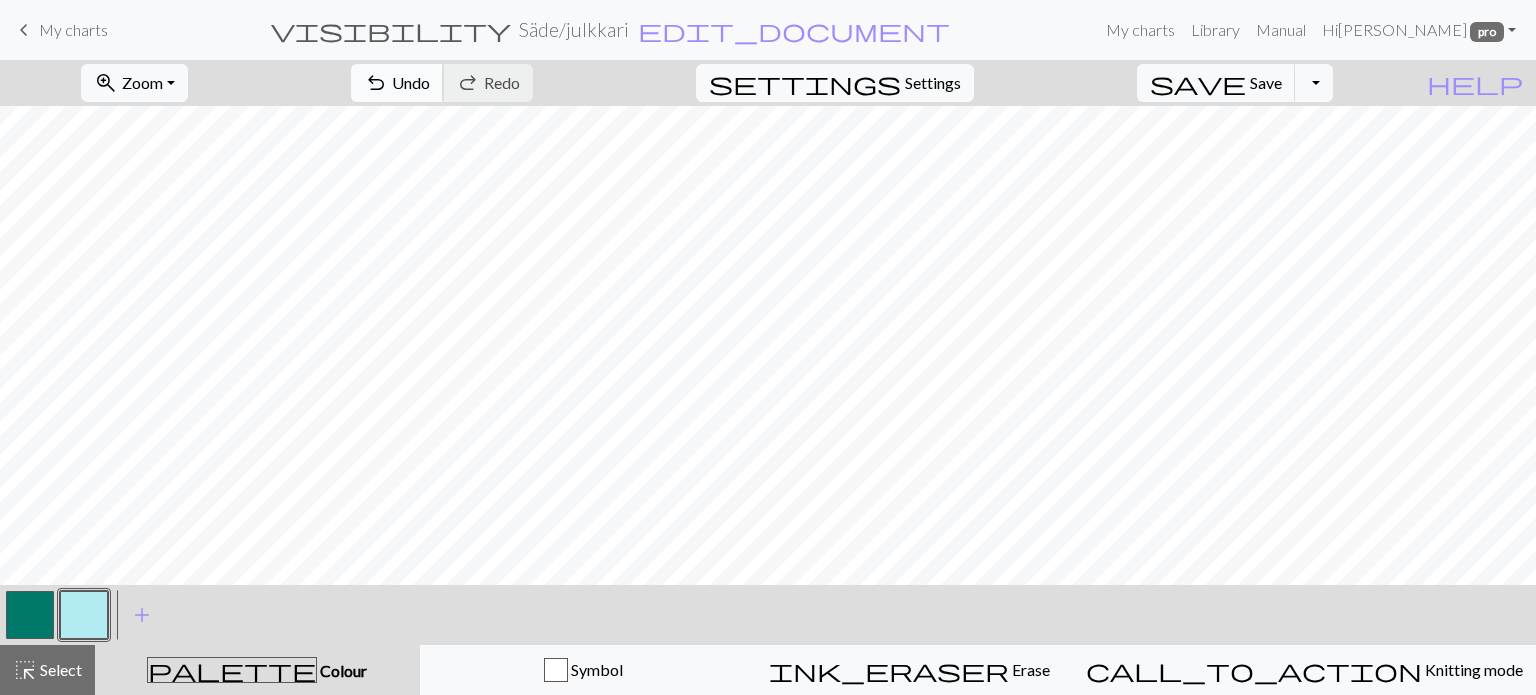 click on "Undo" at bounding box center [411, 82] 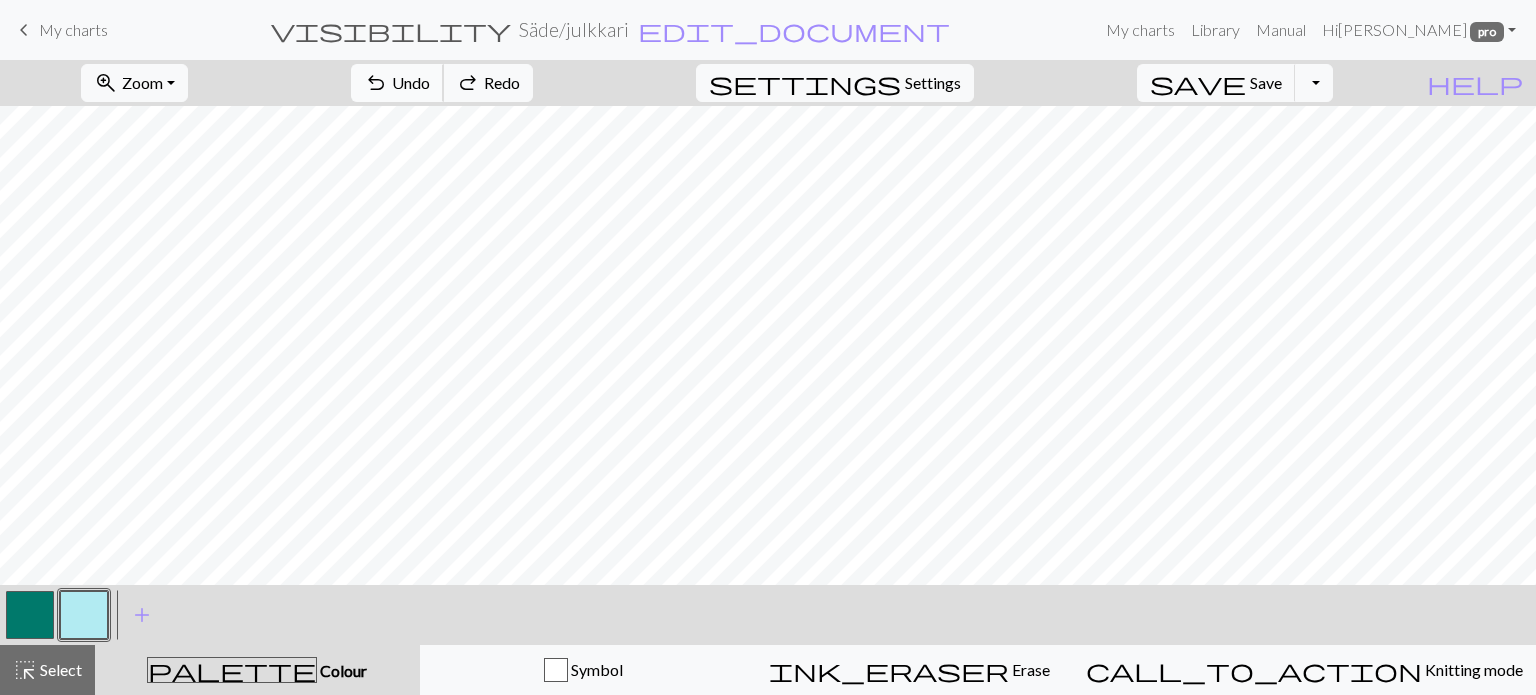 click on "Undo" at bounding box center (411, 82) 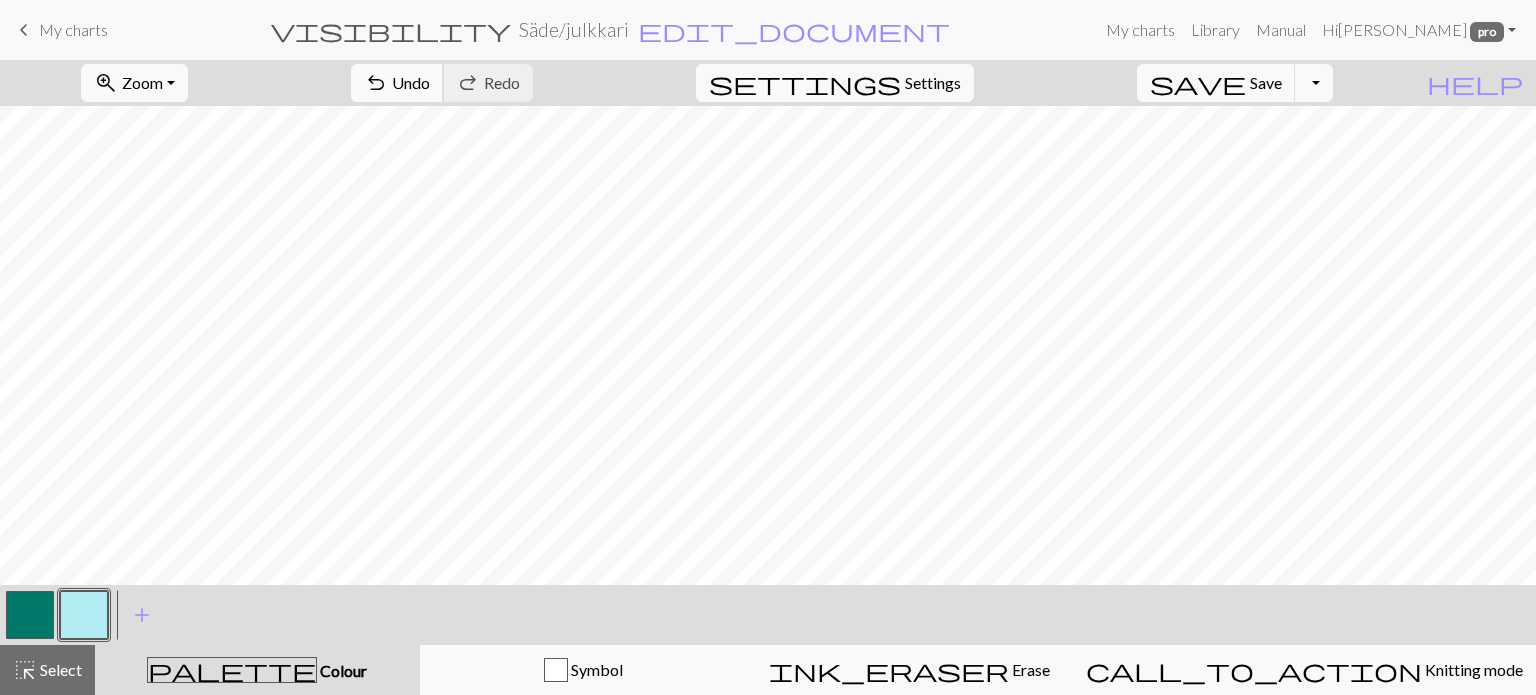 click on "Undo" at bounding box center [411, 82] 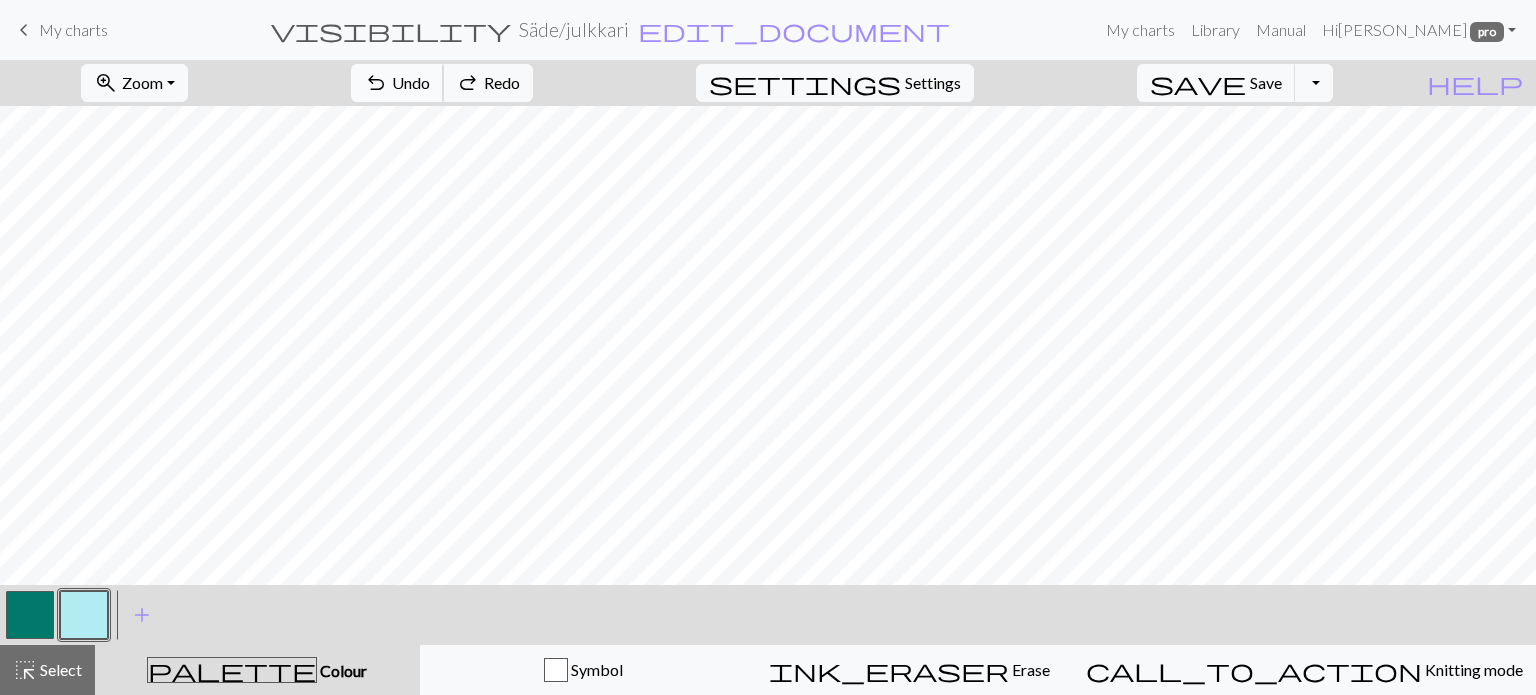 click on "Undo" at bounding box center (411, 82) 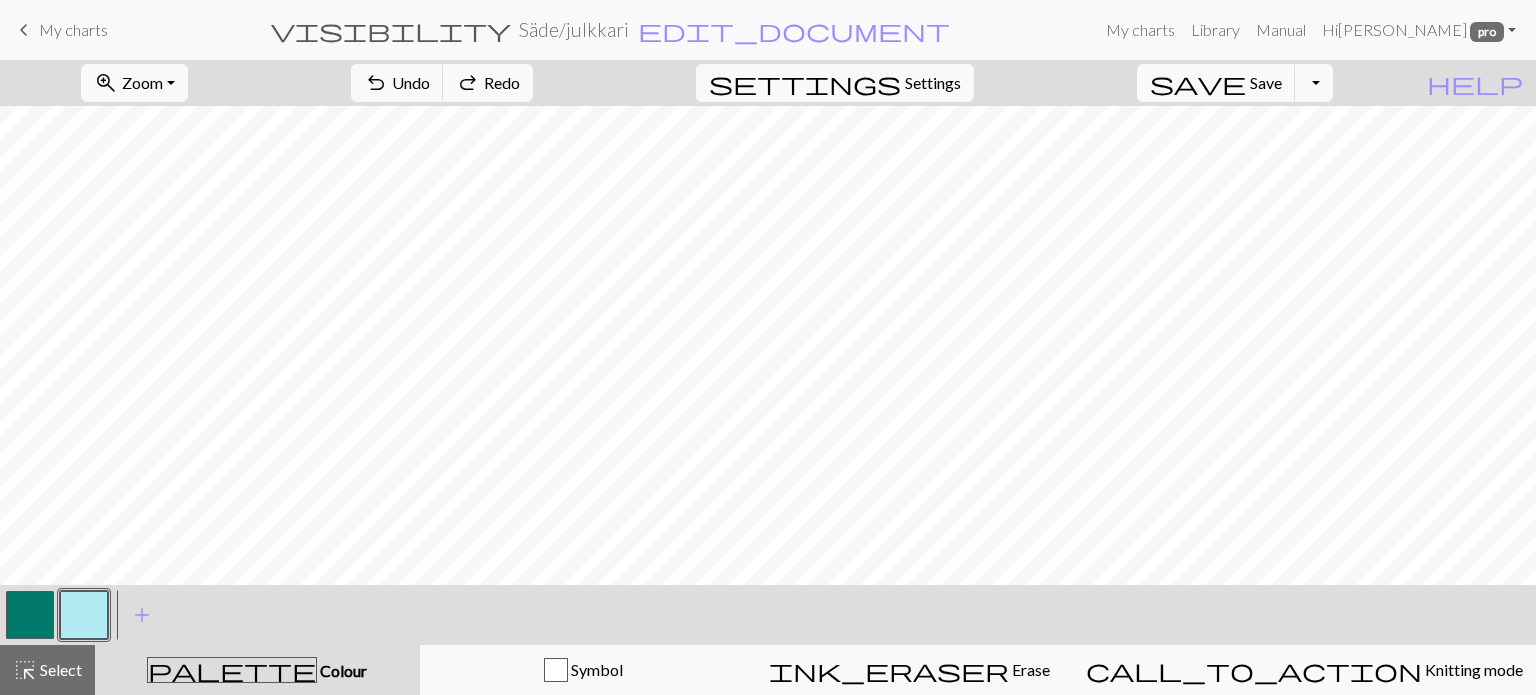 click at bounding box center (84, 615) 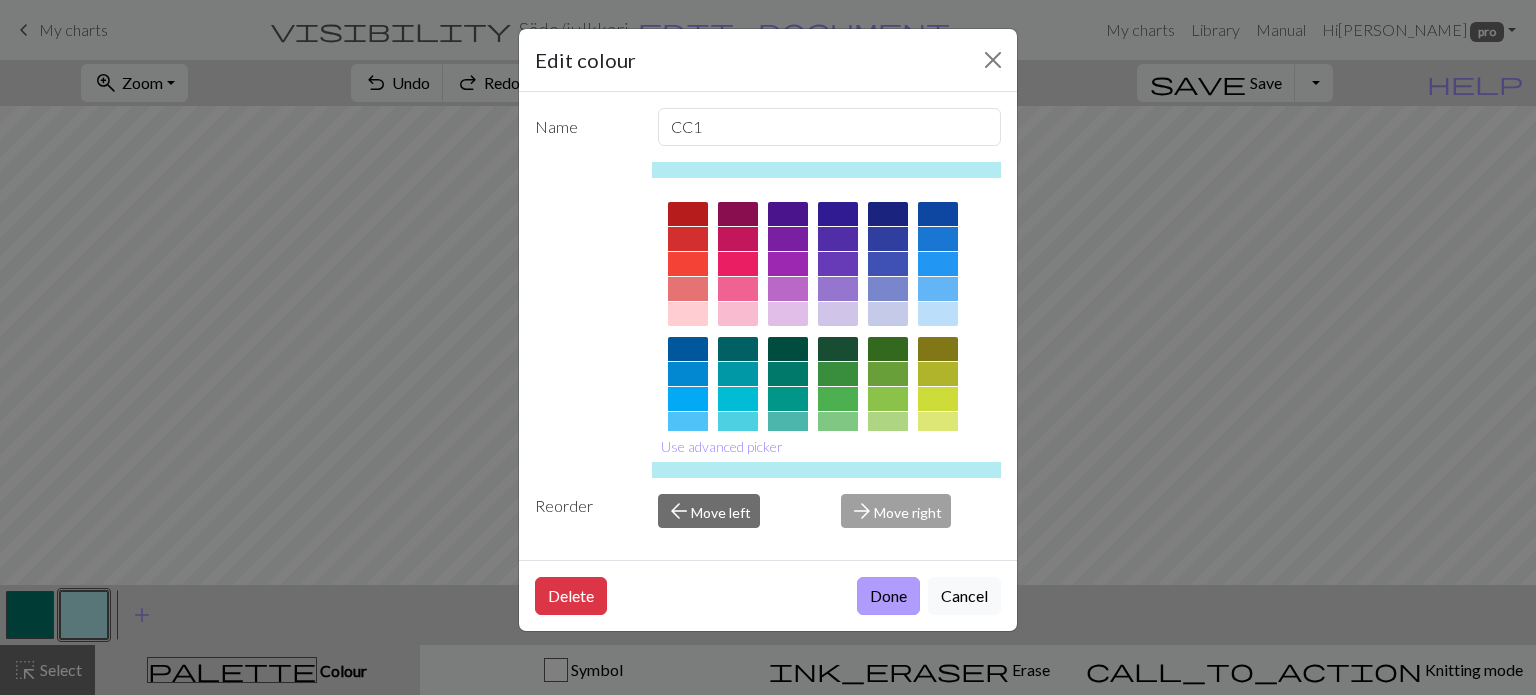 click on "Done" at bounding box center (888, 596) 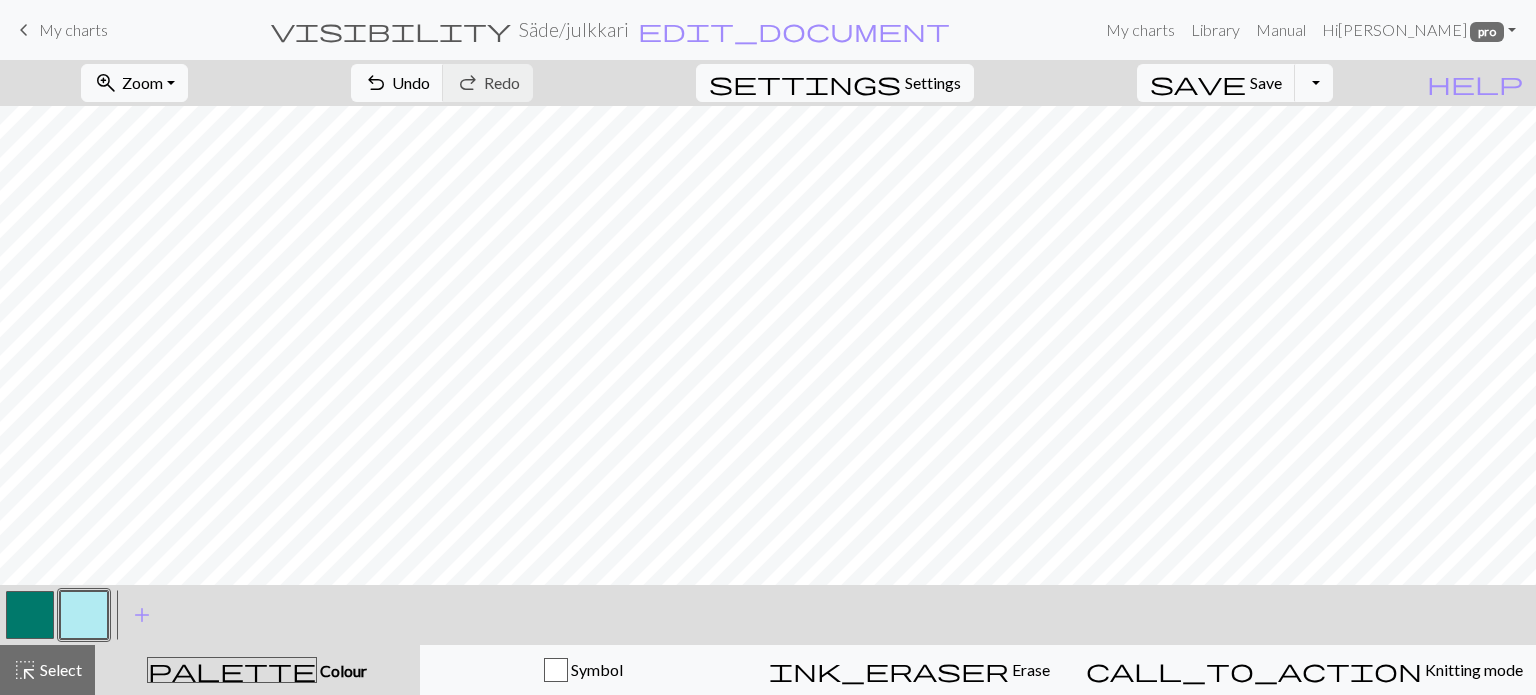 drag, startPoint x: 24, startPoint y: 614, endPoint x: 43, endPoint y: 601, distance: 23.021729 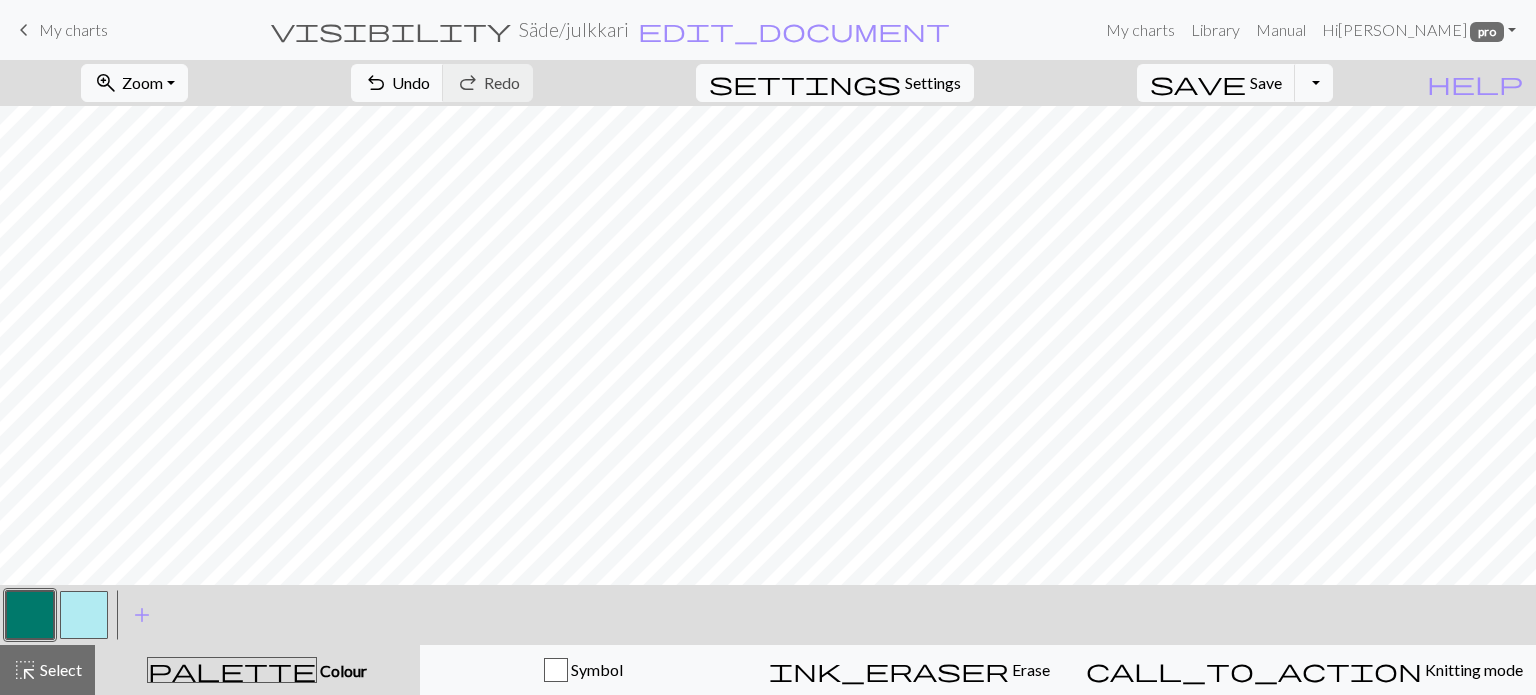 click at bounding box center [84, 615] 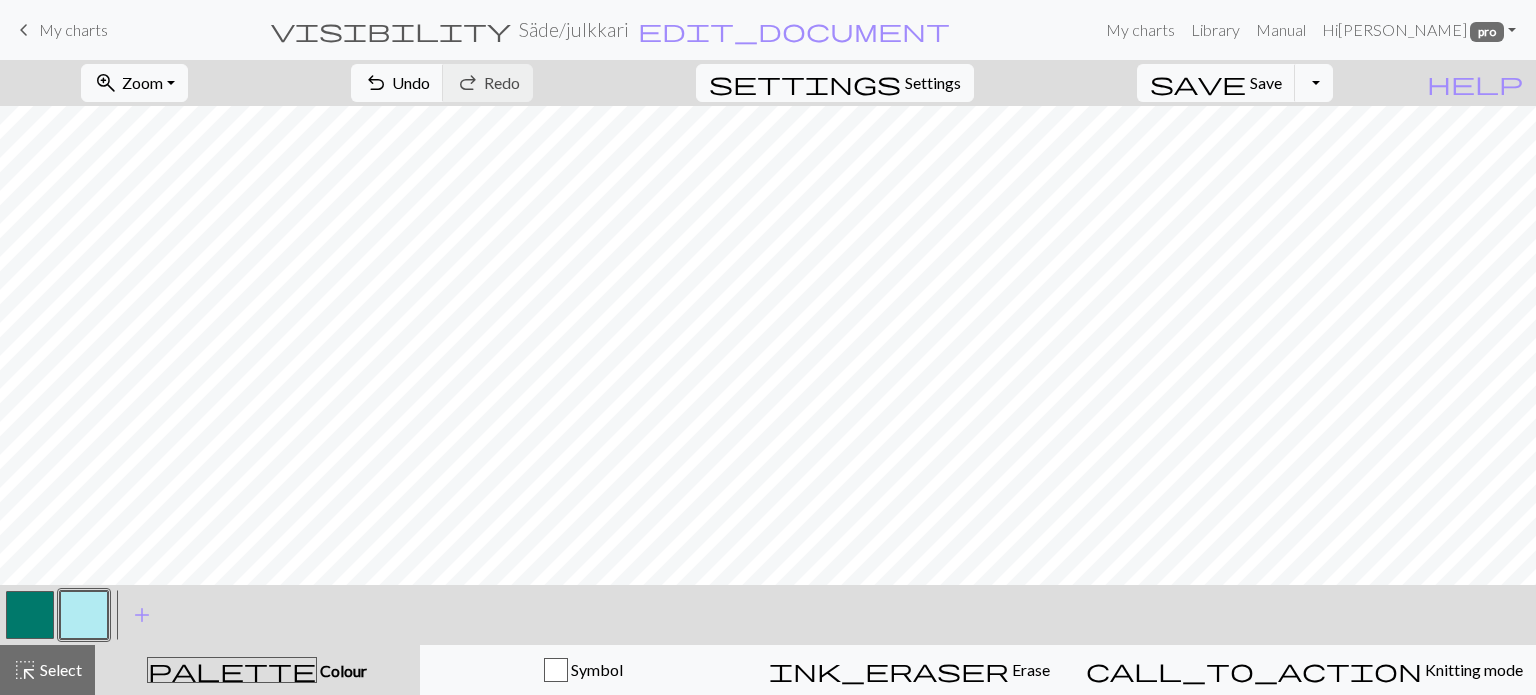 click at bounding box center (84, 615) 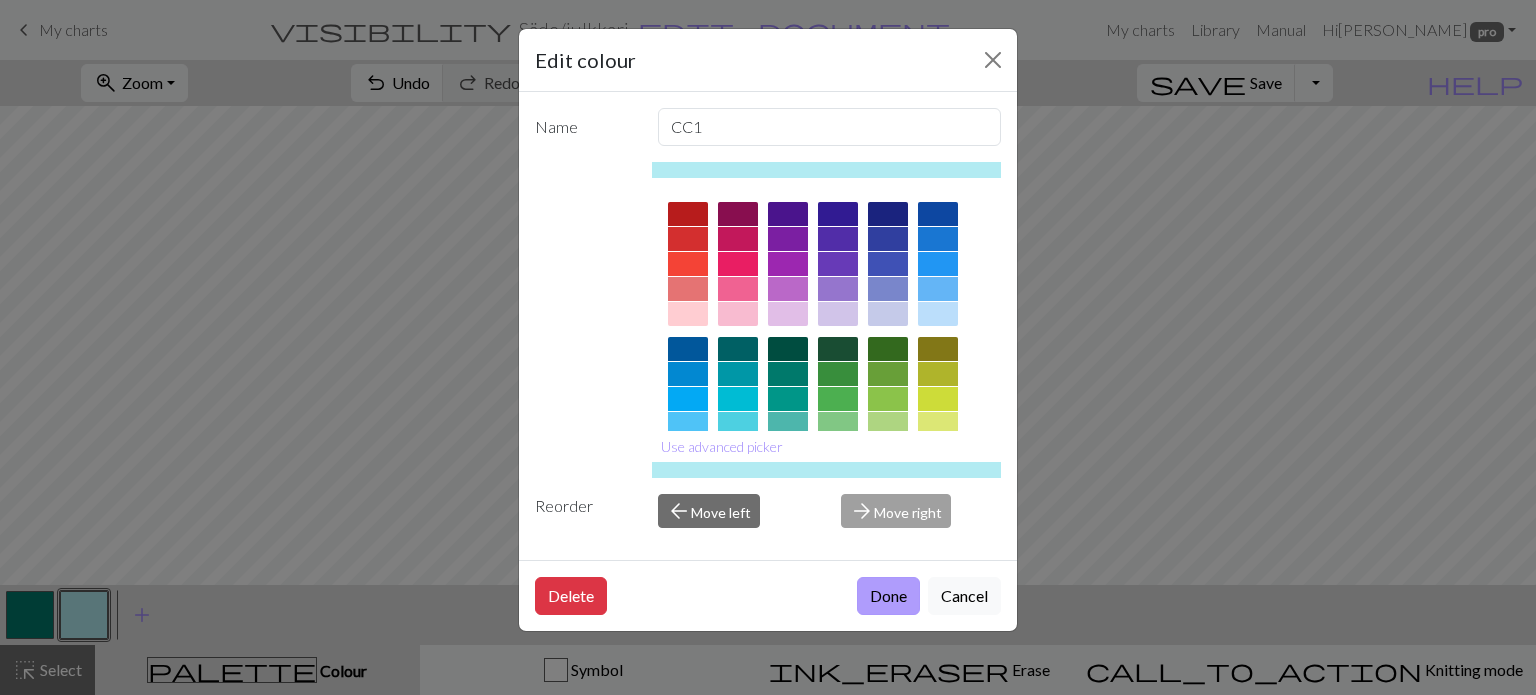 click on "Done" at bounding box center [888, 596] 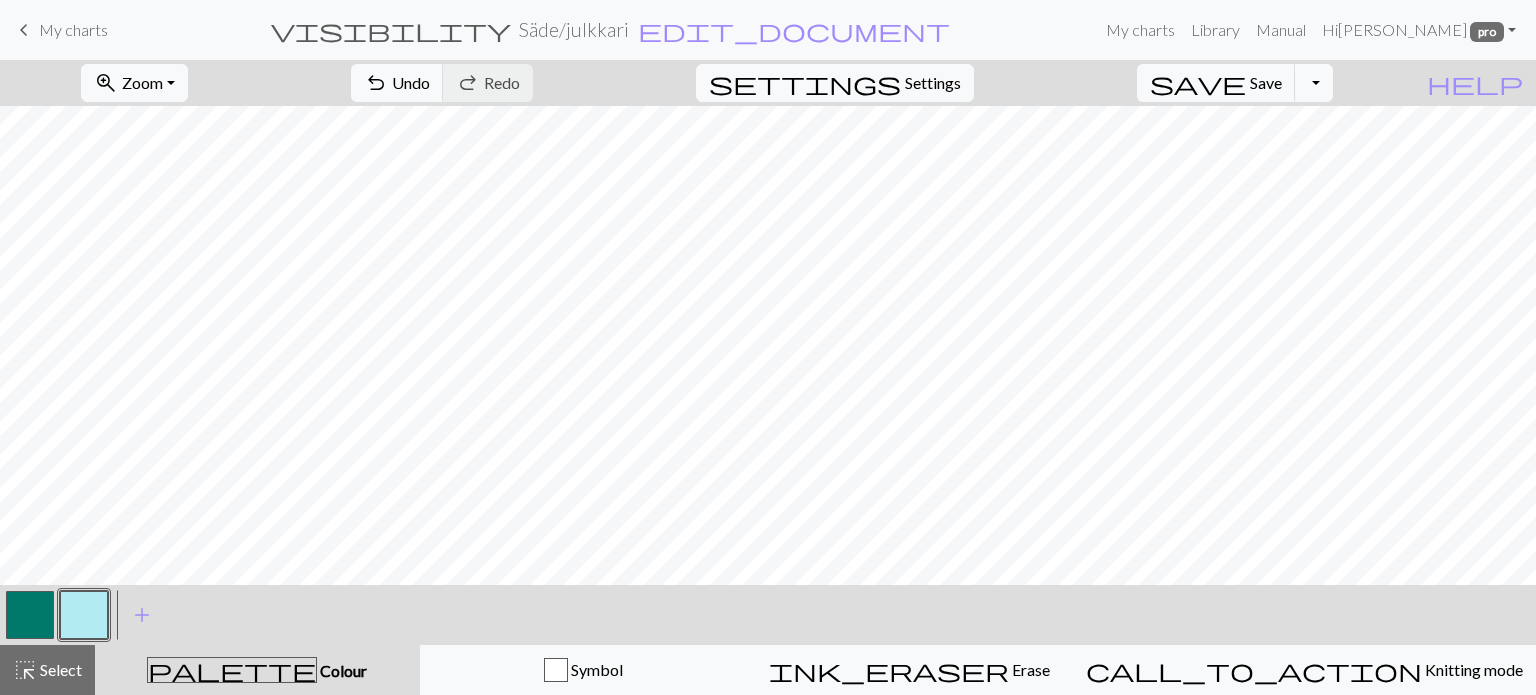 drag, startPoint x: 37, startPoint y: 604, endPoint x: 133, endPoint y: 570, distance: 101.84302 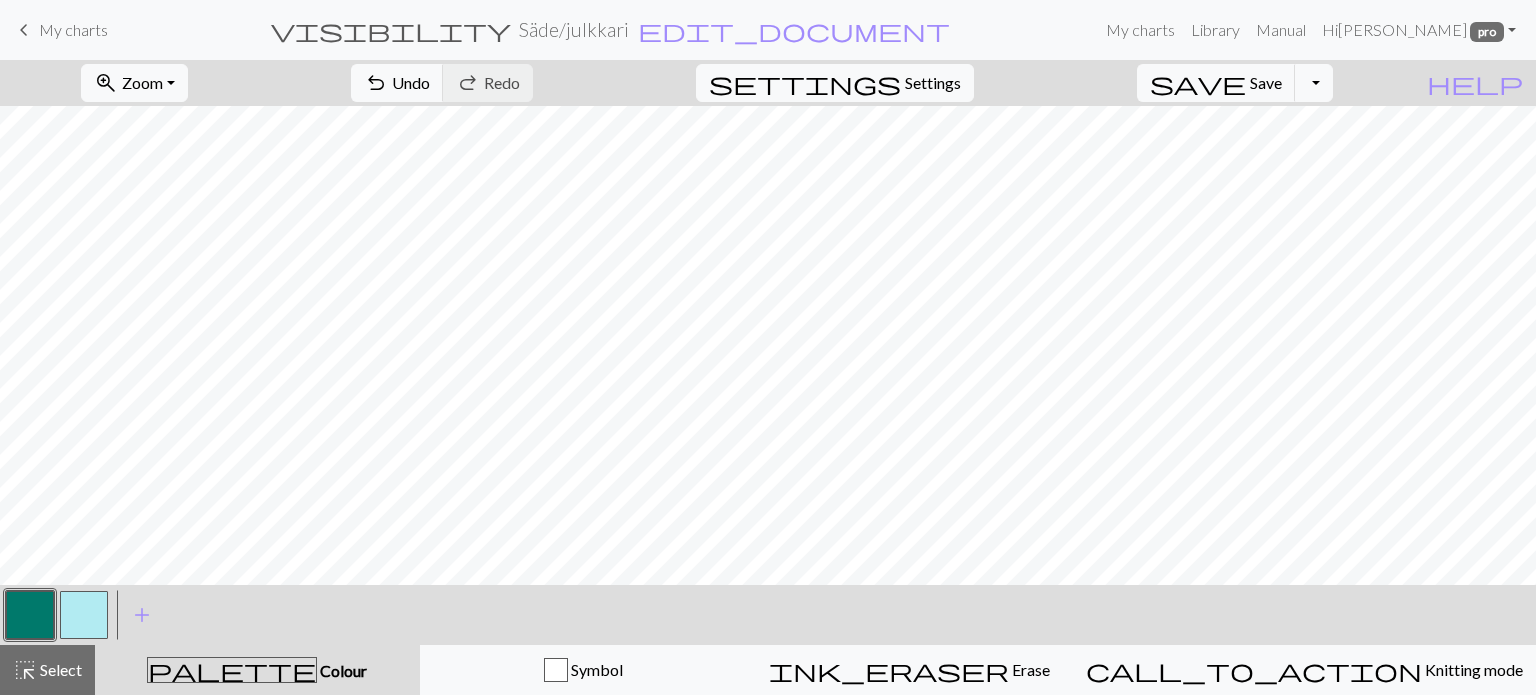 drag, startPoint x: 88, startPoint y: 615, endPoint x: 186, endPoint y: 580, distance: 104.062485 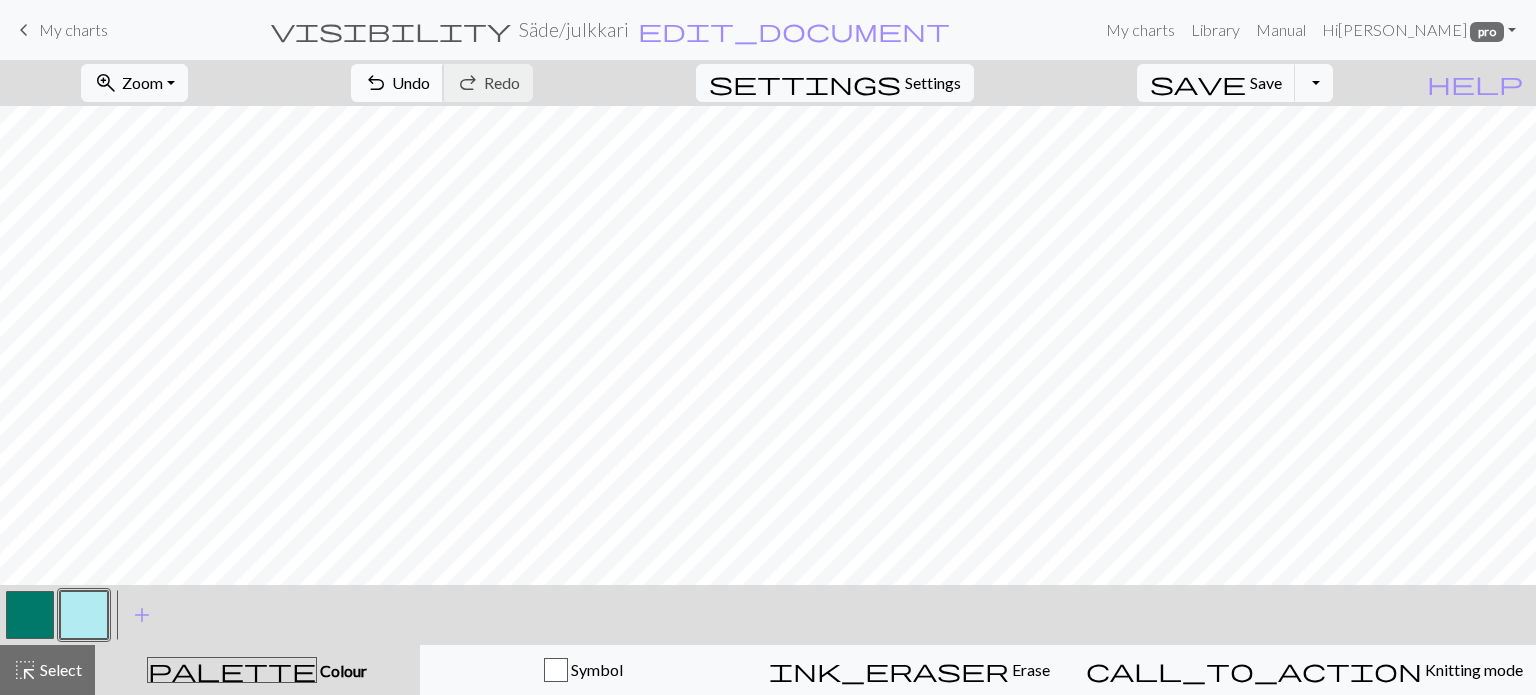 click on "Undo" at bounding box center (411, 82) 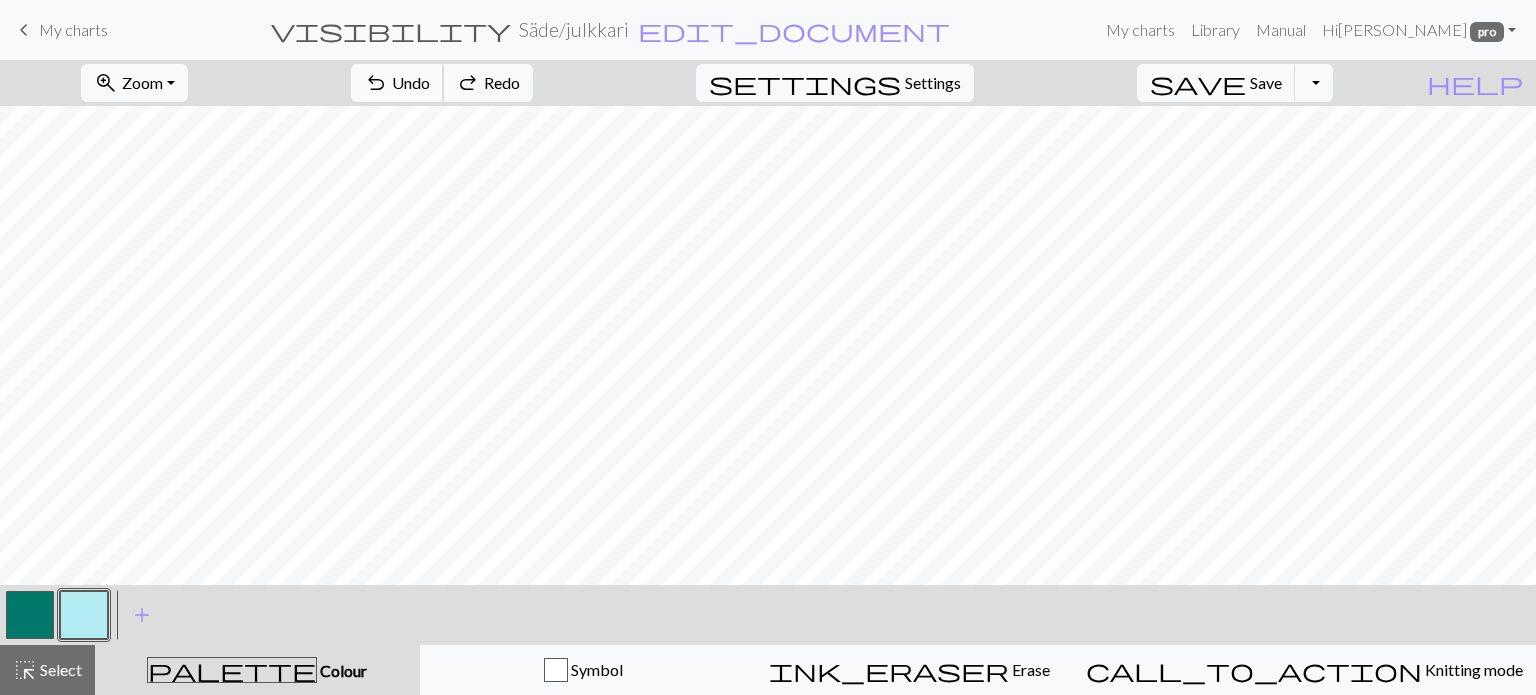 click on "Undo" at bounding box center [411, 82] 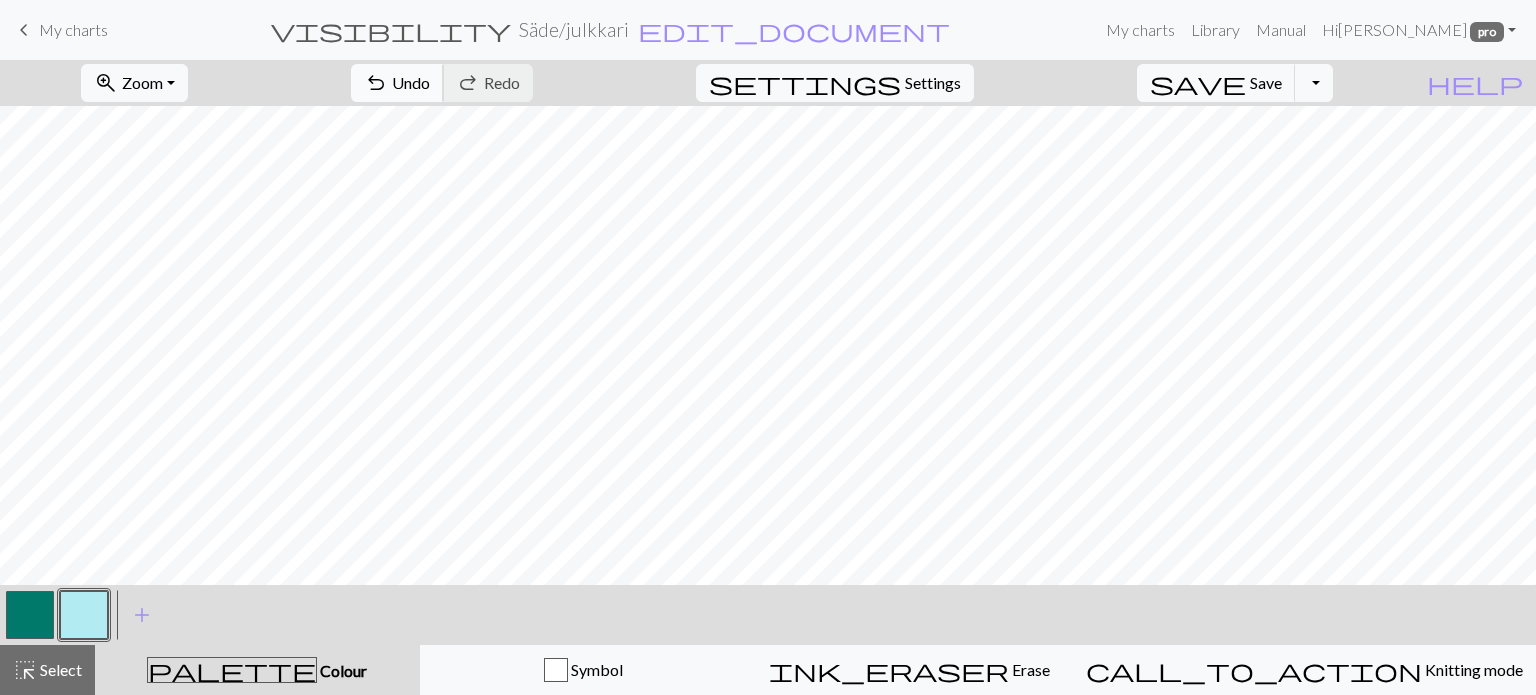 click on "Undo" at bounding box center (411, 82) 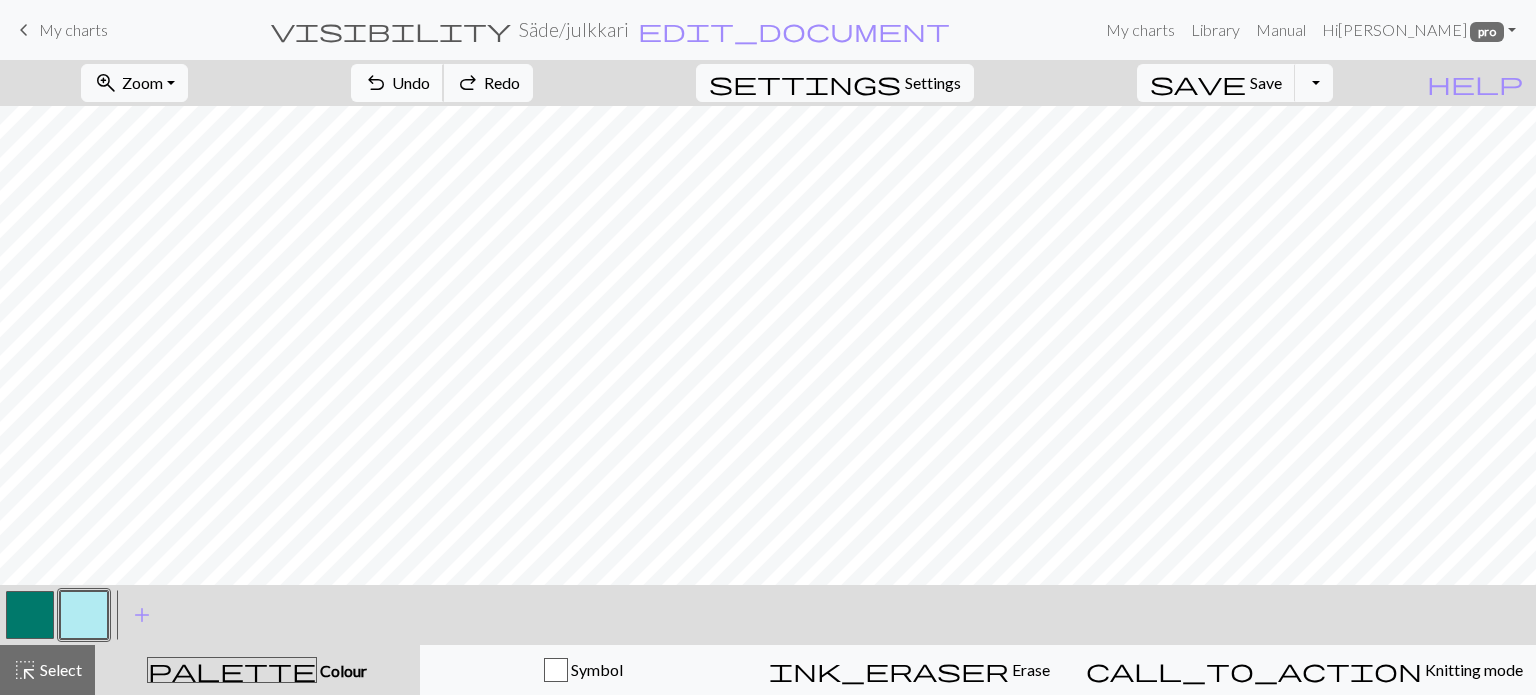 click on "Undo" at bounding box center [411, 82] 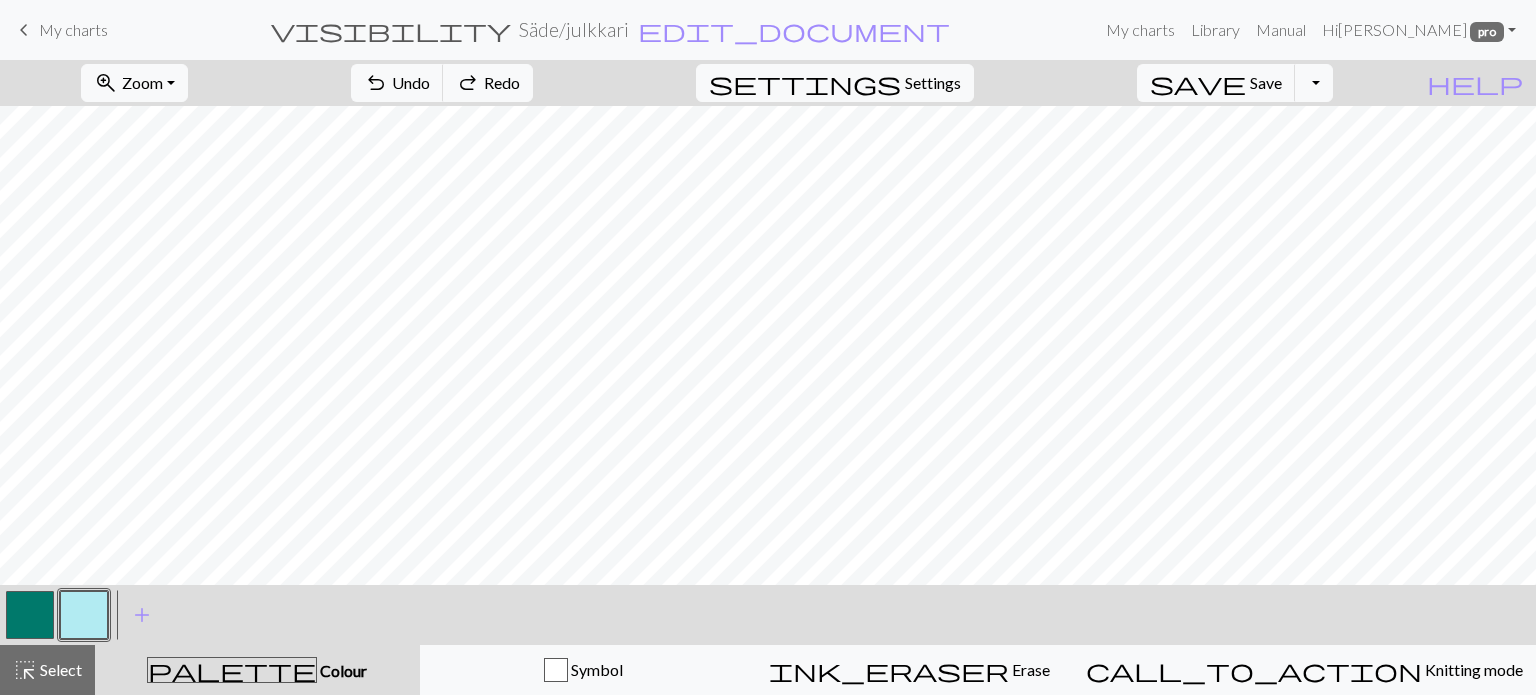 click at bounding box center [30, 615] 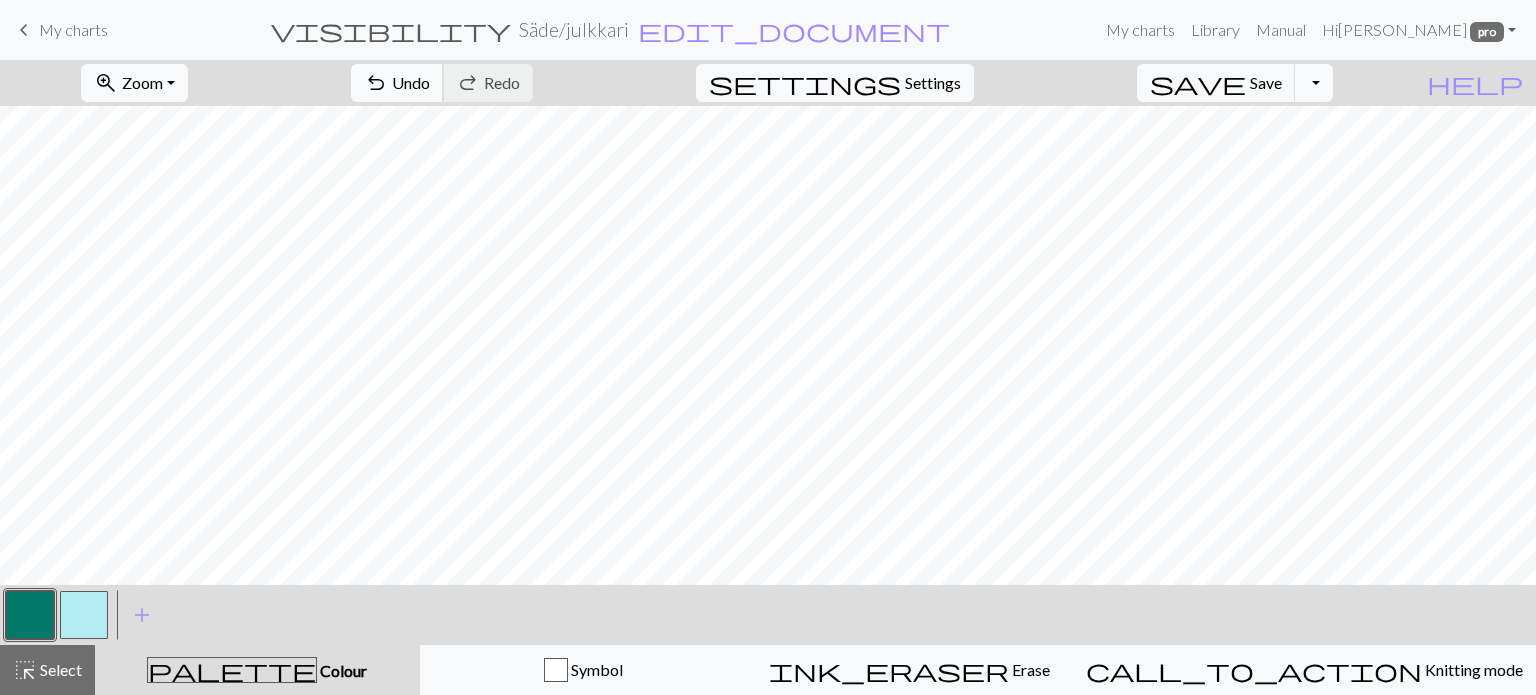 click on "Undo" at bounding box center (411, 82) 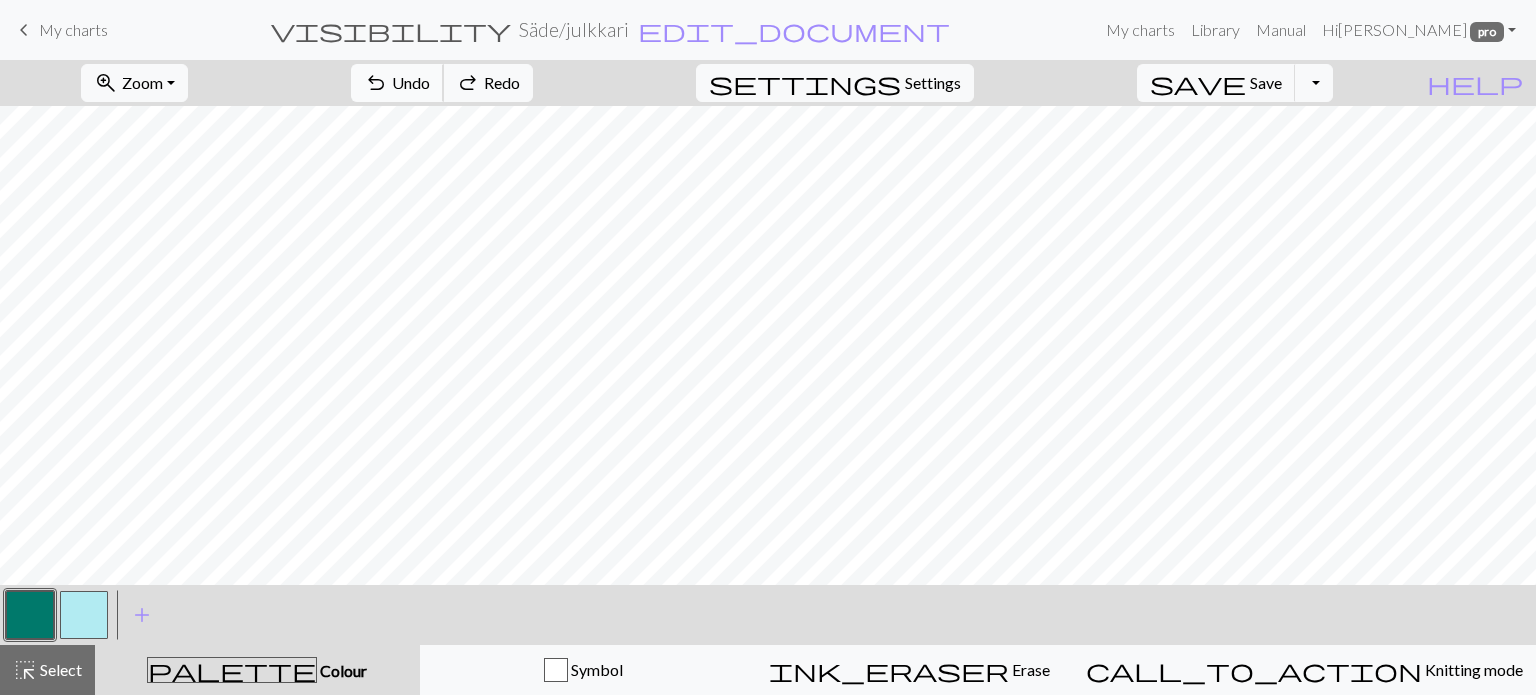 click on "Undo" at bounding box center (411, 82) 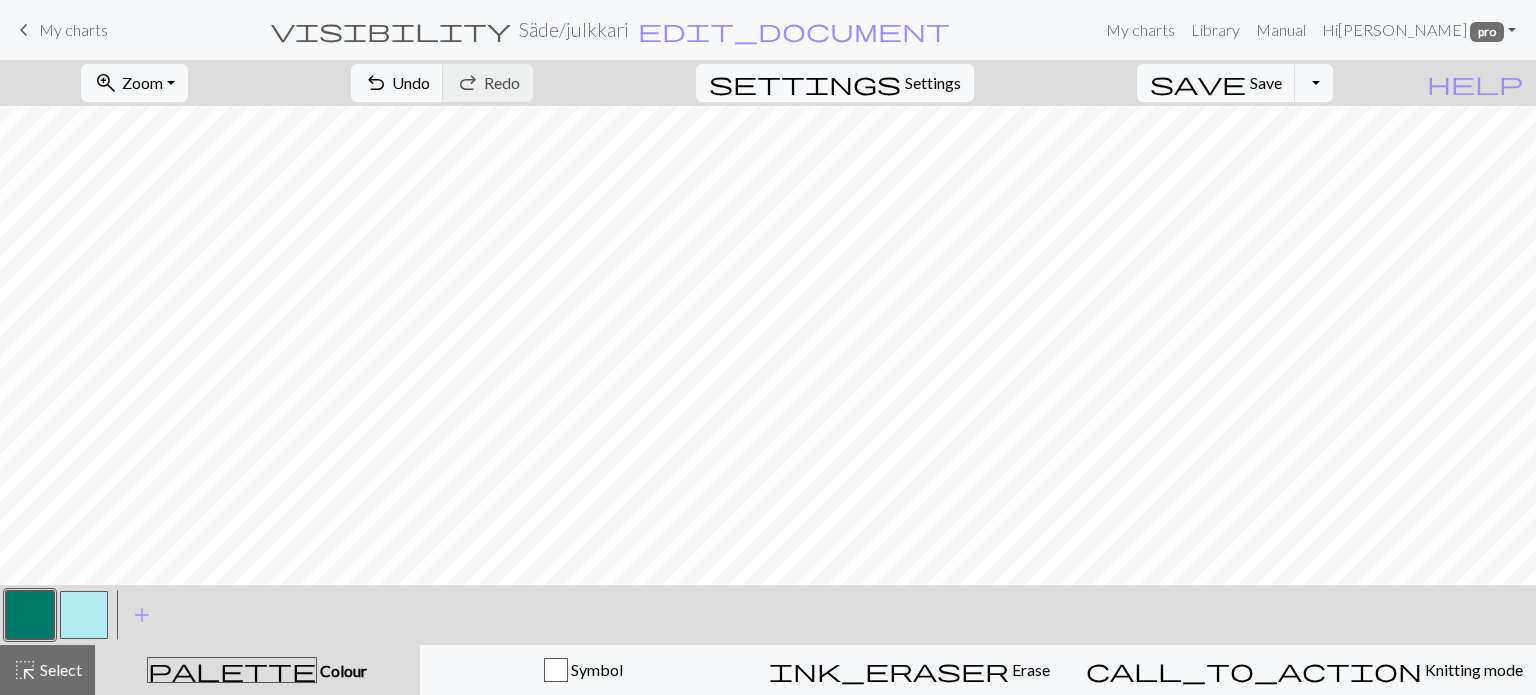 drag, startPoint x: 87, startPoint y: 614, endPoint x: 140, endPoint y: 576, distance: 65.21503 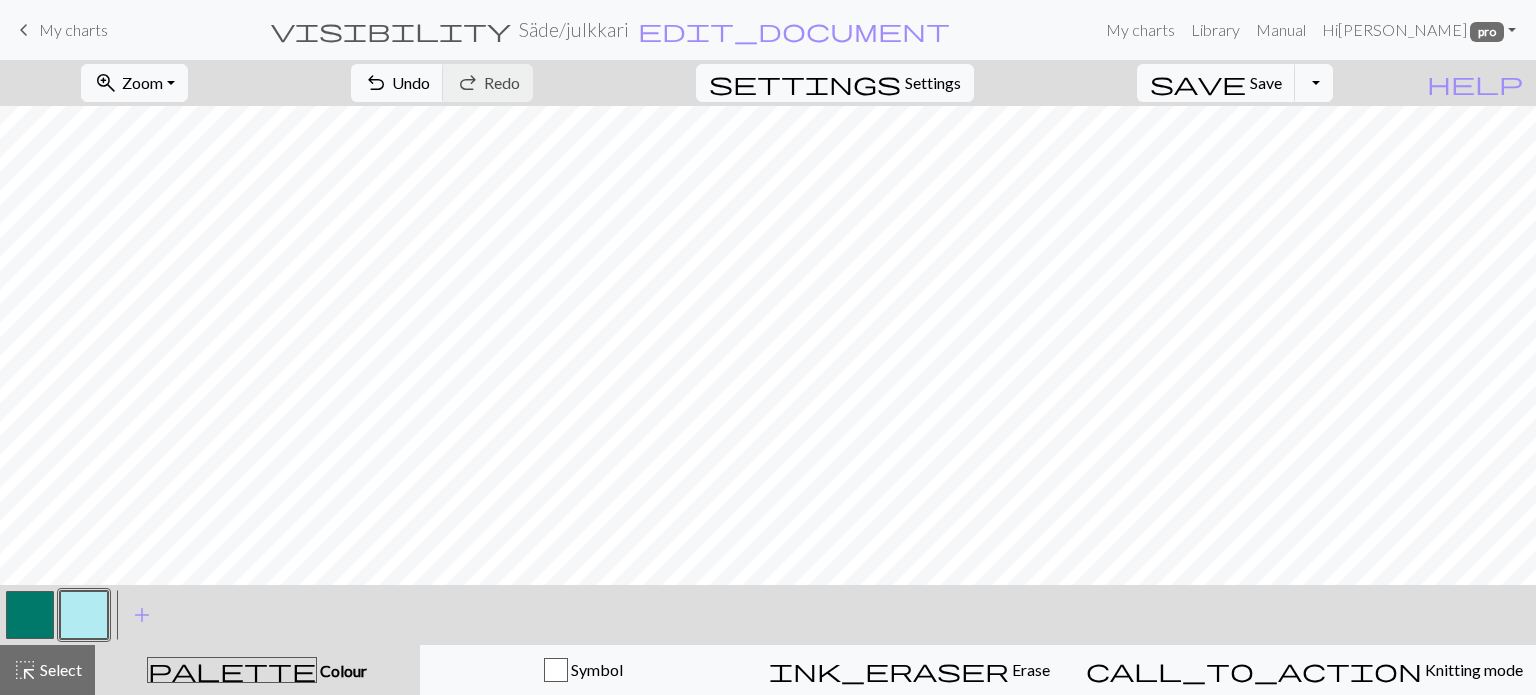 drag, startPoint x: 36, startPoint y: 605, endPoint x: 74, endPoint y: 578, distance: 46.615448 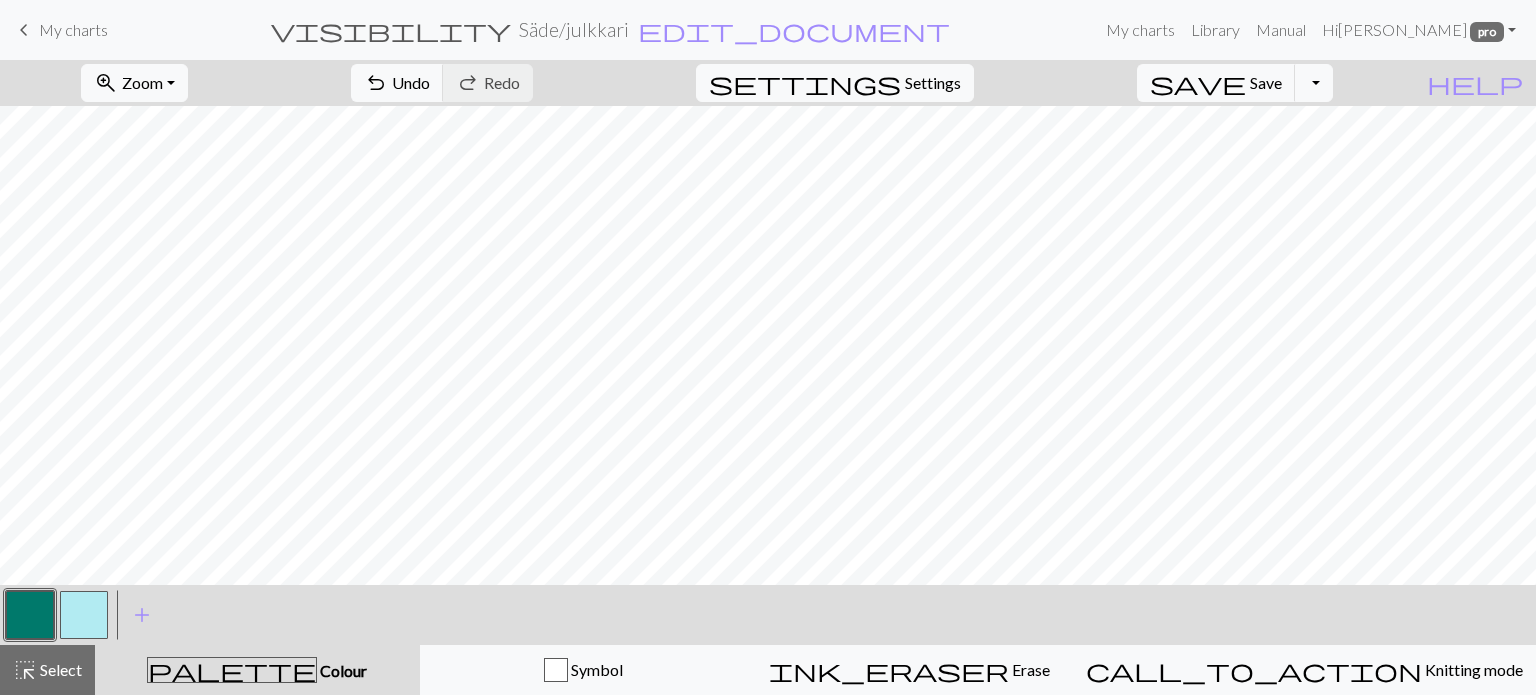 drag, startPoint x: 79, startPoint y: 614, endPoint x: 145, endPoint y: 573, distance: 77.698135 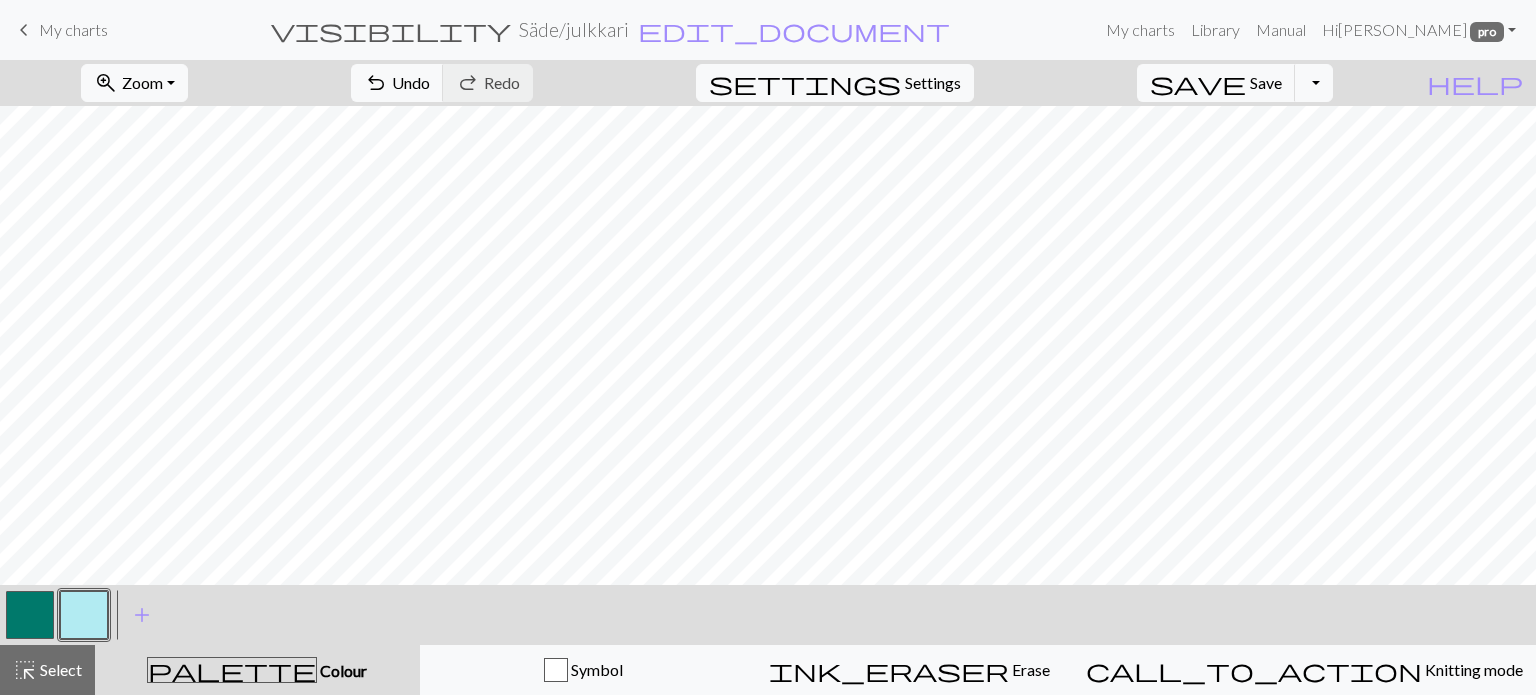 drag, startPoint x: 28, startPoint y: 603, endPoint x: 64, endPoint y: 588, distance: 39 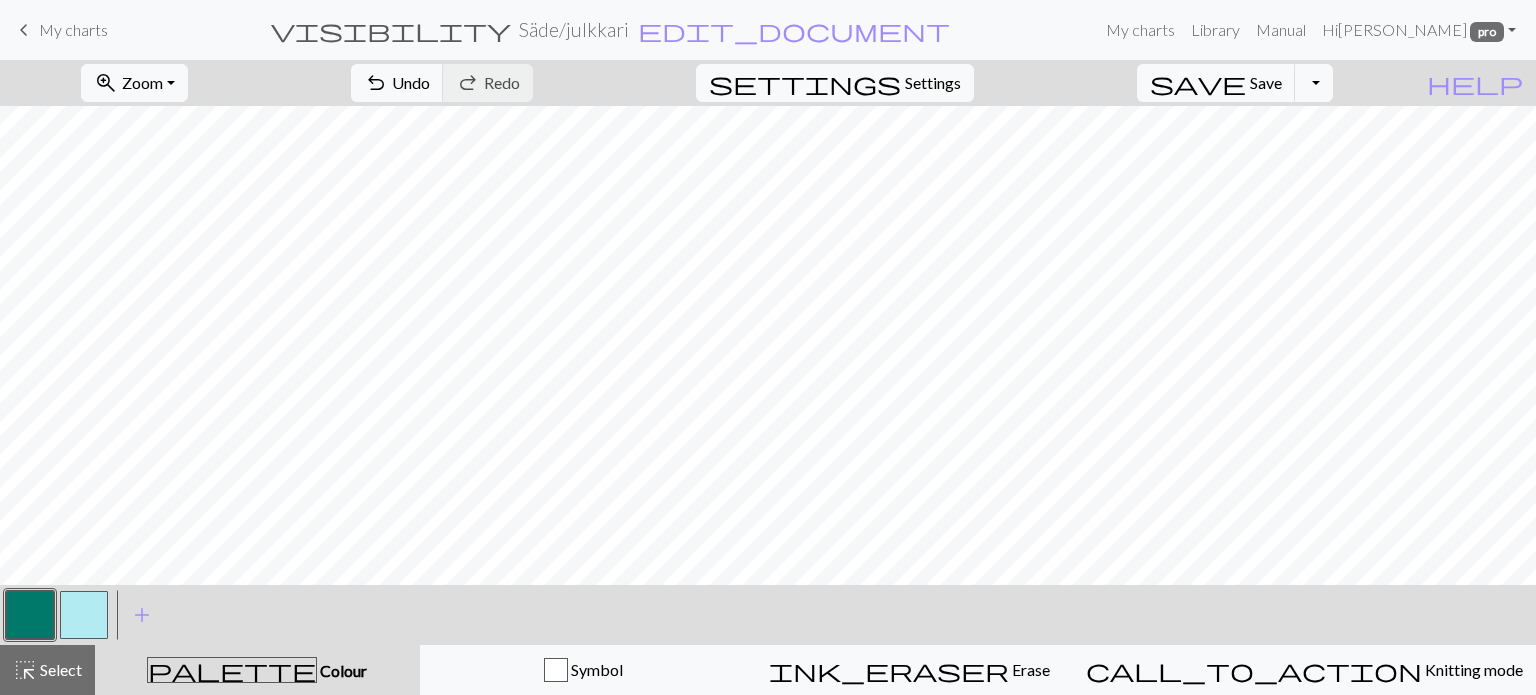 click at bounding box center [84, 615] 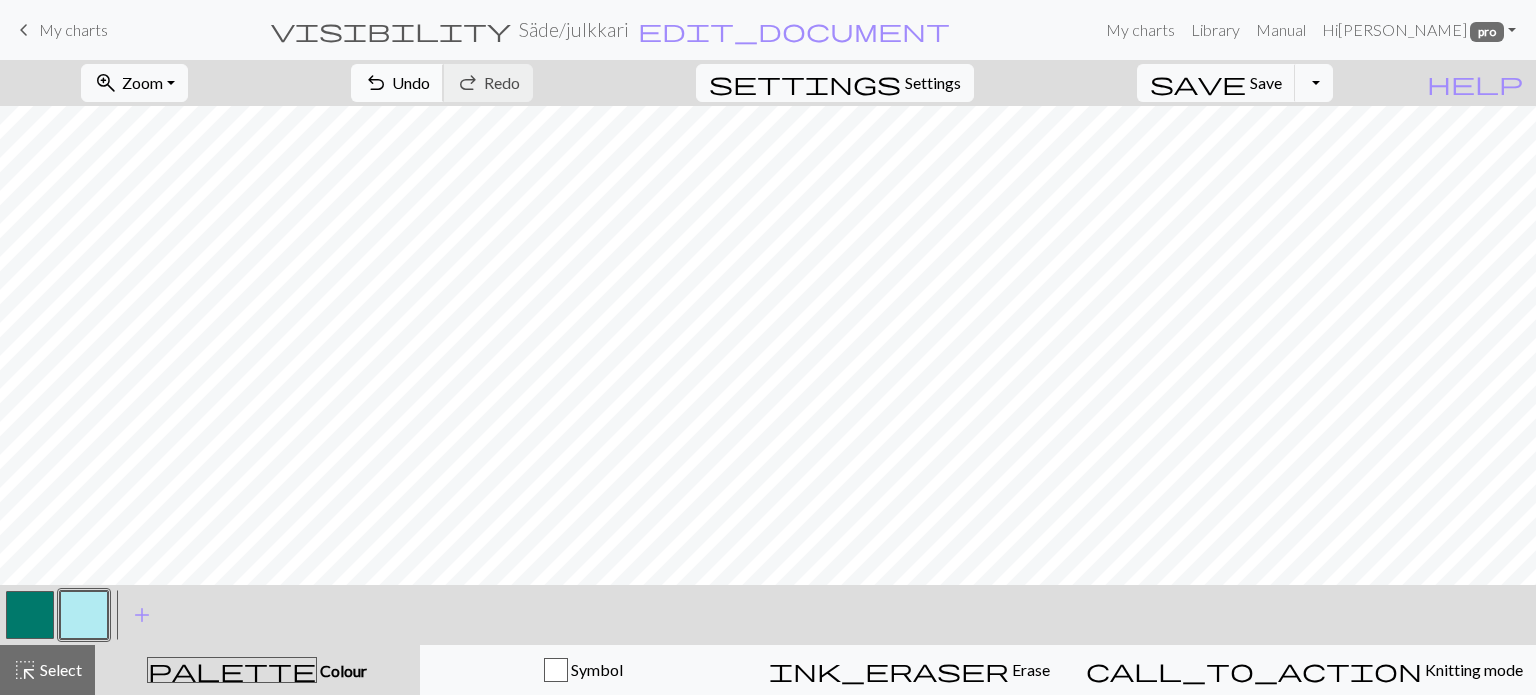 drag, startPoint x: 526, startPoint y: 81, endPoint x: 546, endPoint y: 80, distance: 20.024984 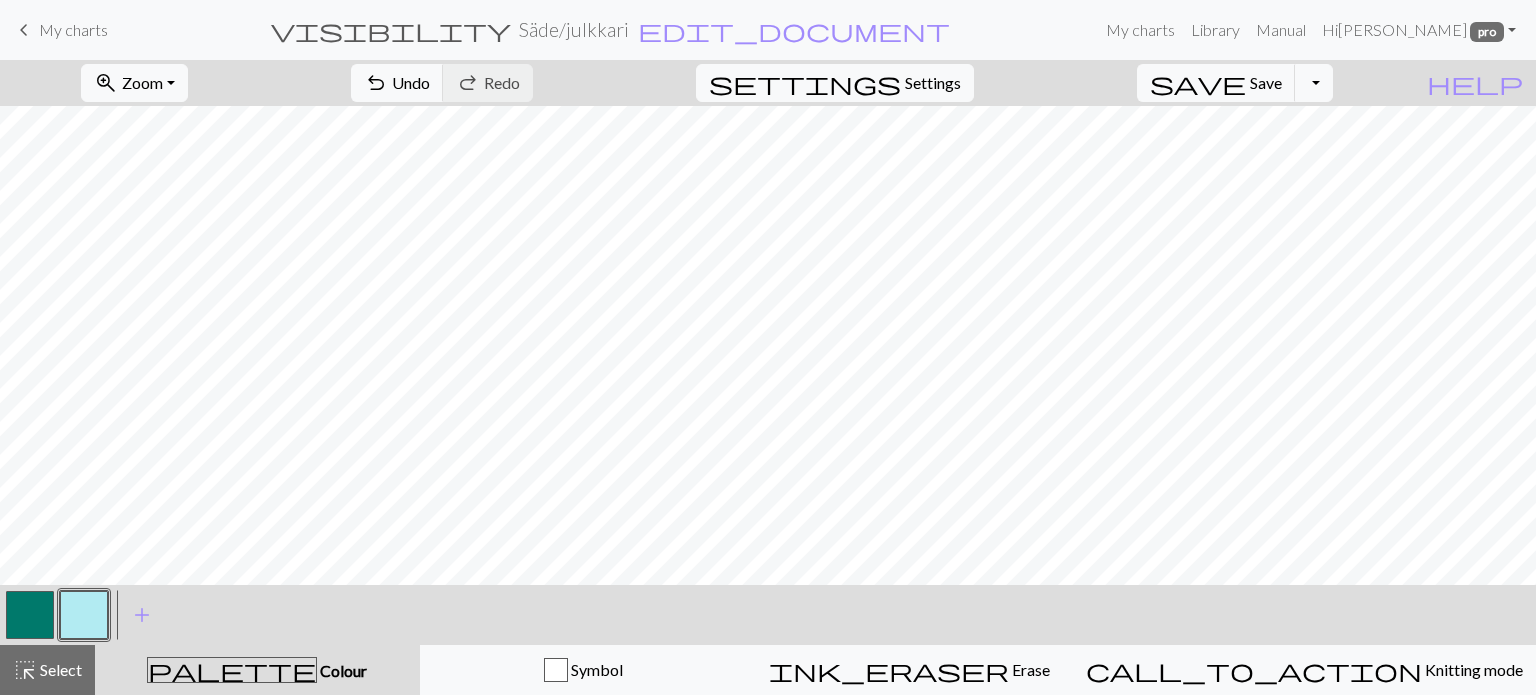 drag, startPoint x: 35, startPoint y: 616, endPoint x: 77, endPoint y: 589, distance: 49.92995 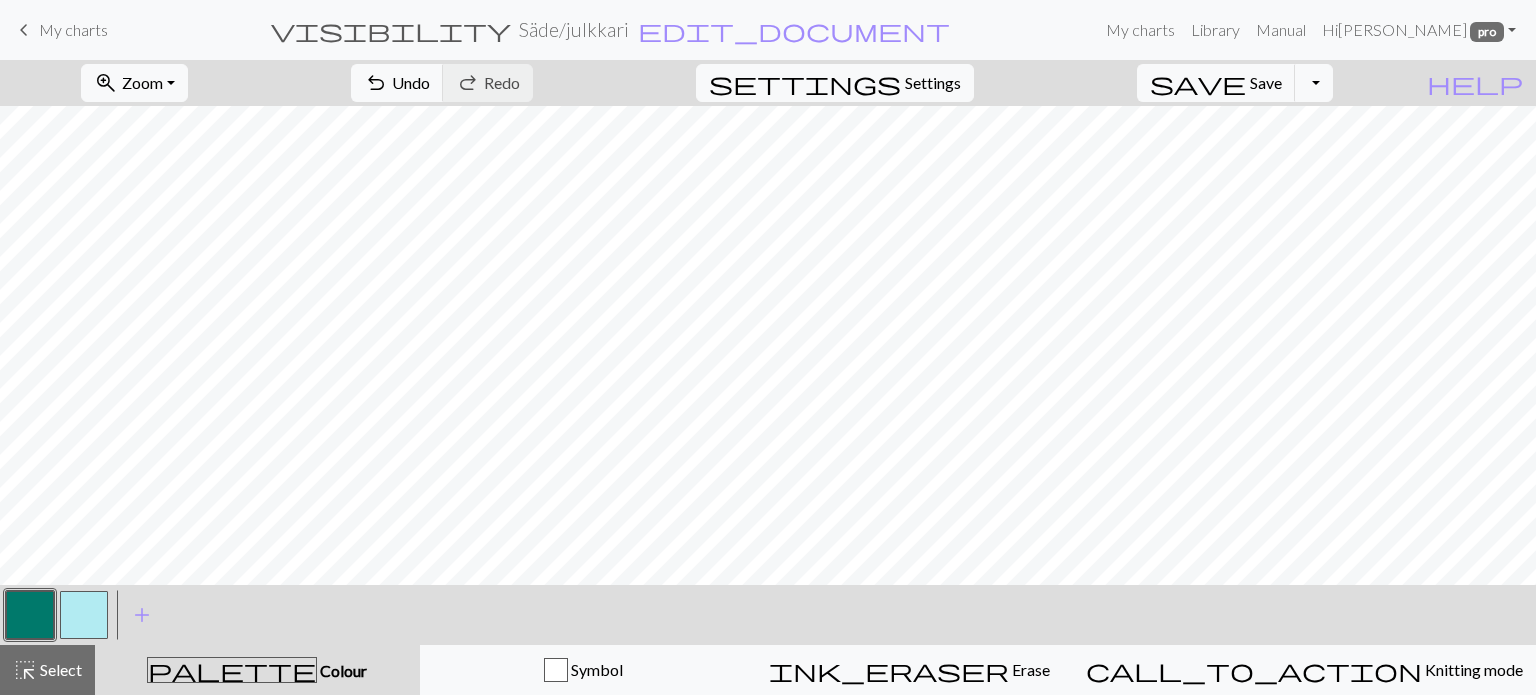 click at bounding box center (84, 615) 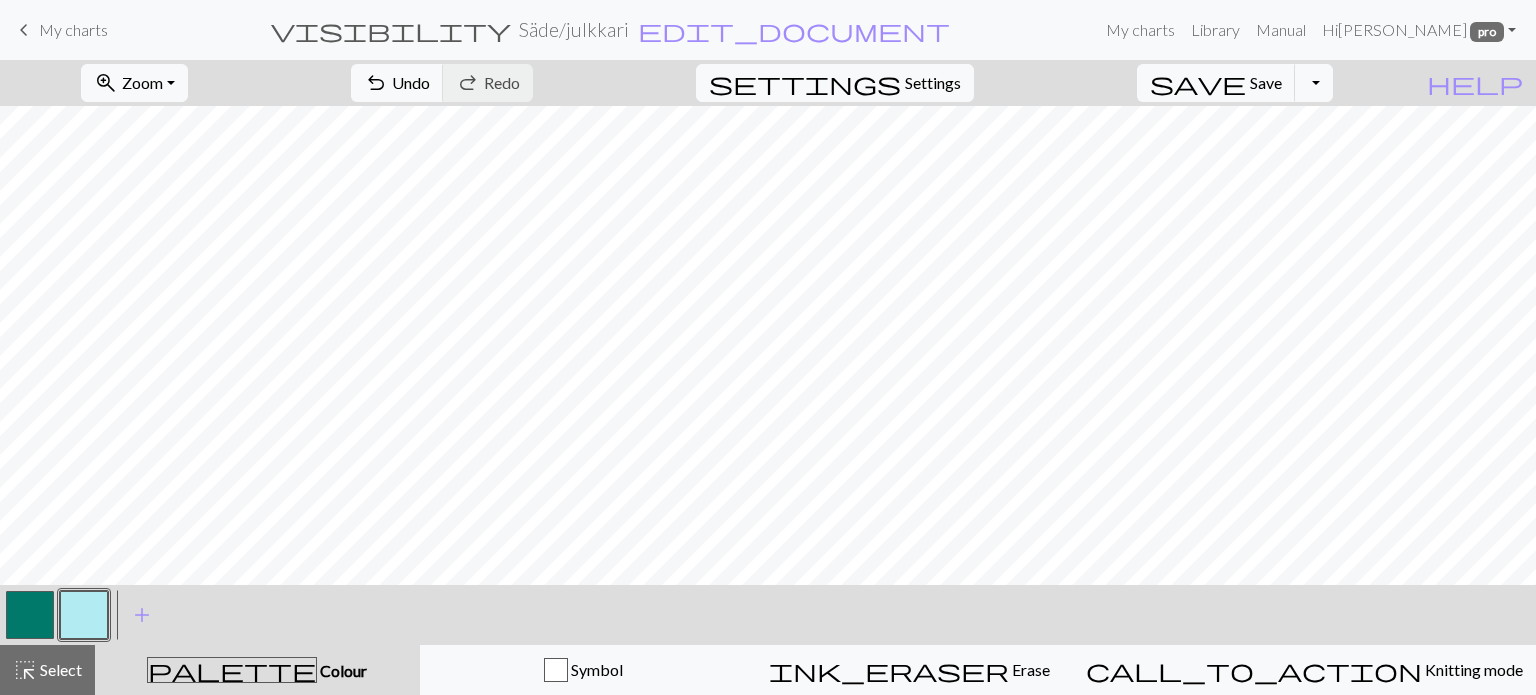 click at bounding box center [30, 615] 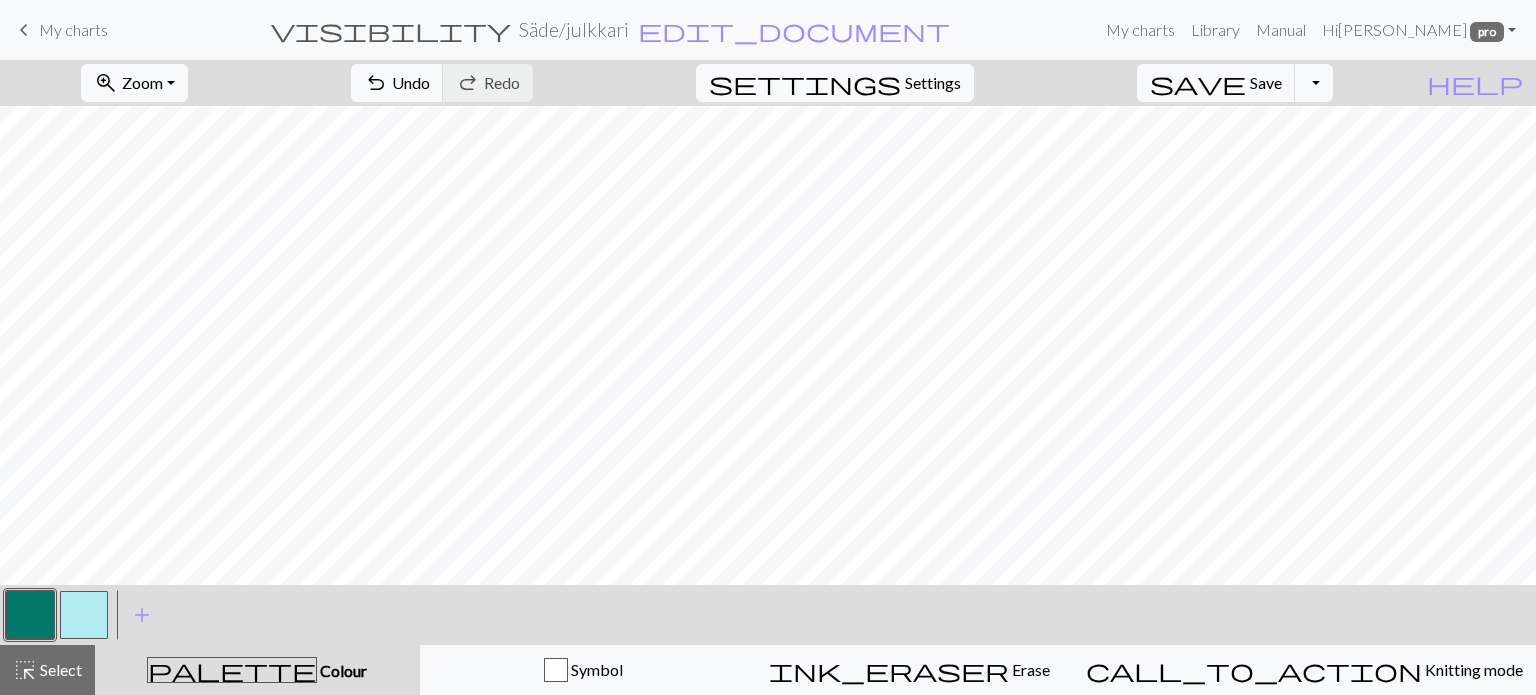 click at bounding box center [84, 615] 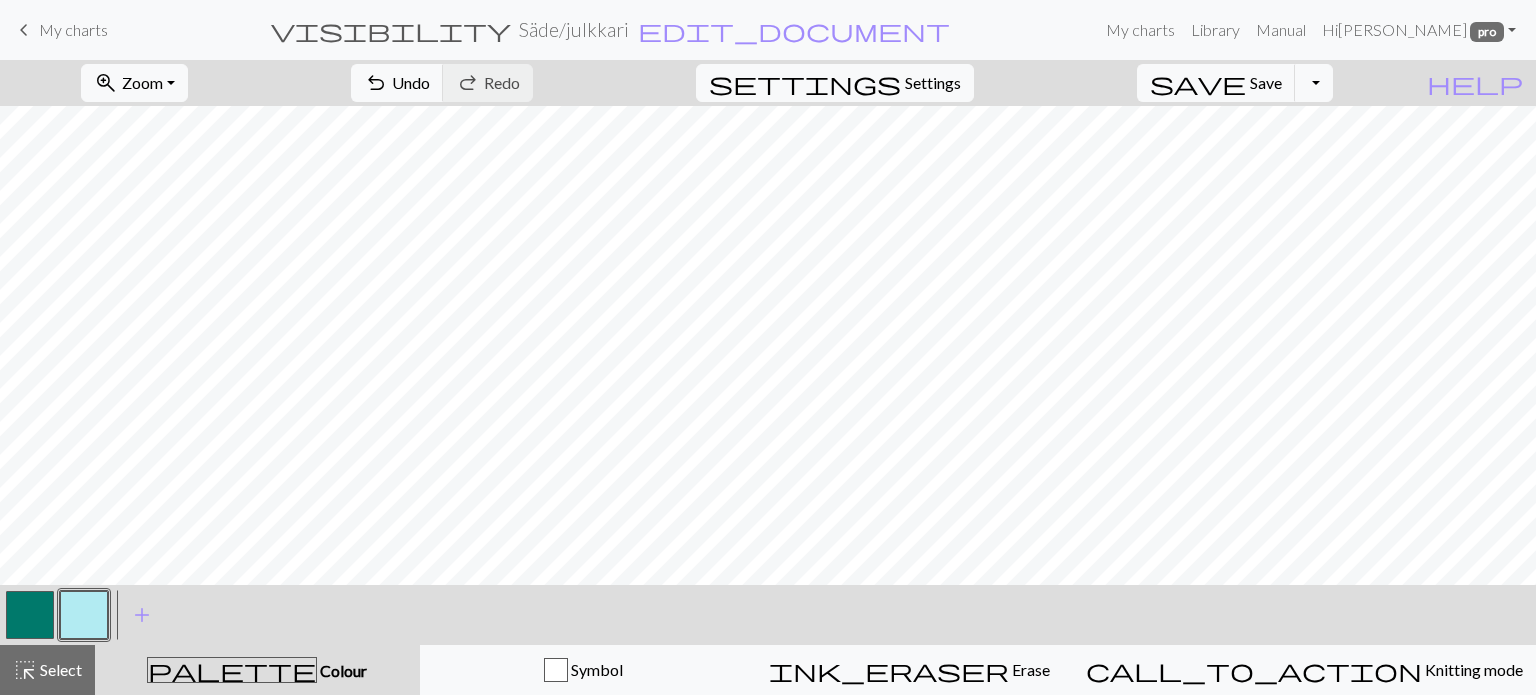 click at bounding box center (30, 615) 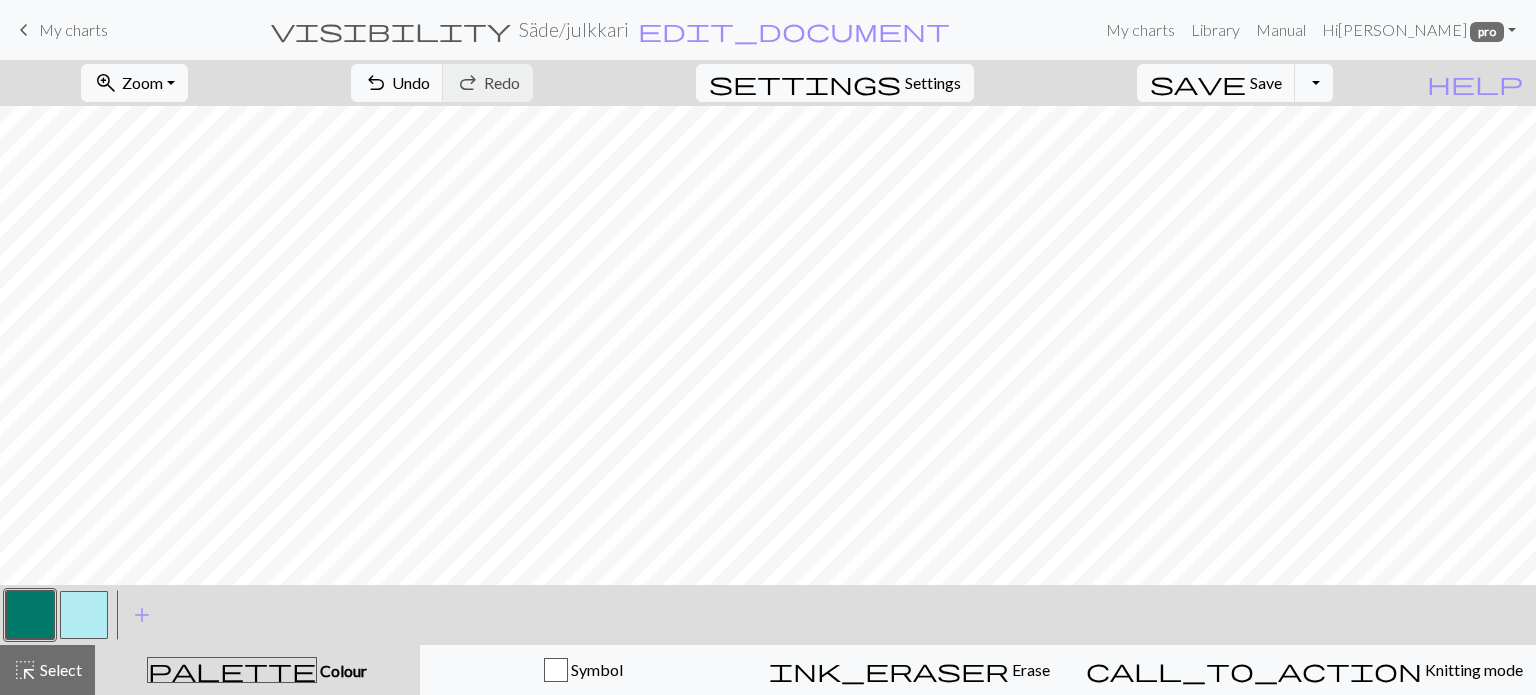 click at bounding box center (84, 615) 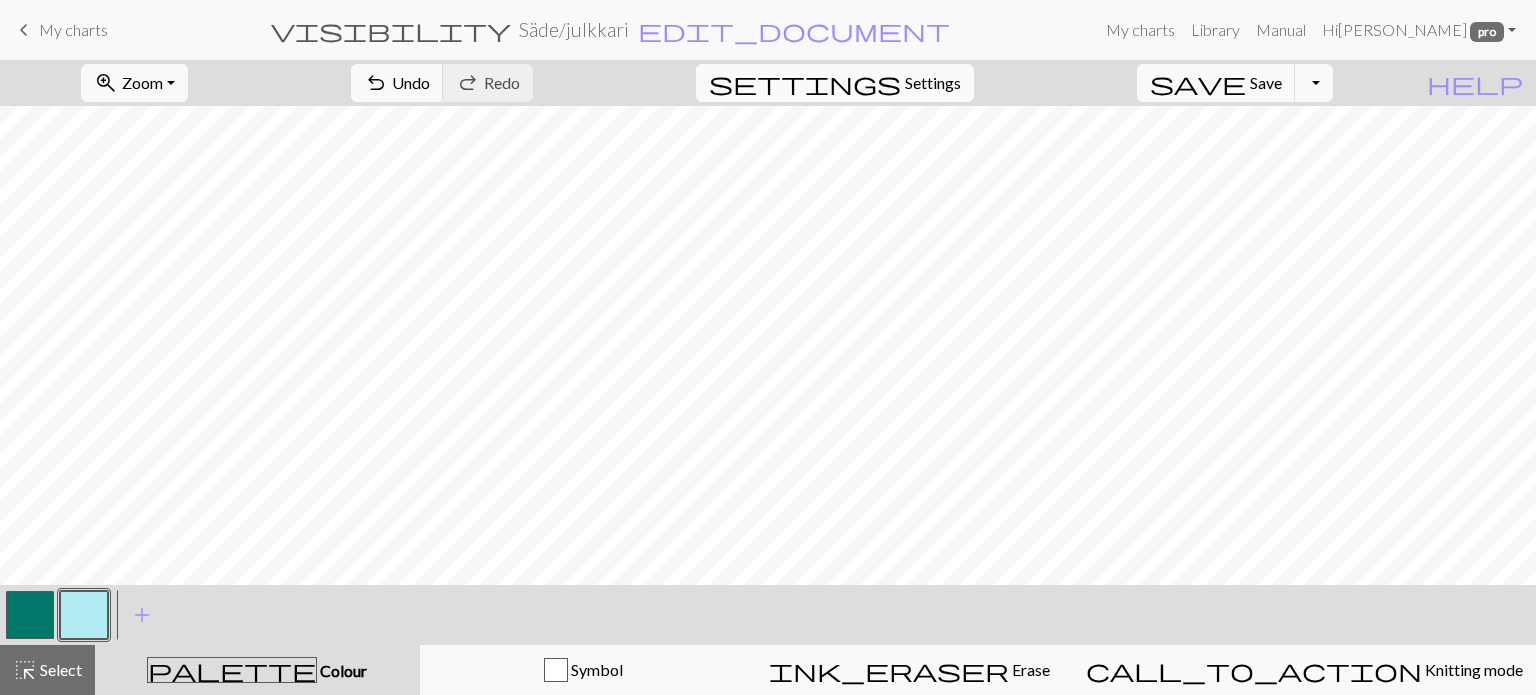 click on "Settings" at bounding box center [933, 83] 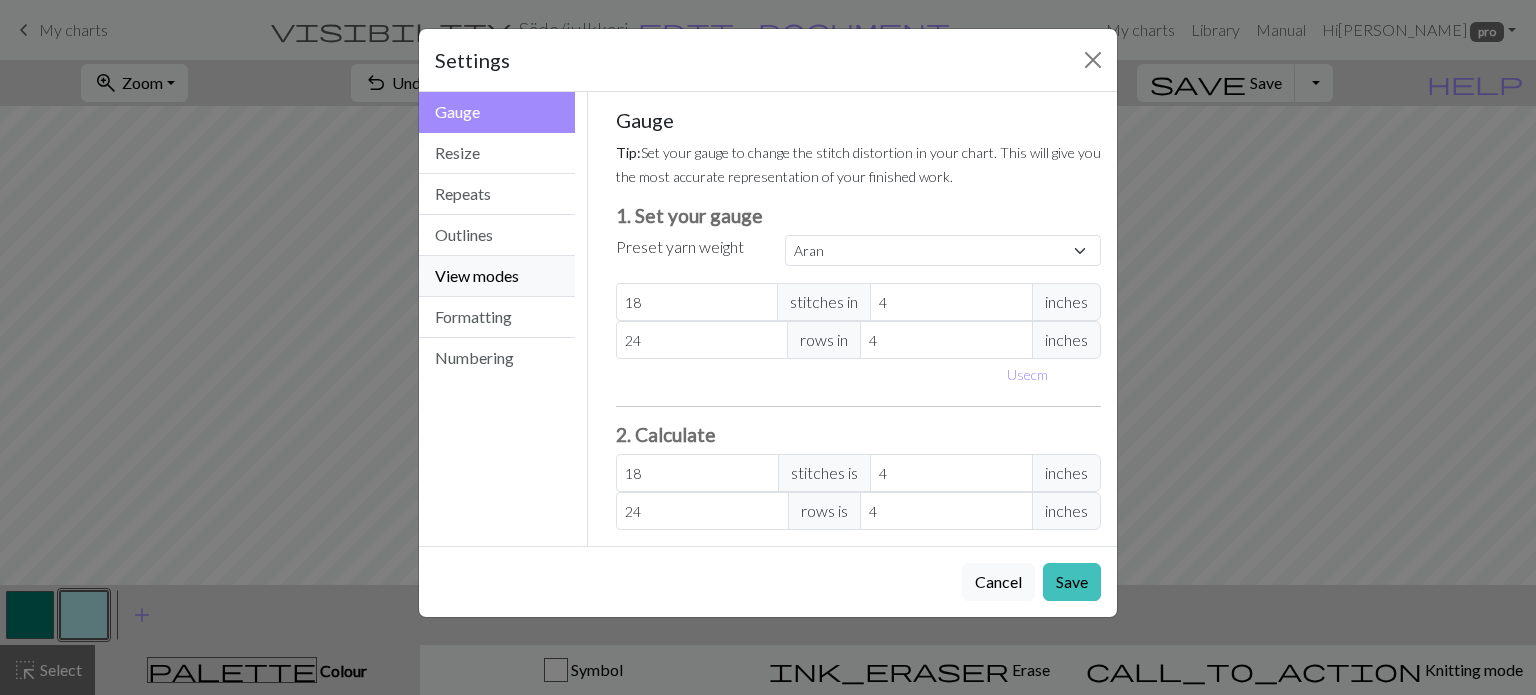 click on "View modes" at bounding box center (497, 276) 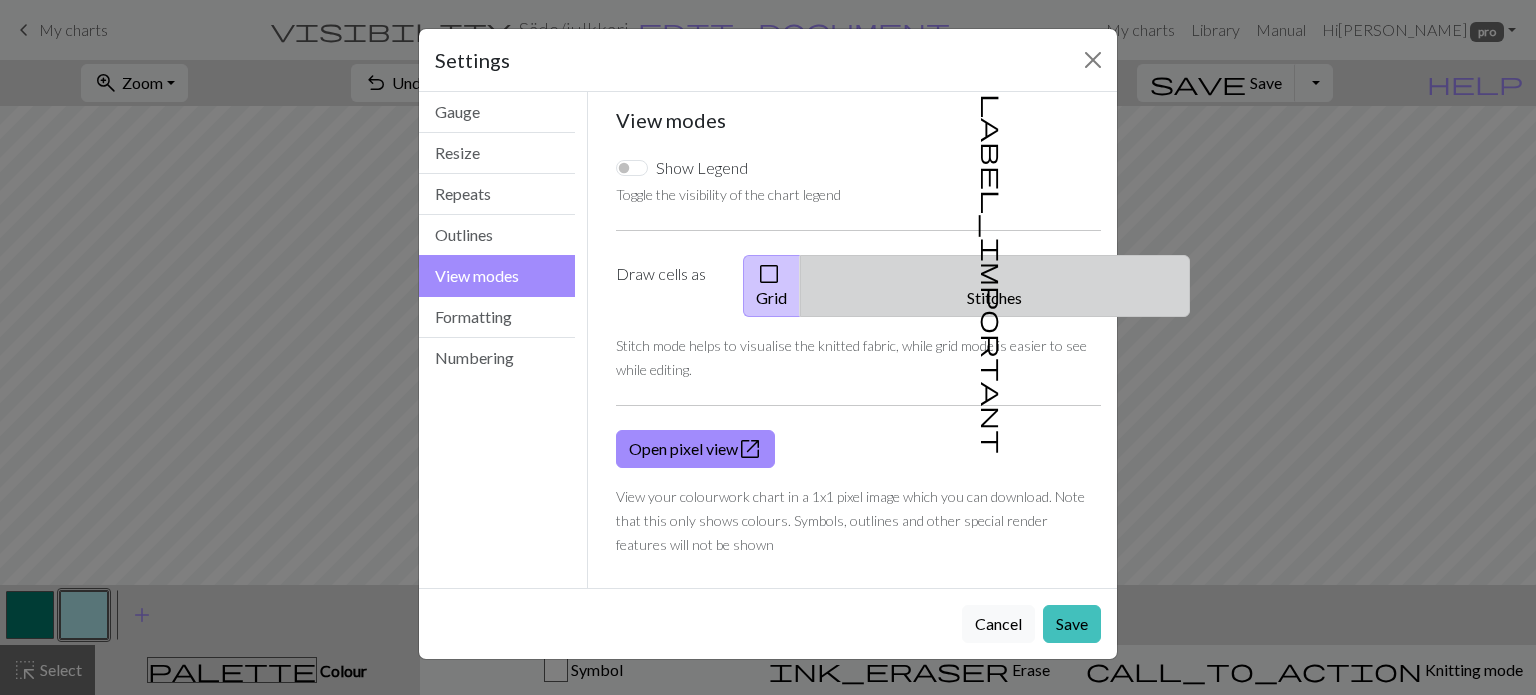 click on "label_important Stitches" at bounding box center (995, 286) 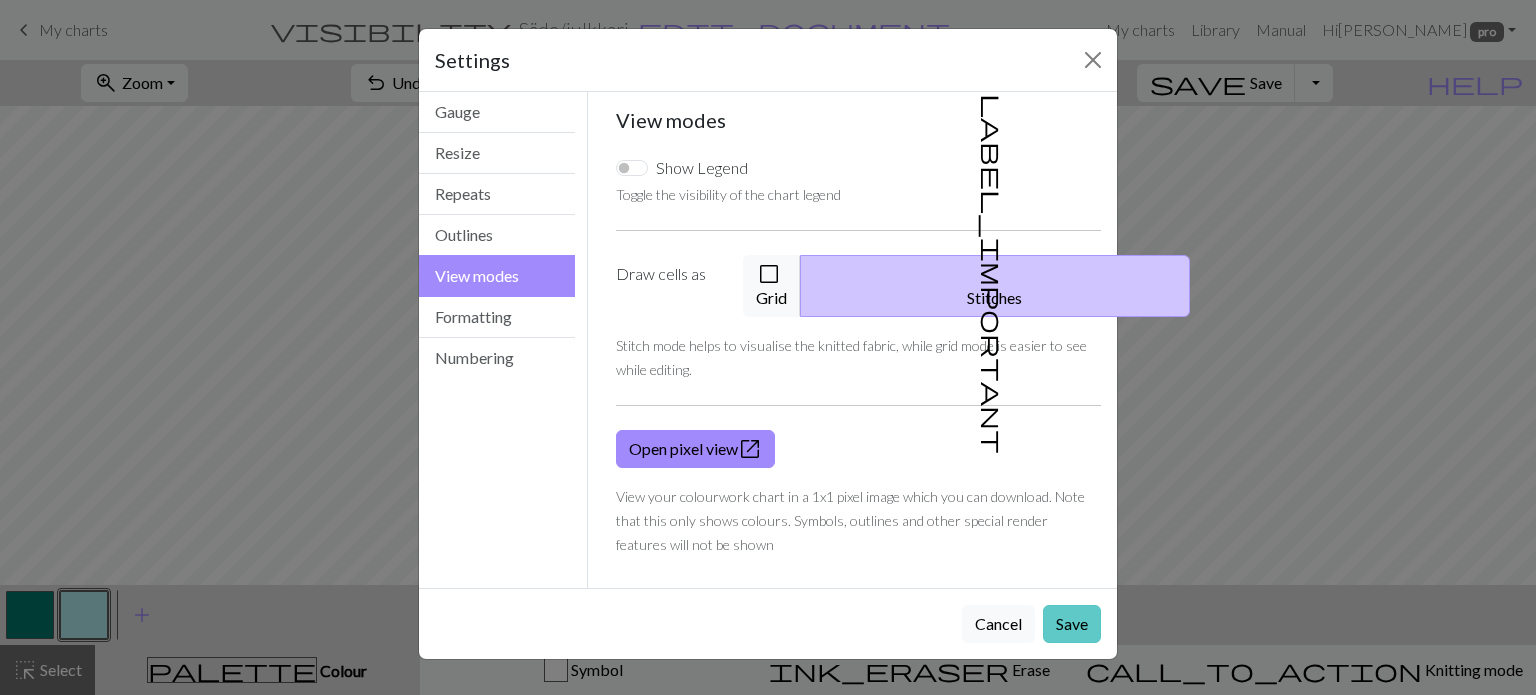click on "Save" at bounding box center (1072, 624) 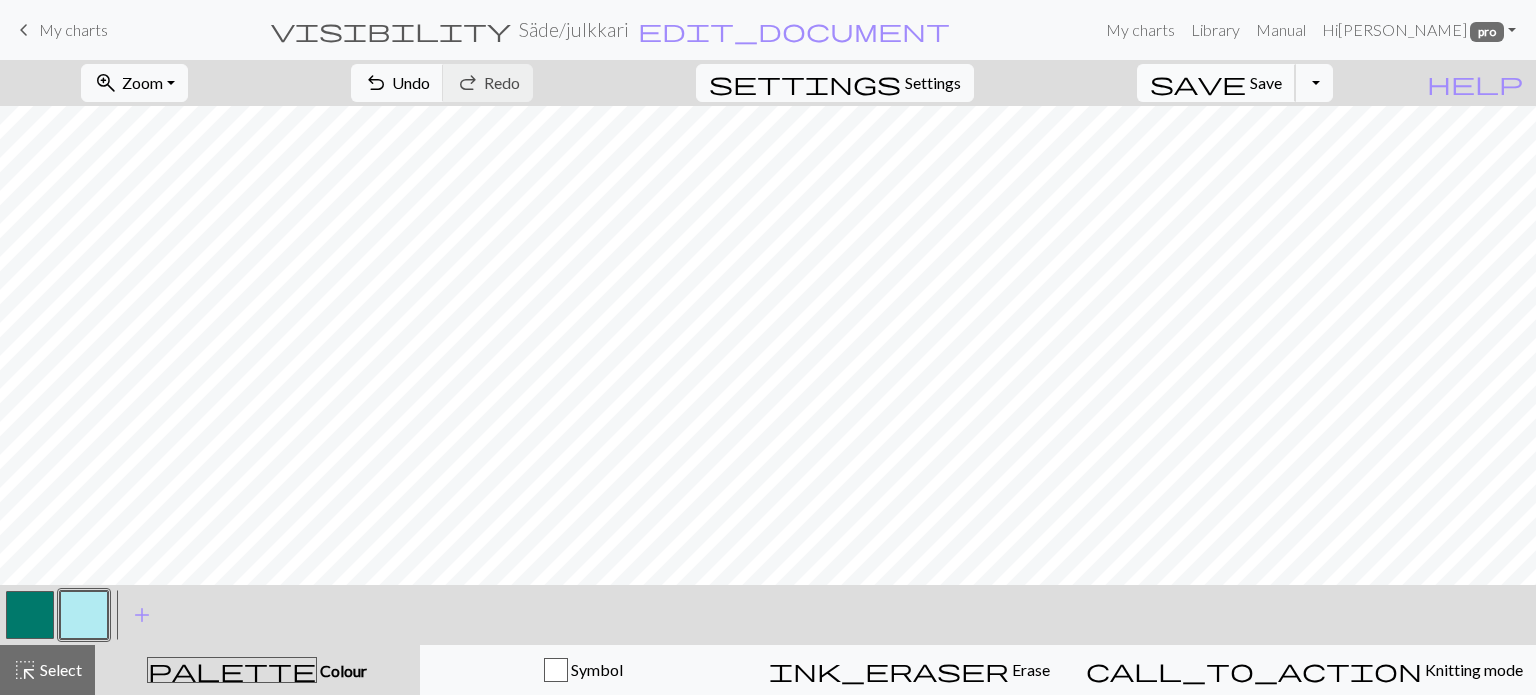 click on "Save" at bounding box center [1266, 82] 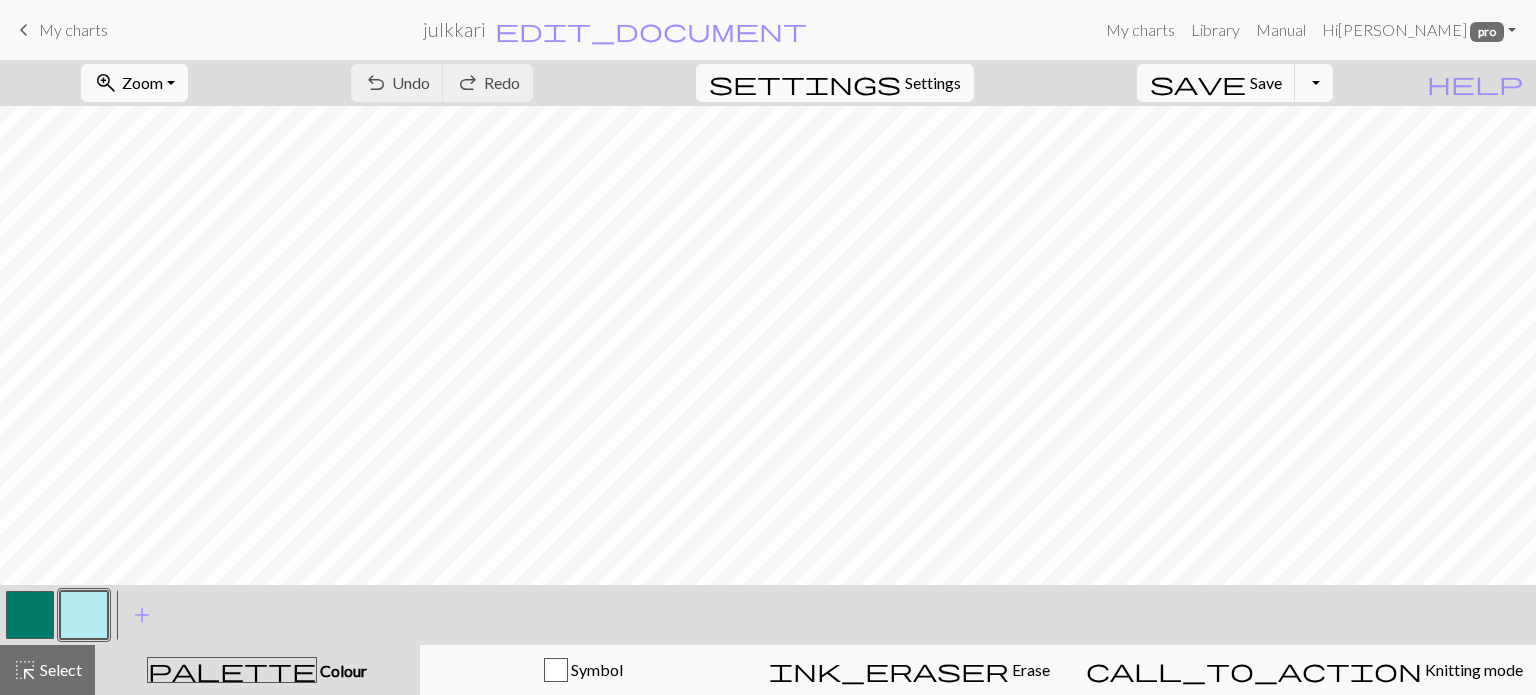 scroll, scrollTop: 0, scrollLeft: 0, axis: both 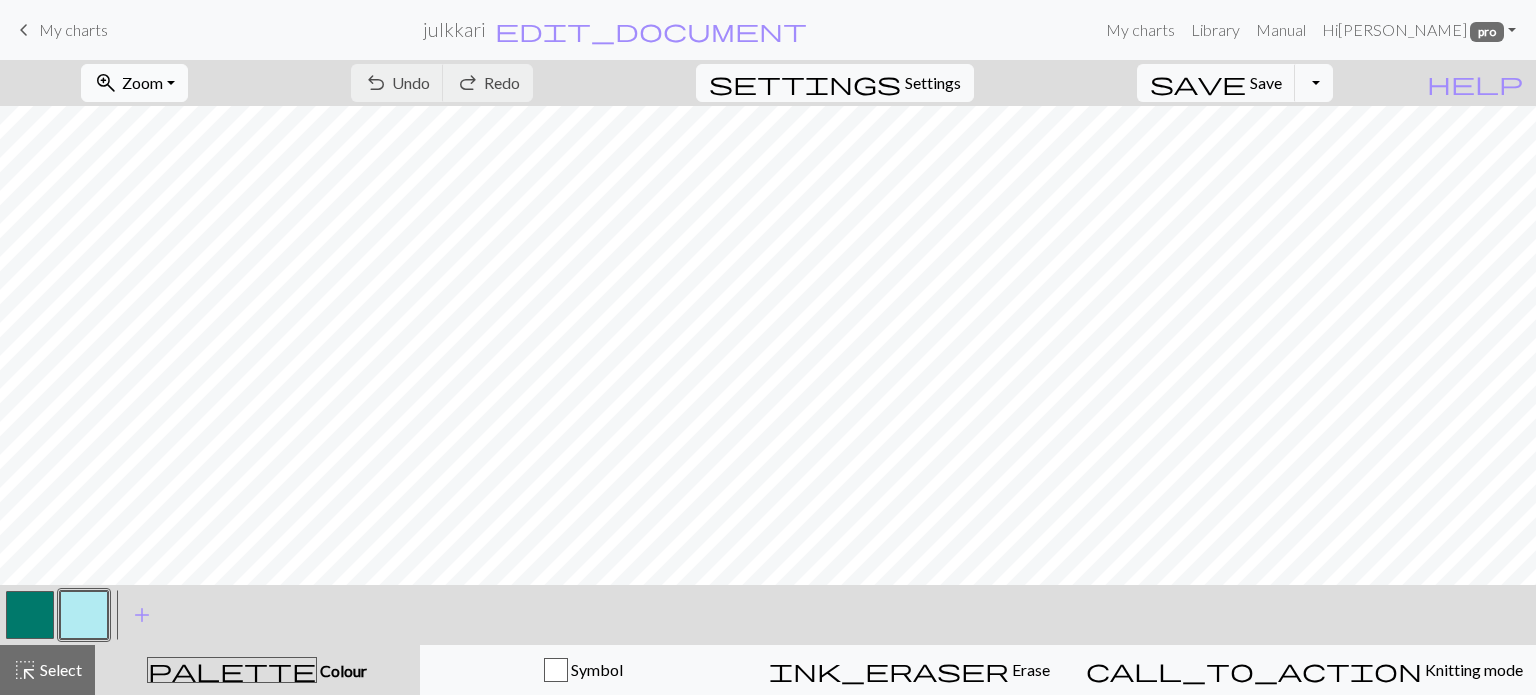 click on "zoom_in" at bounding box center (106, 83) 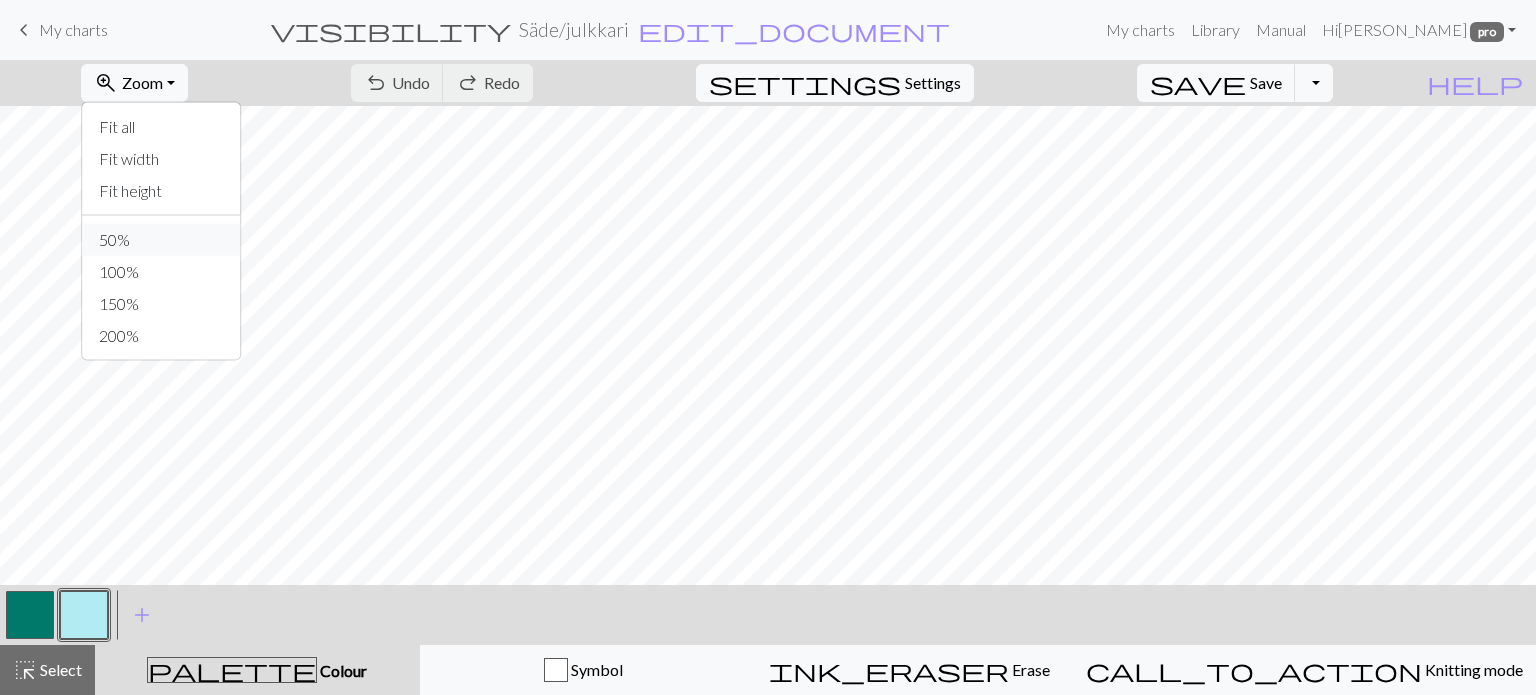 click on "50%" at bounding box center (162, 240) 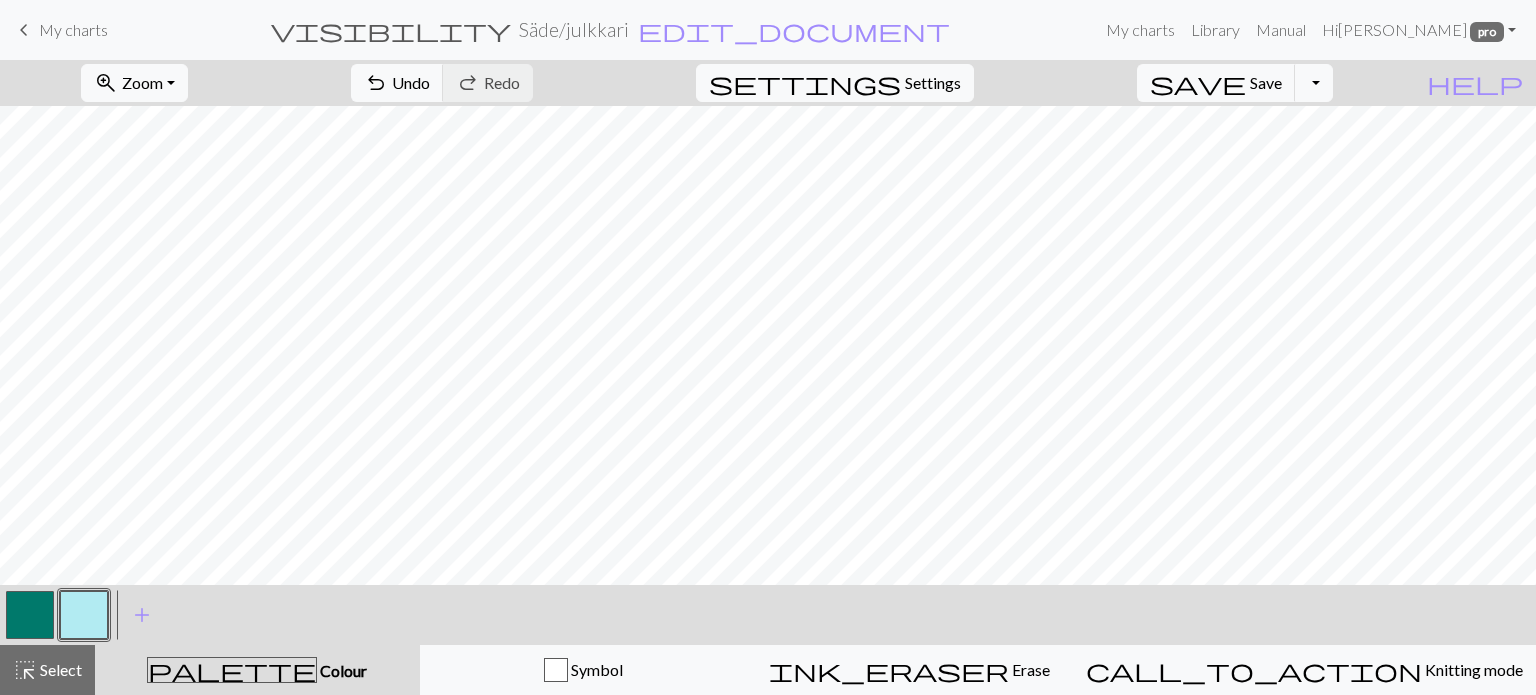 click at bounding box center (30, 615) 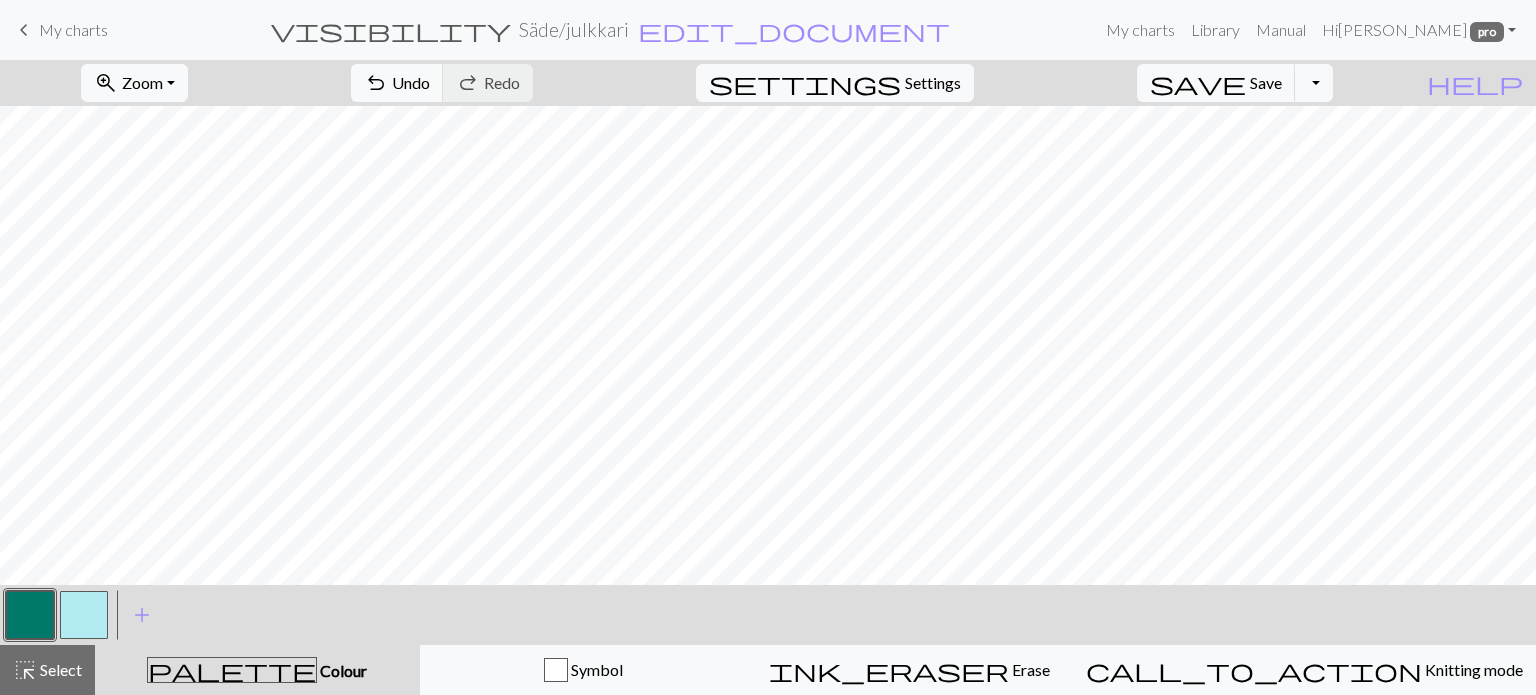 drag, startPoint x: 82, startPoint y: 619, endPoint x: 290, endPoint y: 572, distance: 213.24399 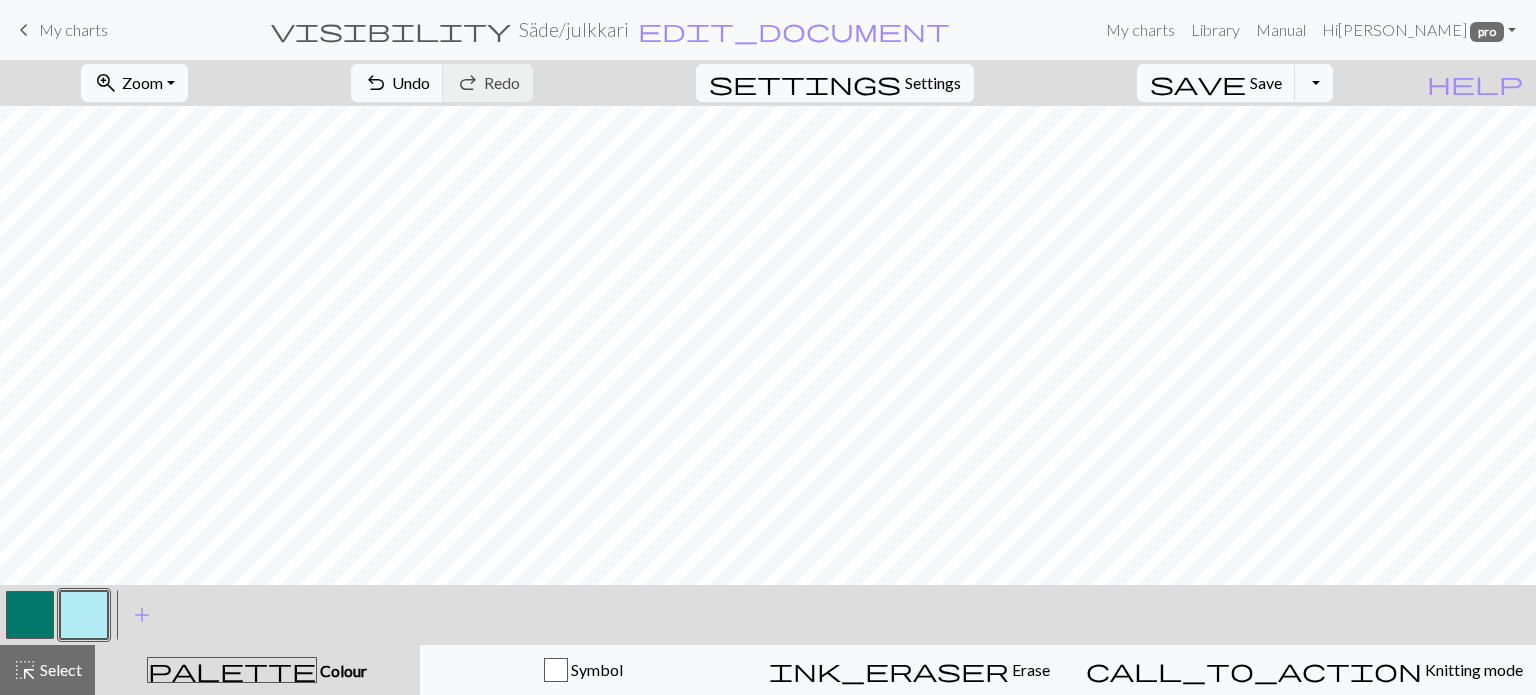 drag, startPoint x: 36, startPoint y: 612, endPoint x: 73, endPoint y: 603, distance: 38.078865 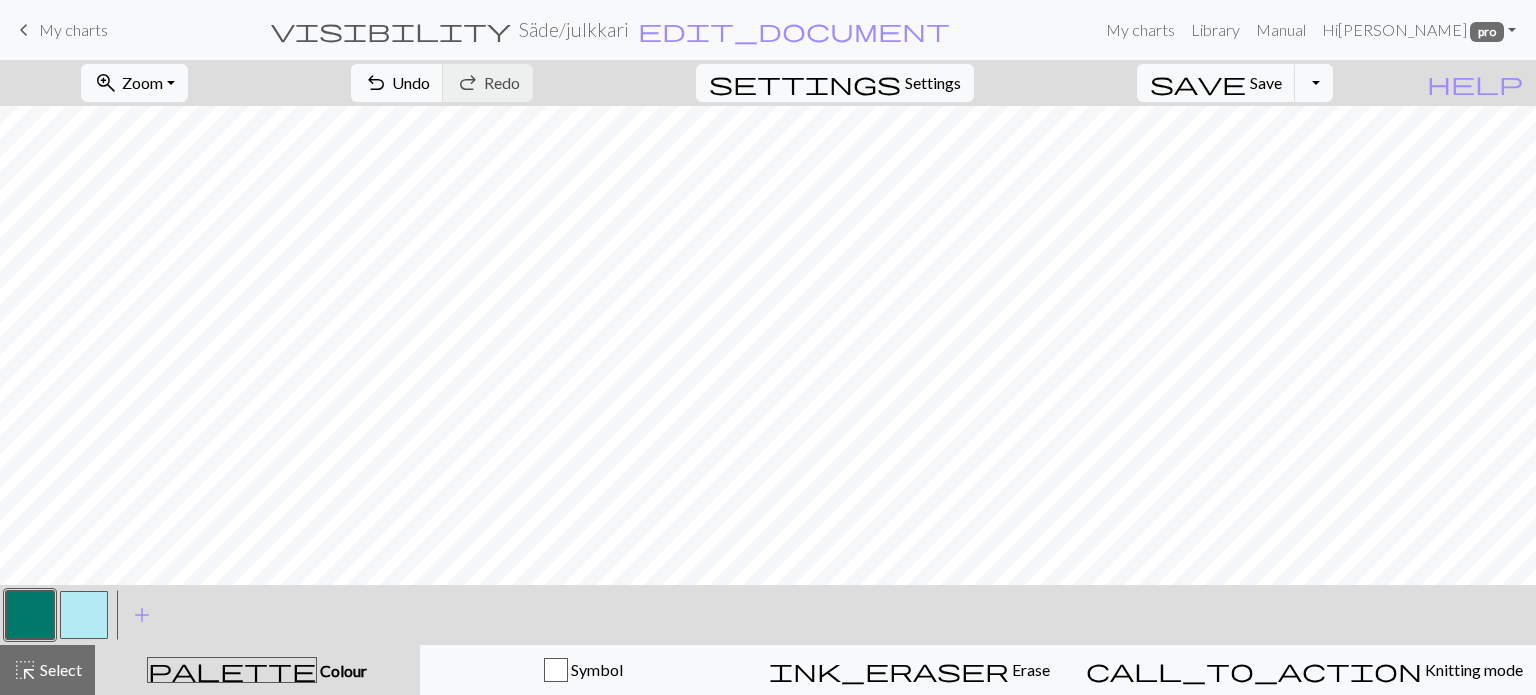 click at bounding box center (30, 615) 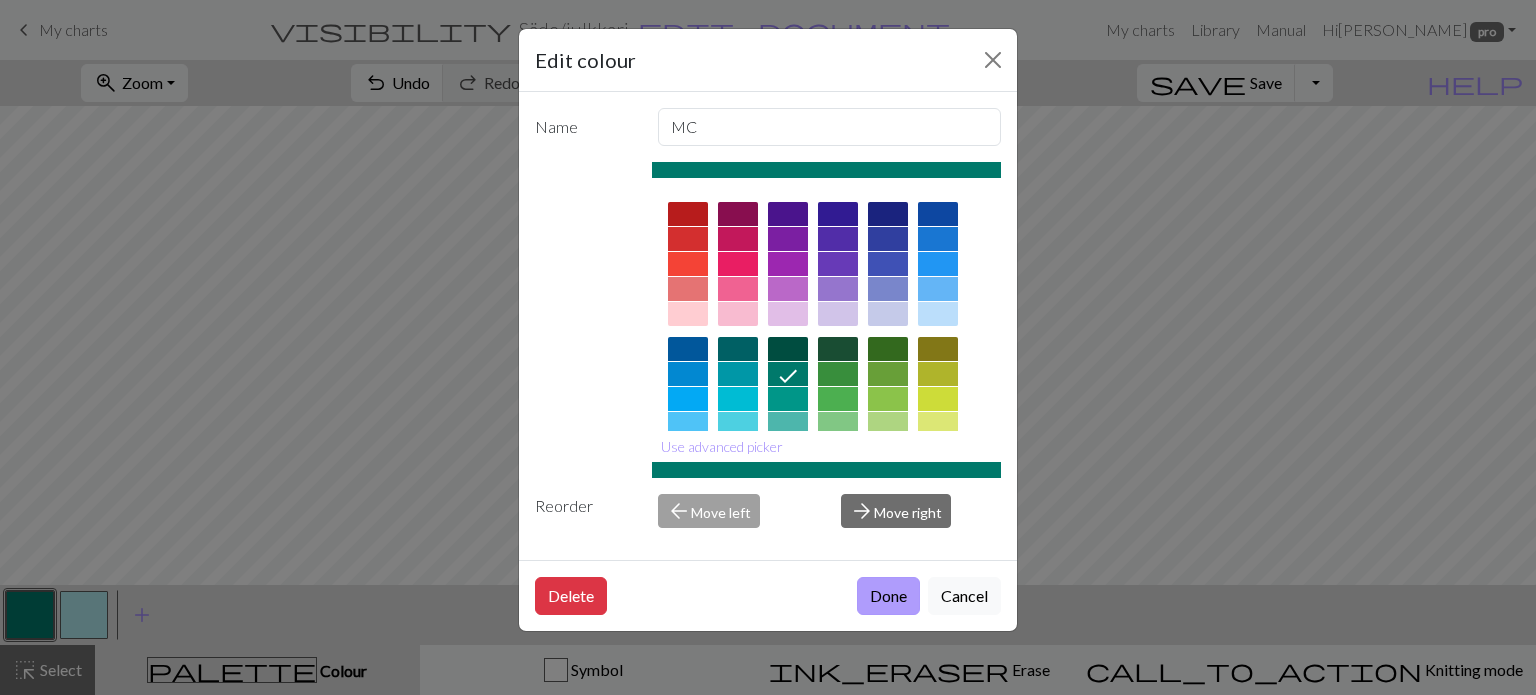 drag, startPoint x: 876, startPoint y: 603, endPoint x: 883, endPoint y: 595, distance: 10.630146 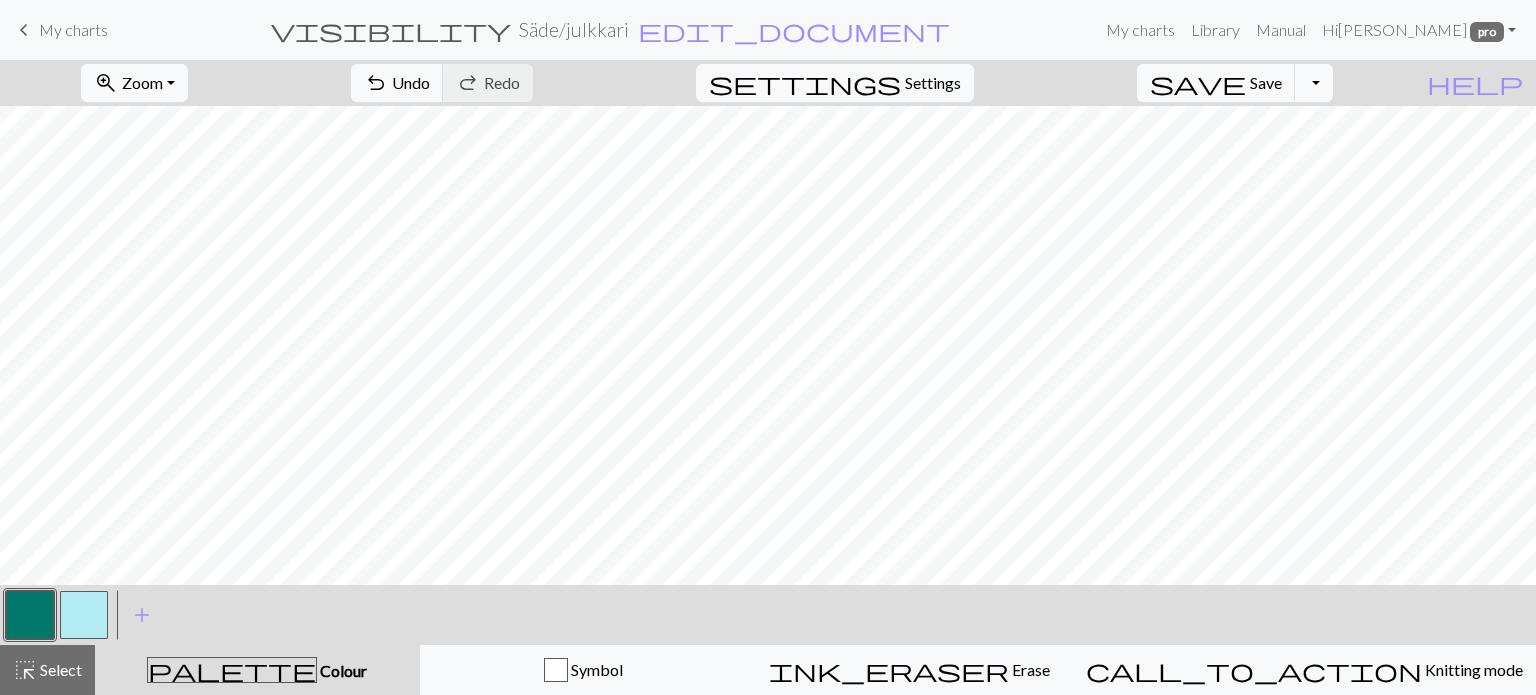 click at bounding box center (84, 615) 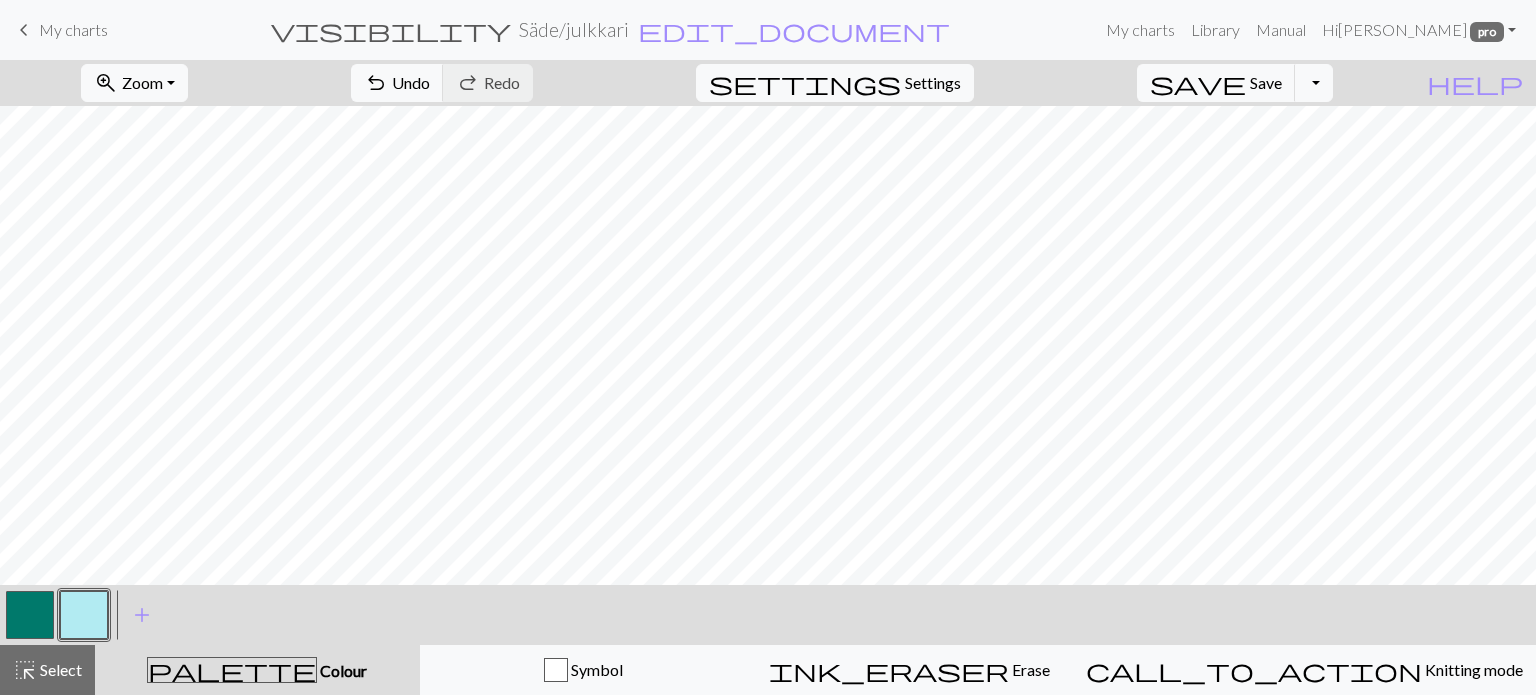 drag, startPoint x: 20, startPoint y: 624, endPoint x: 91, endPoint y: 595, distance: 76.6942 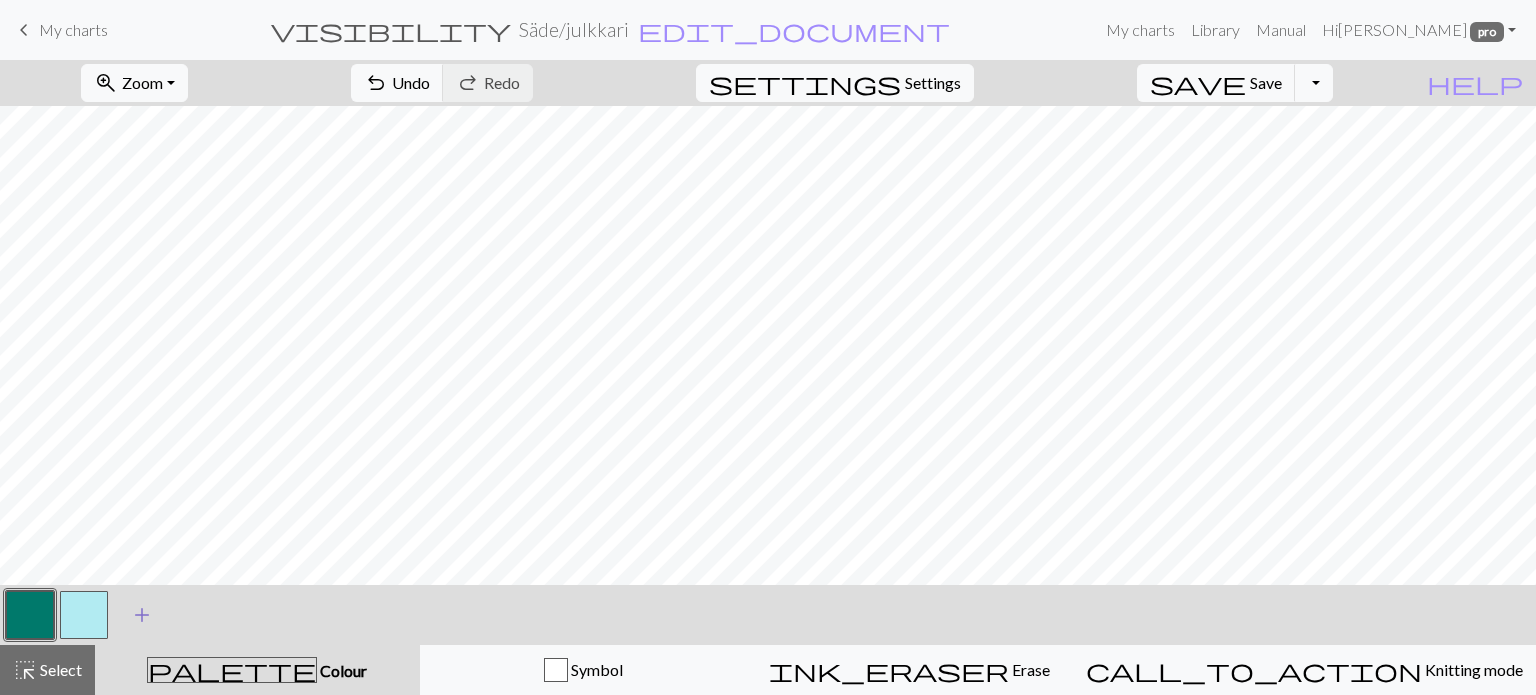 drag, startPoint x: 76, startPoint y: 623, endPoint x: 150, endPoint y: 595, distance: 79.12016 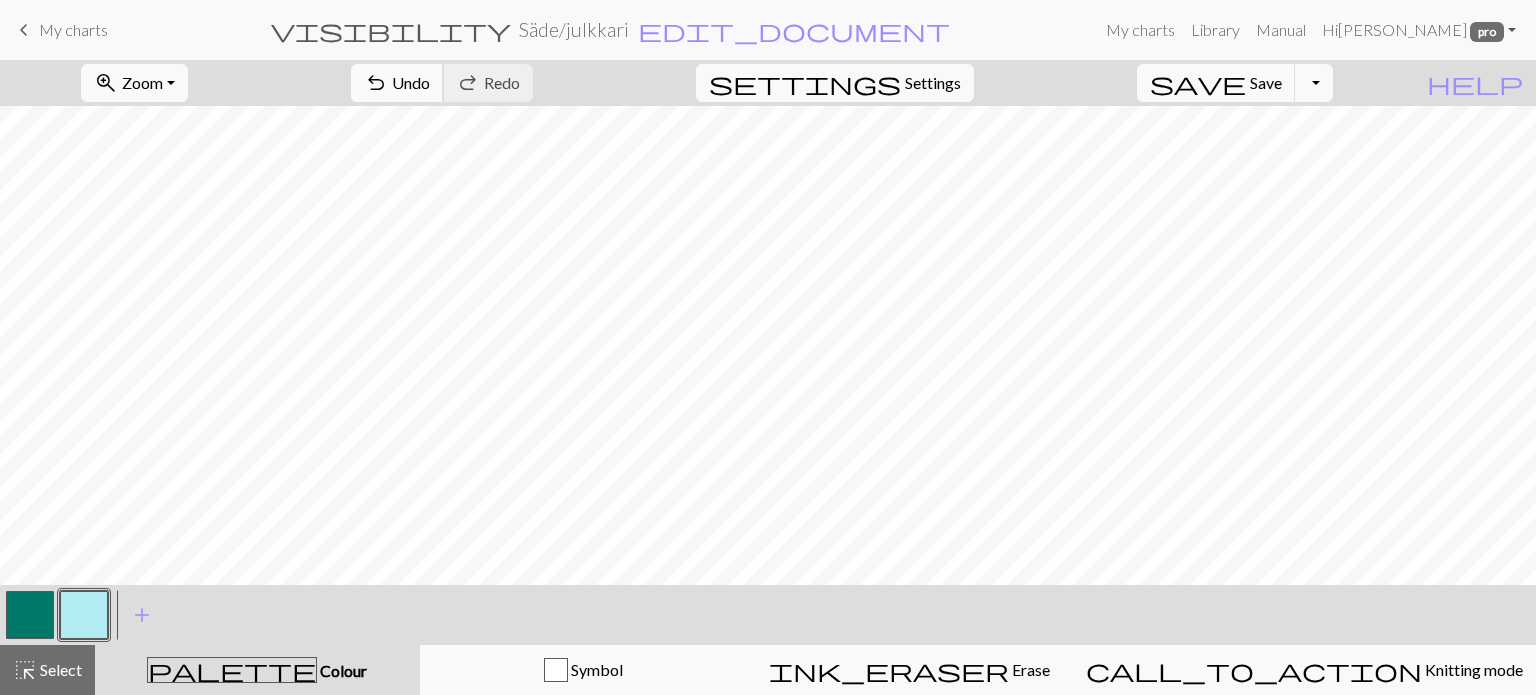 click on "Undo" at bounding box center [411, 82] 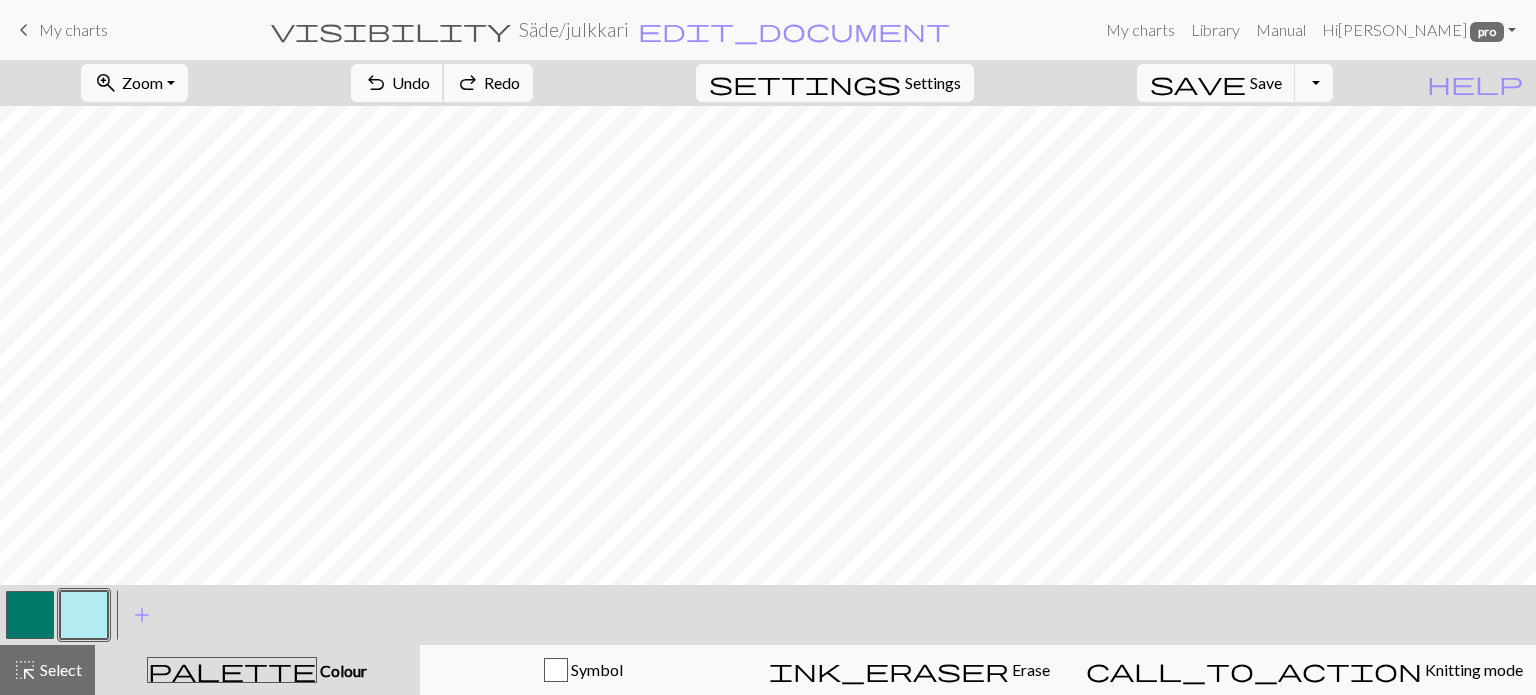 click on "Undo" at bounding box center (411, 82) 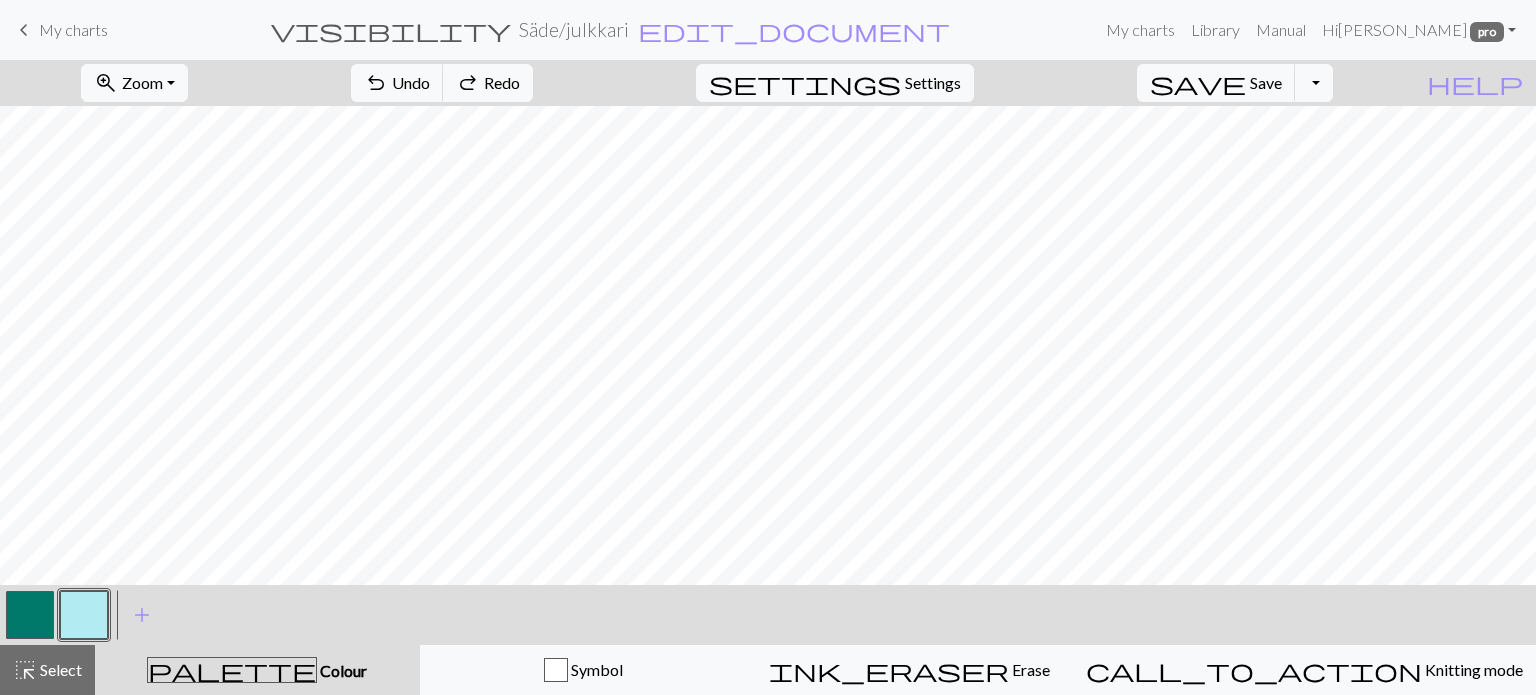 click at bounding box center [30, 615] 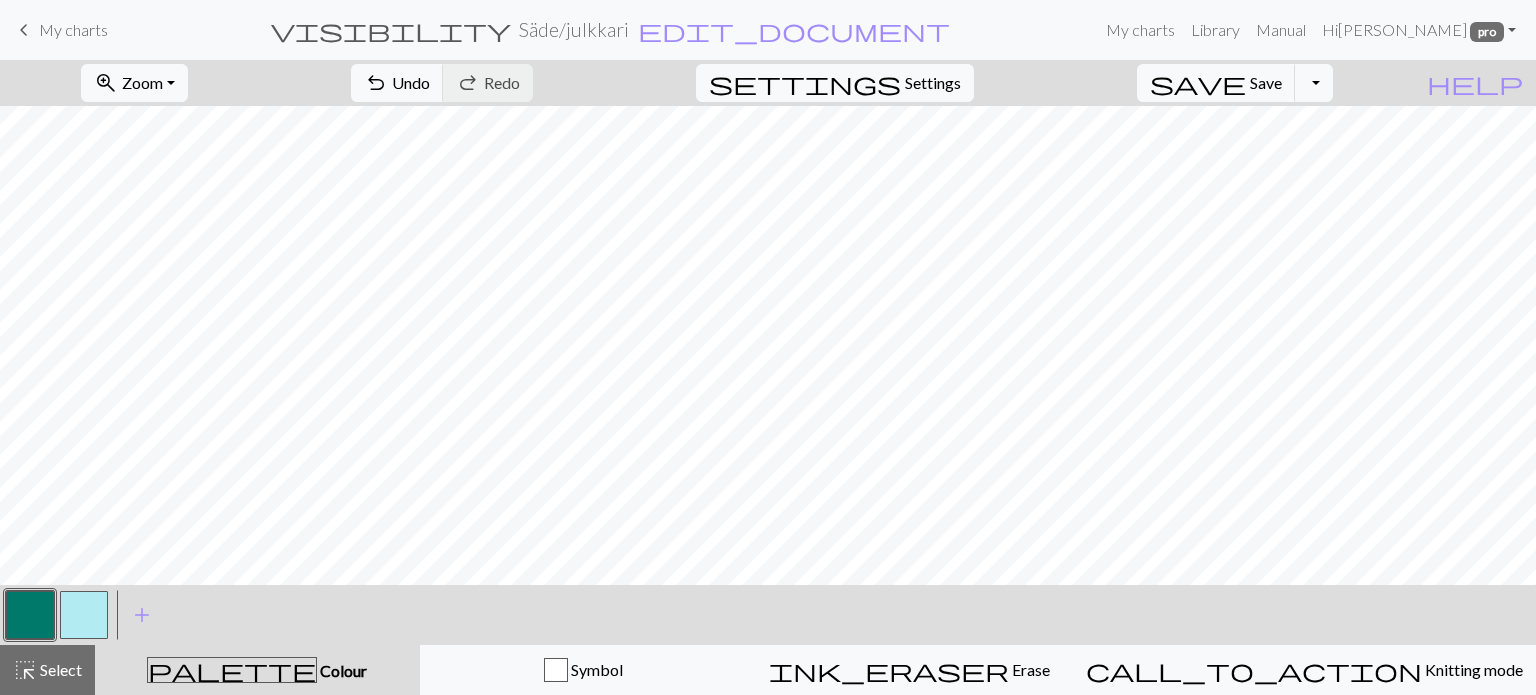 click at bounding box center (84, 615) 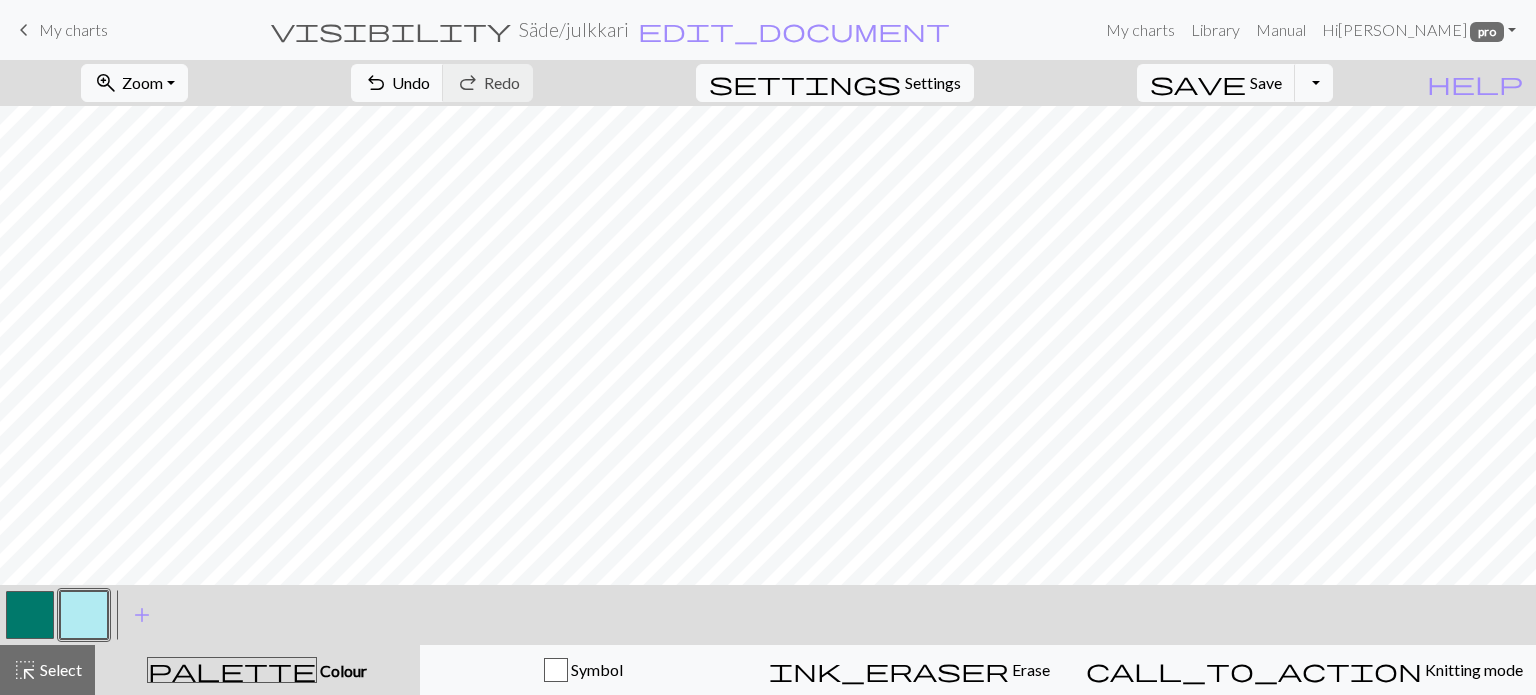 drag, startPoint x: 28, startPoint y: 621, endPoint x: 73, endPoint y: 612, distance: 45.891174 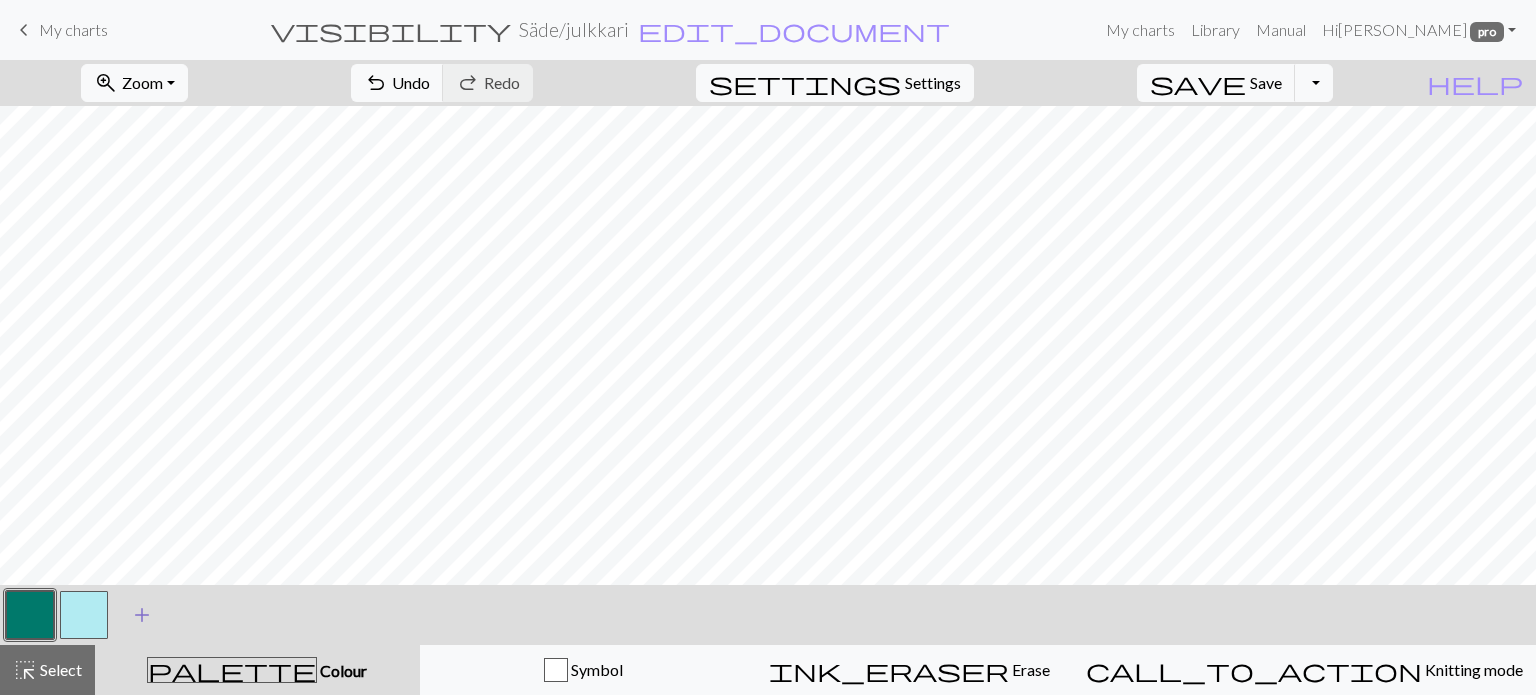 drag, startPoint x: 76, startPoint y: 615, endPoint x: 126, endPoint y: 590, distance: 55.9017 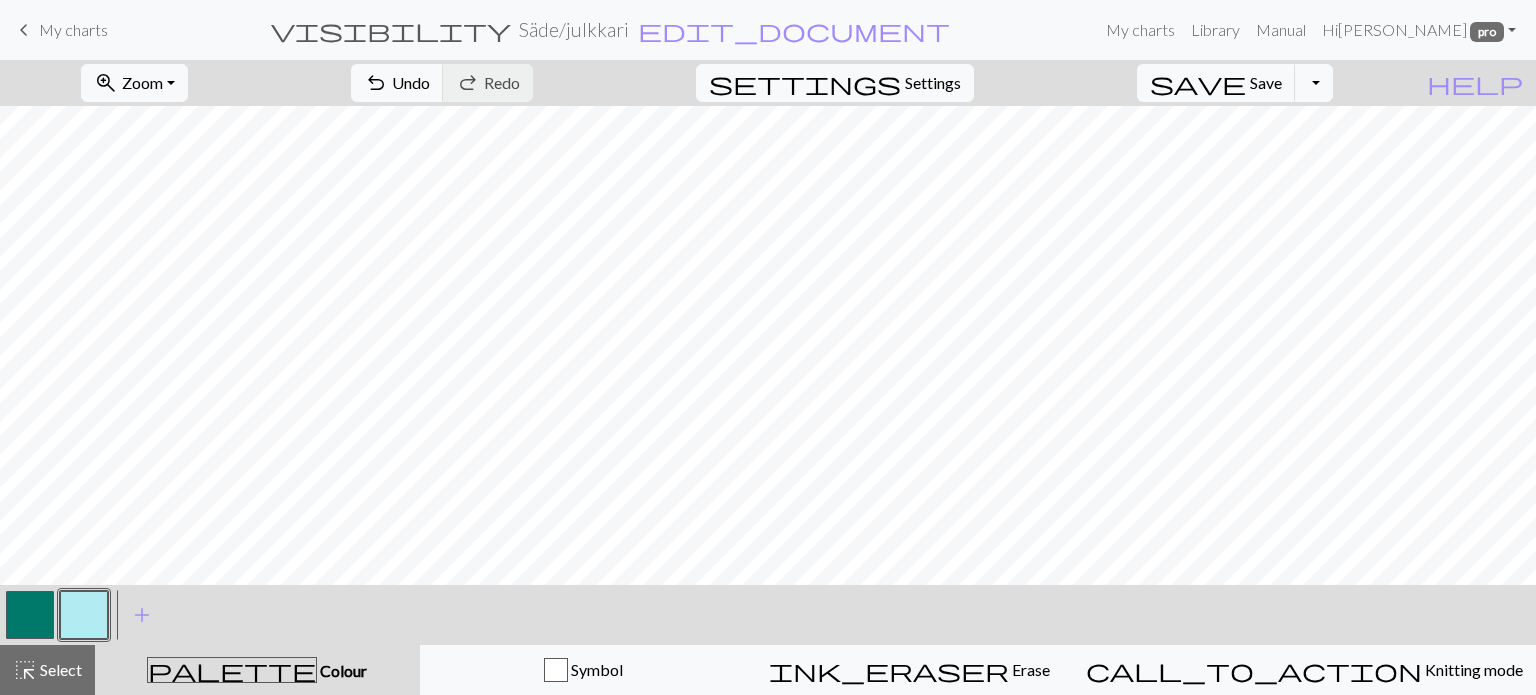 click at bounding box center (30, 615) 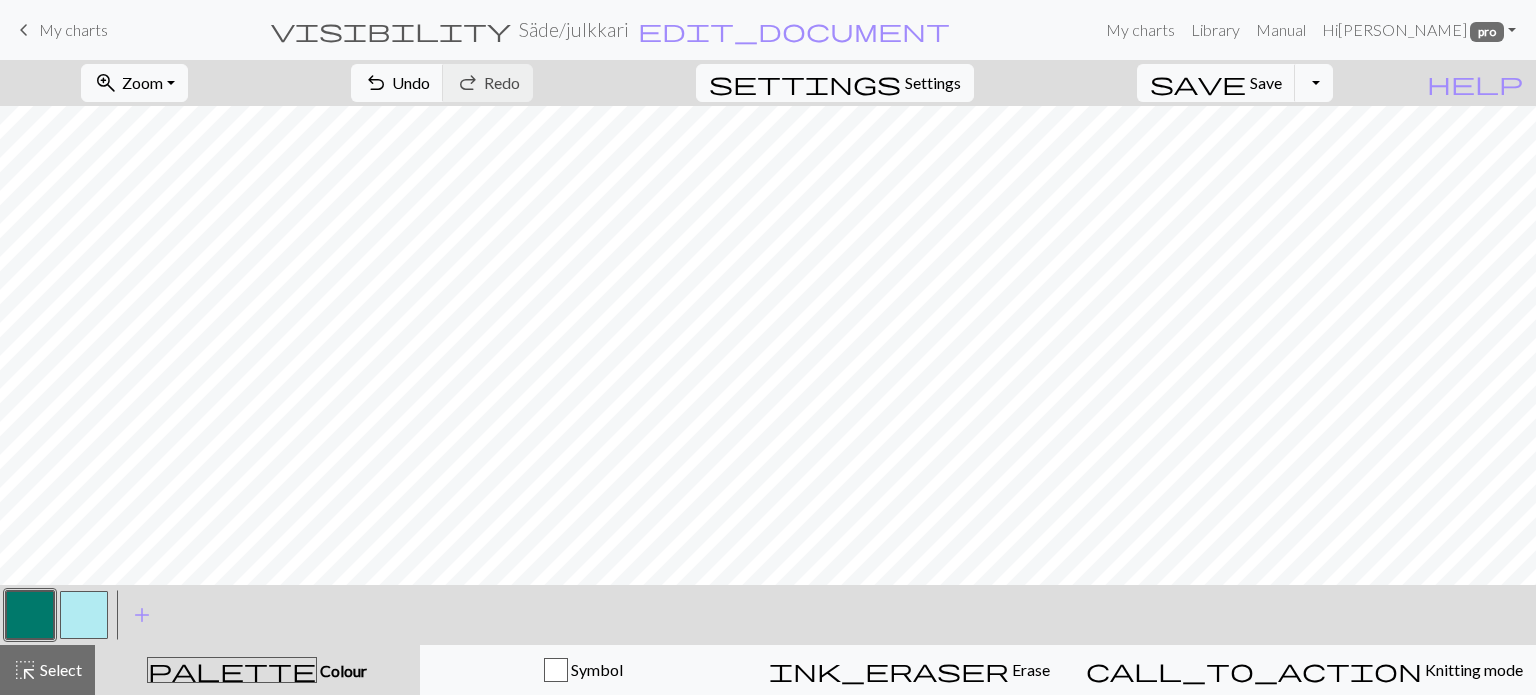 click at bounding box center [30, 615] 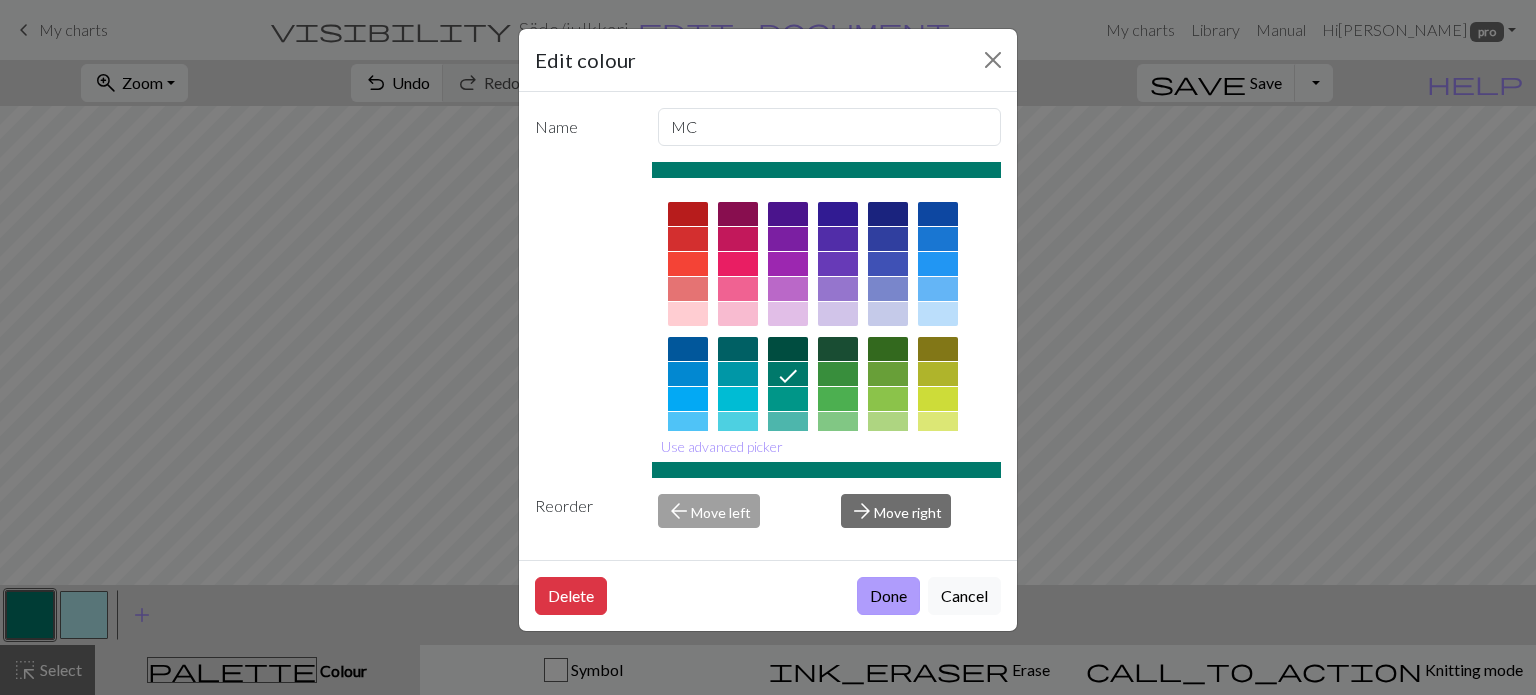 click on "Done" at bounding box center [888, 596] 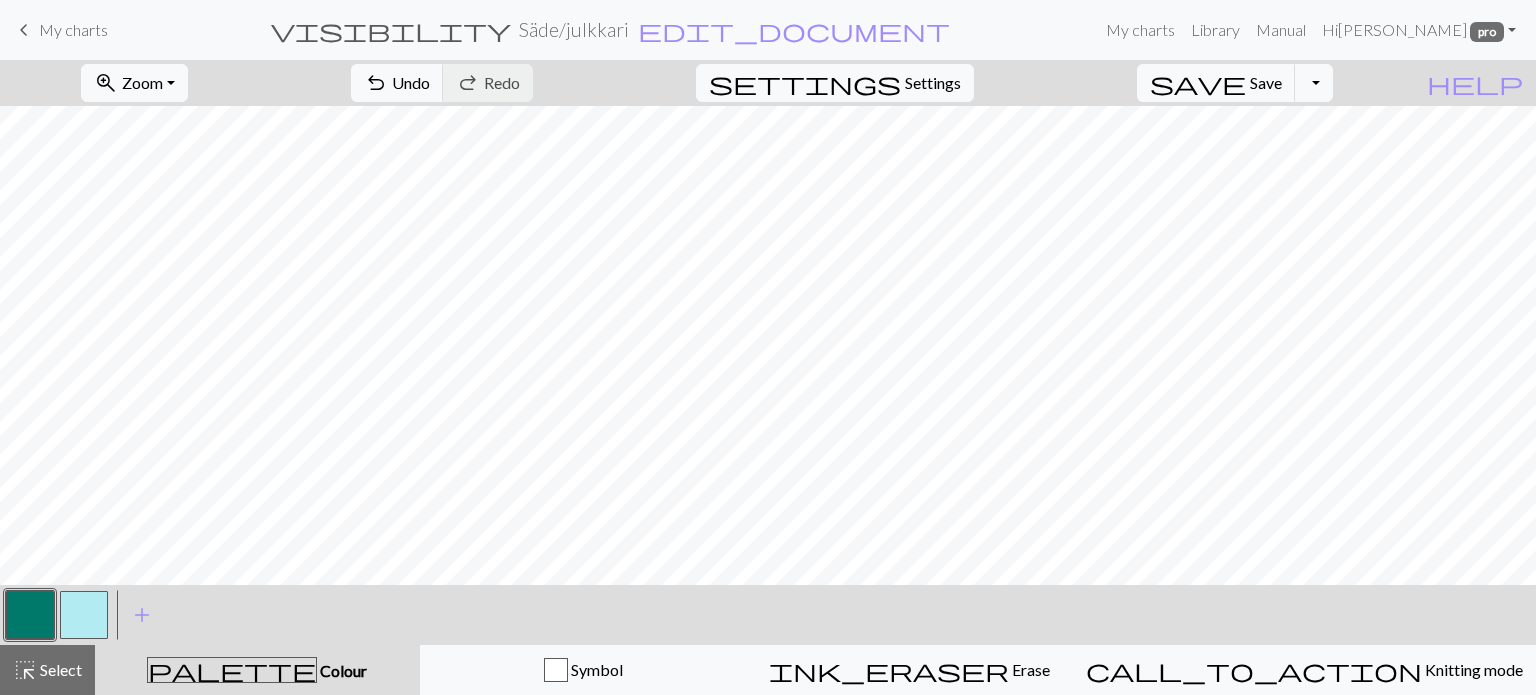 click at bounding box center (84, 615) 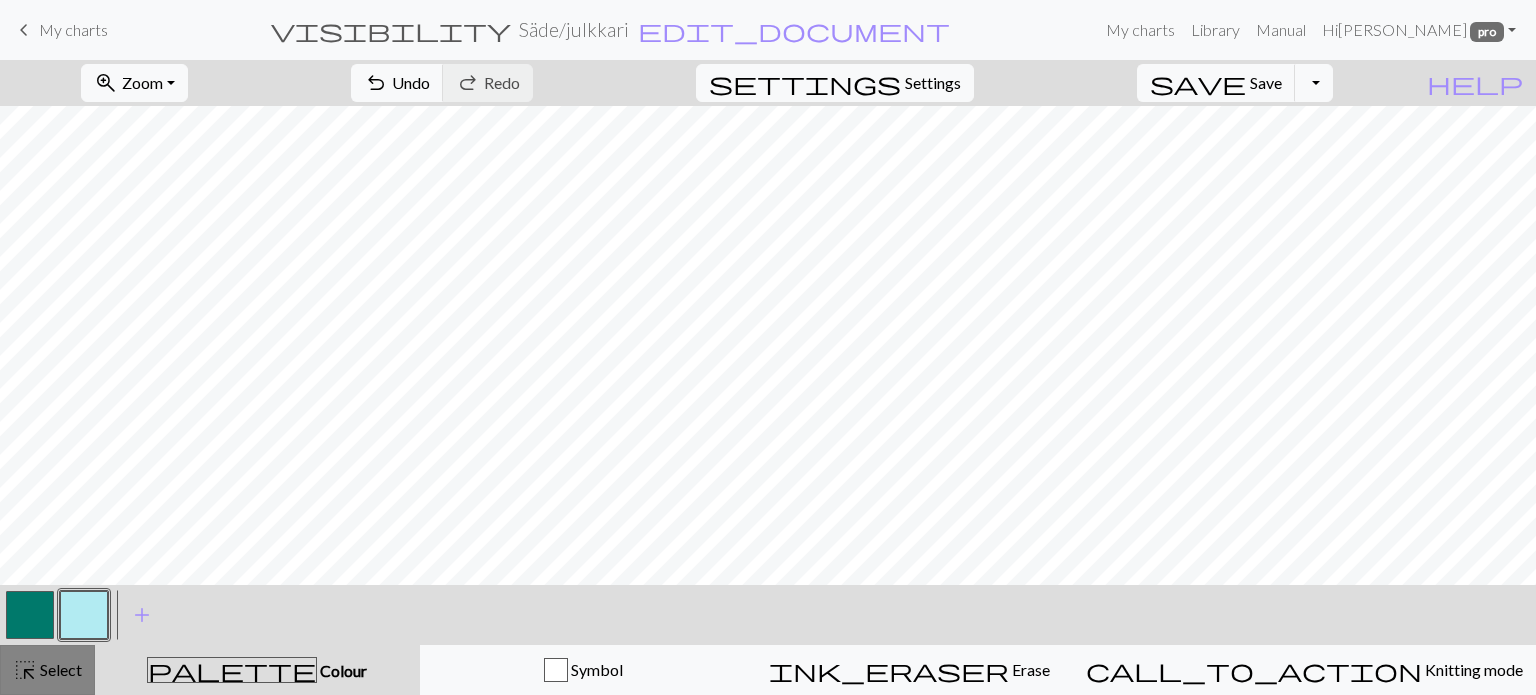 click on "Select" at bounding box center (59, 669) 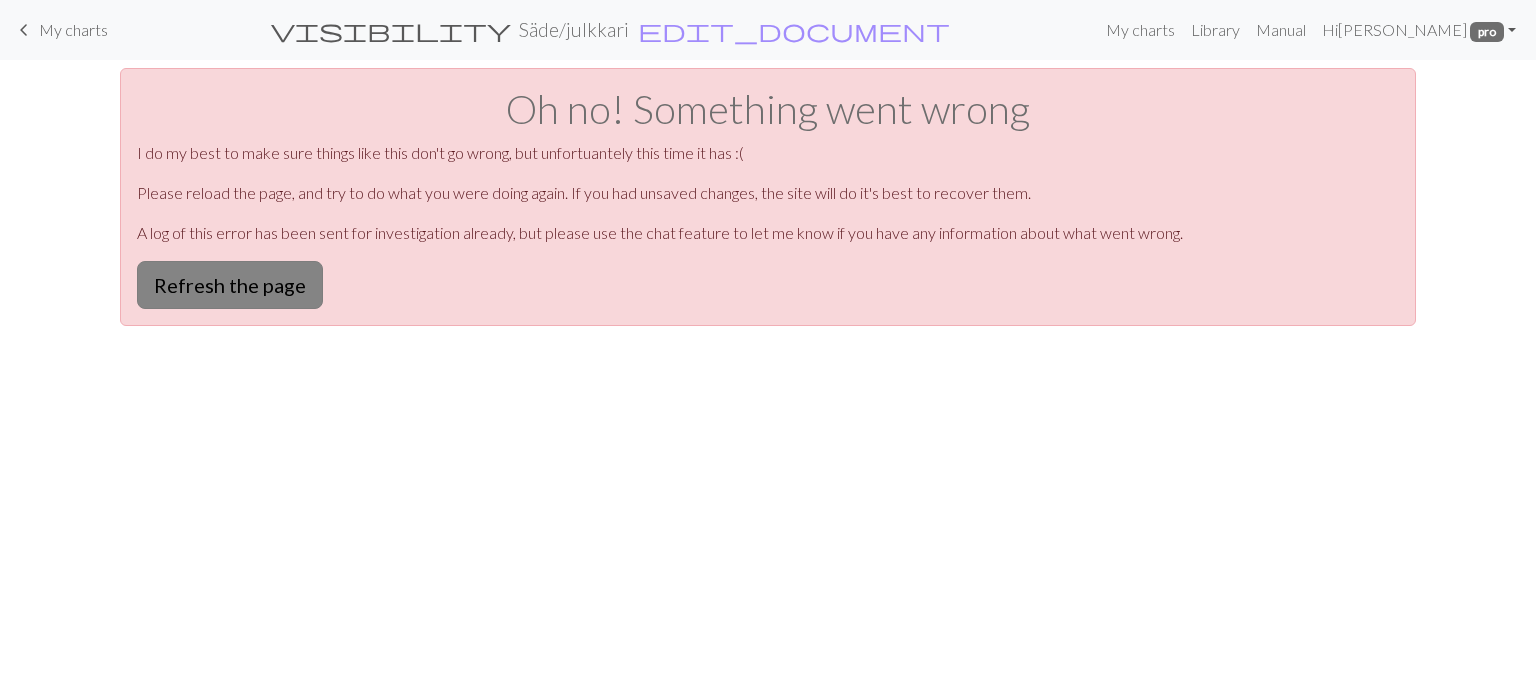 click on "Refresh the page" at bounding box center (230, 285) 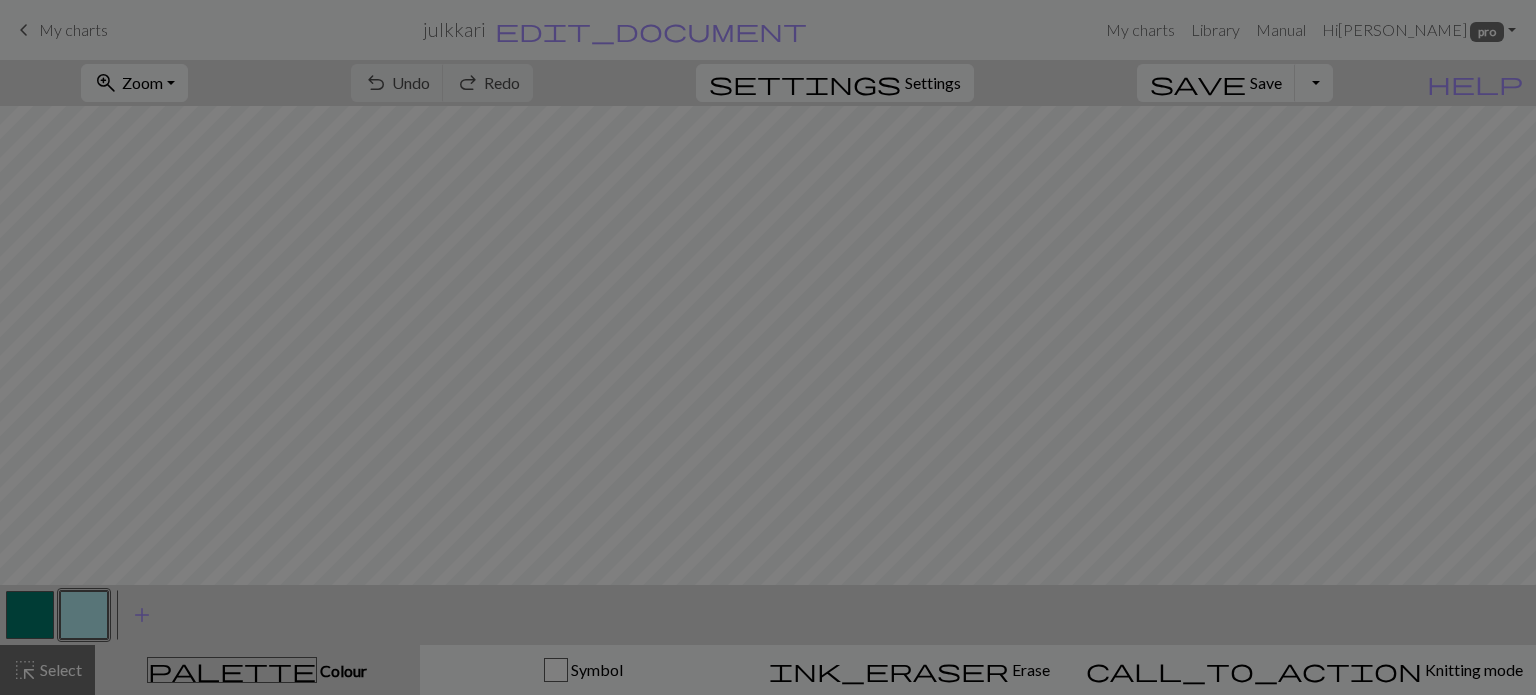 scroll, scrollTop: 0, scrollLeft: 0, axis: both 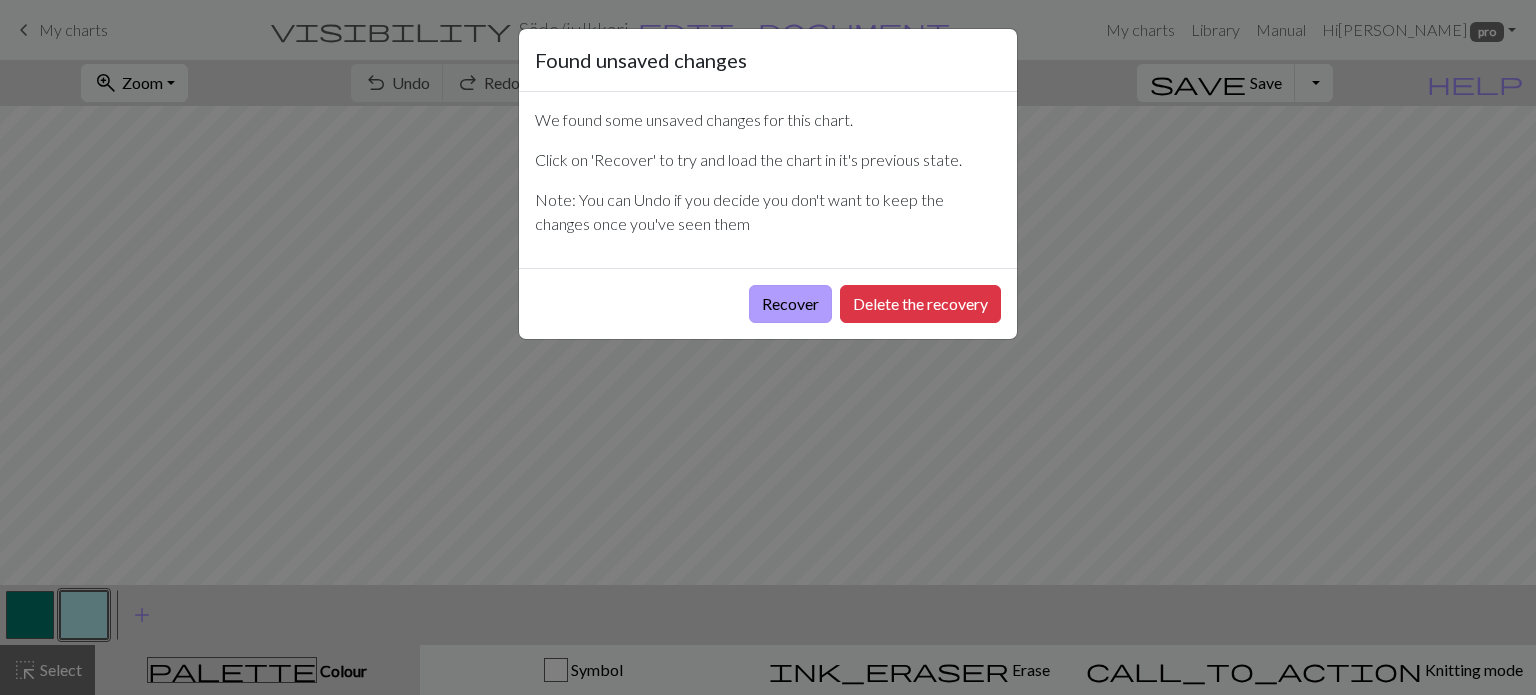 click on "Recover" at bounding box center (790, 304) 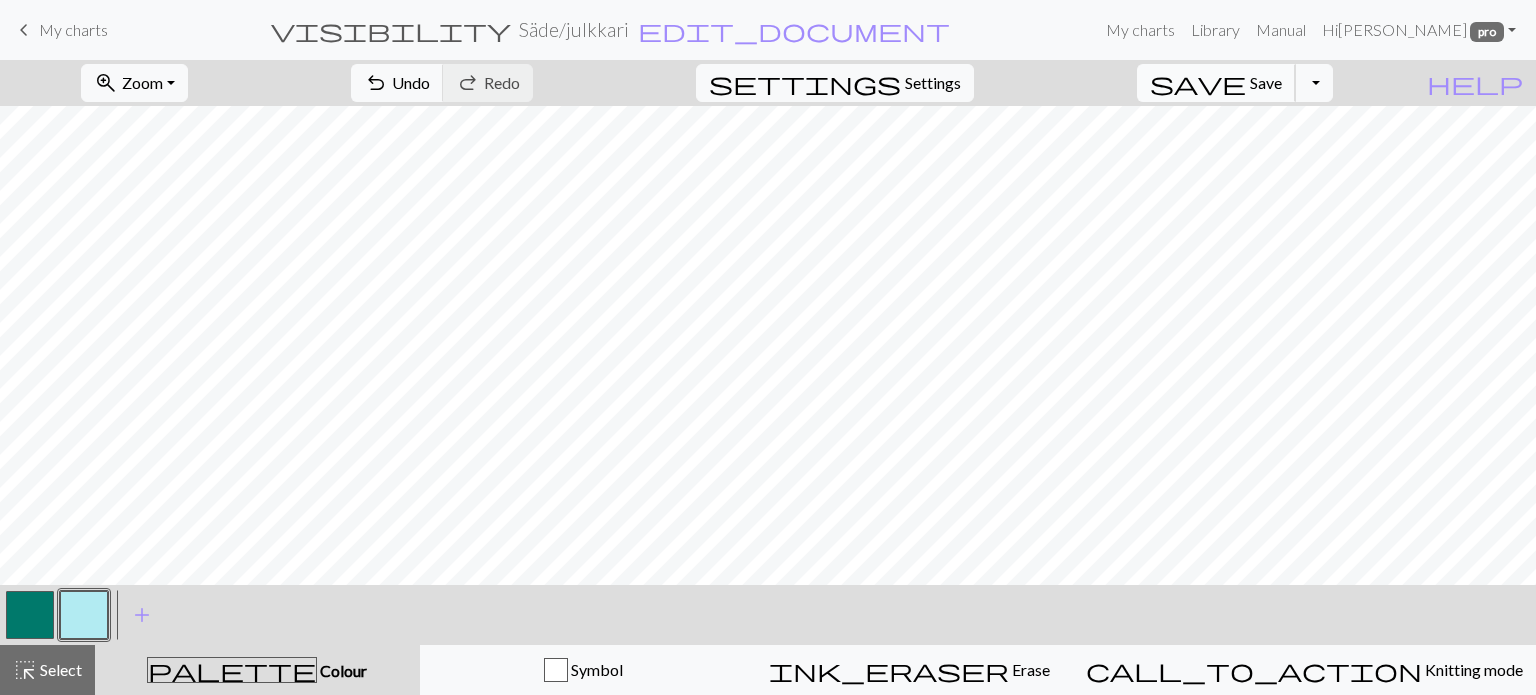 click on "save Save Save" at bounding box center [1216, 83] 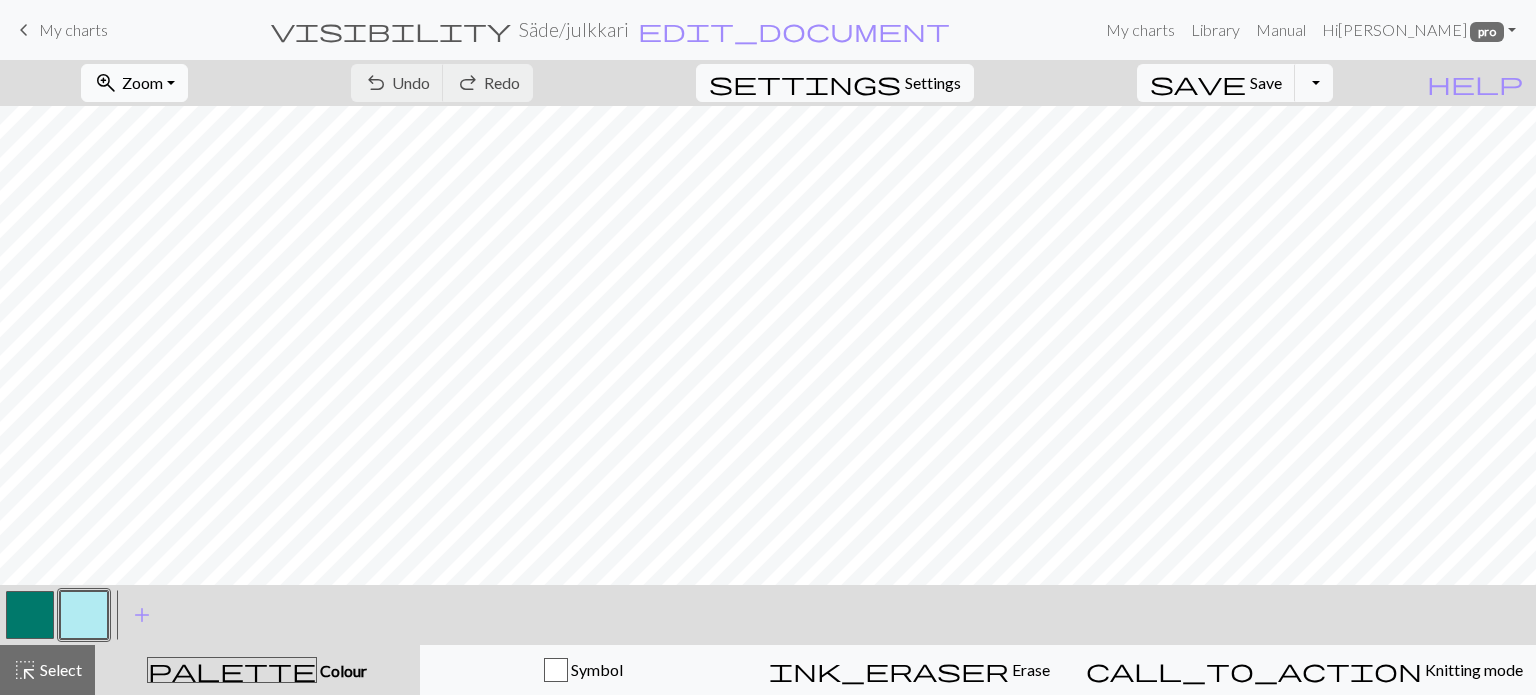 click on "Zoom" at bounding box center [142, 82] 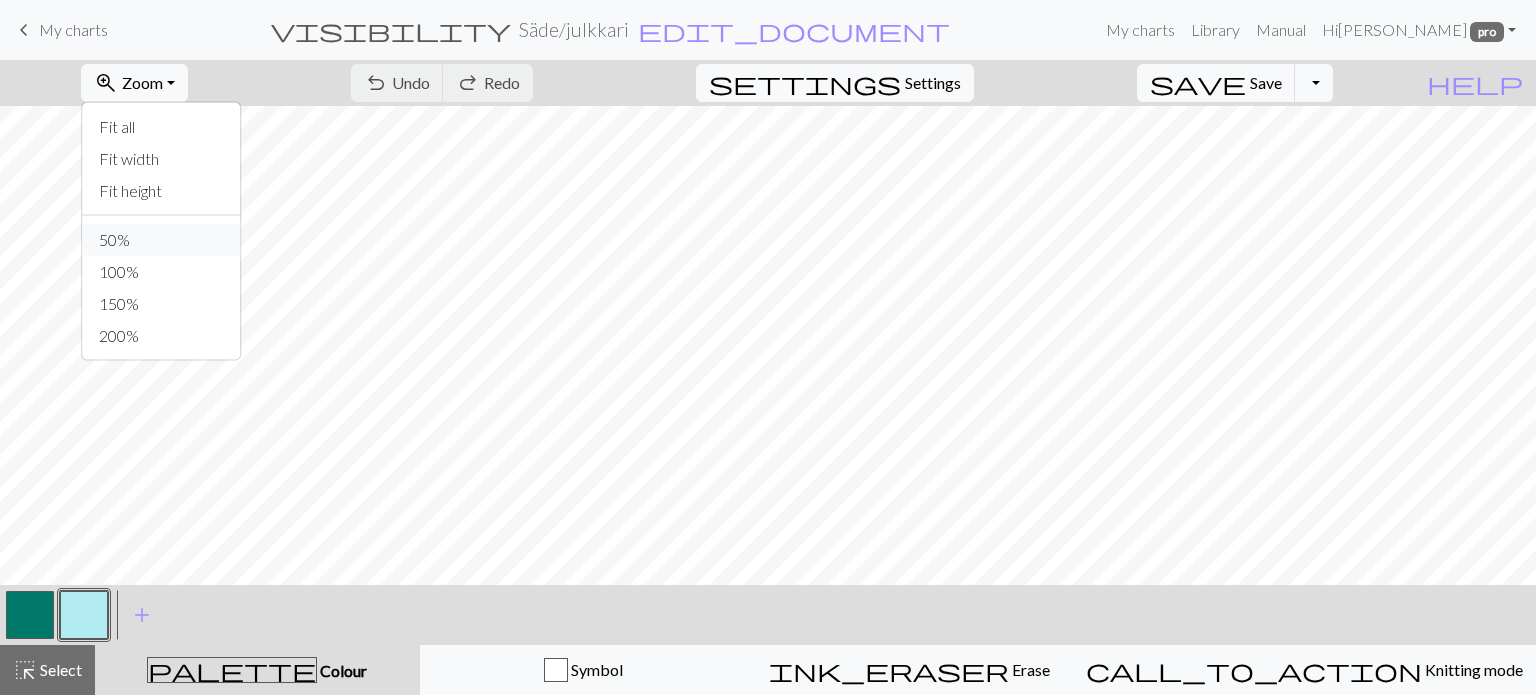 click on "50%" at bounding box center [162, 240] 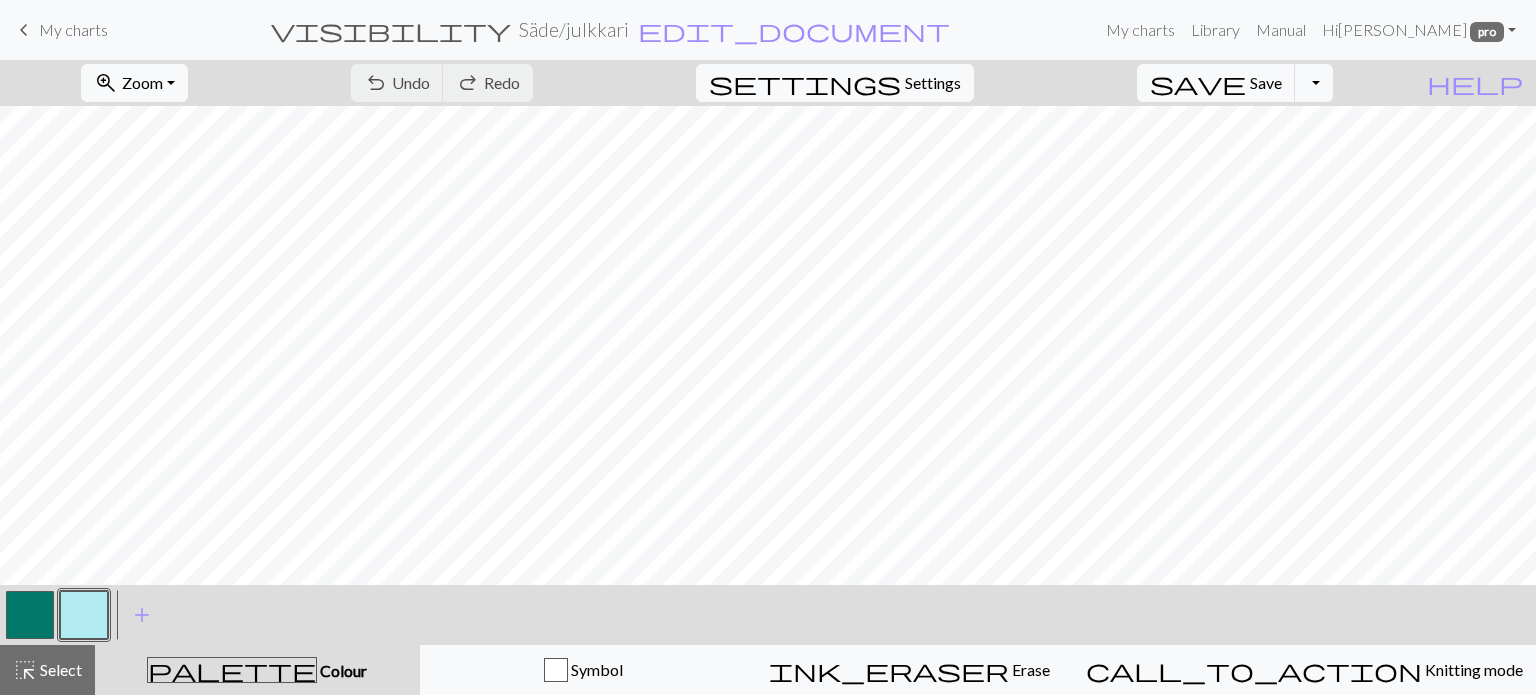 drag, startPoint x: 42, startPoint y: 675, endPoint x: 116, endPoint y: 587, distance: 114.97826 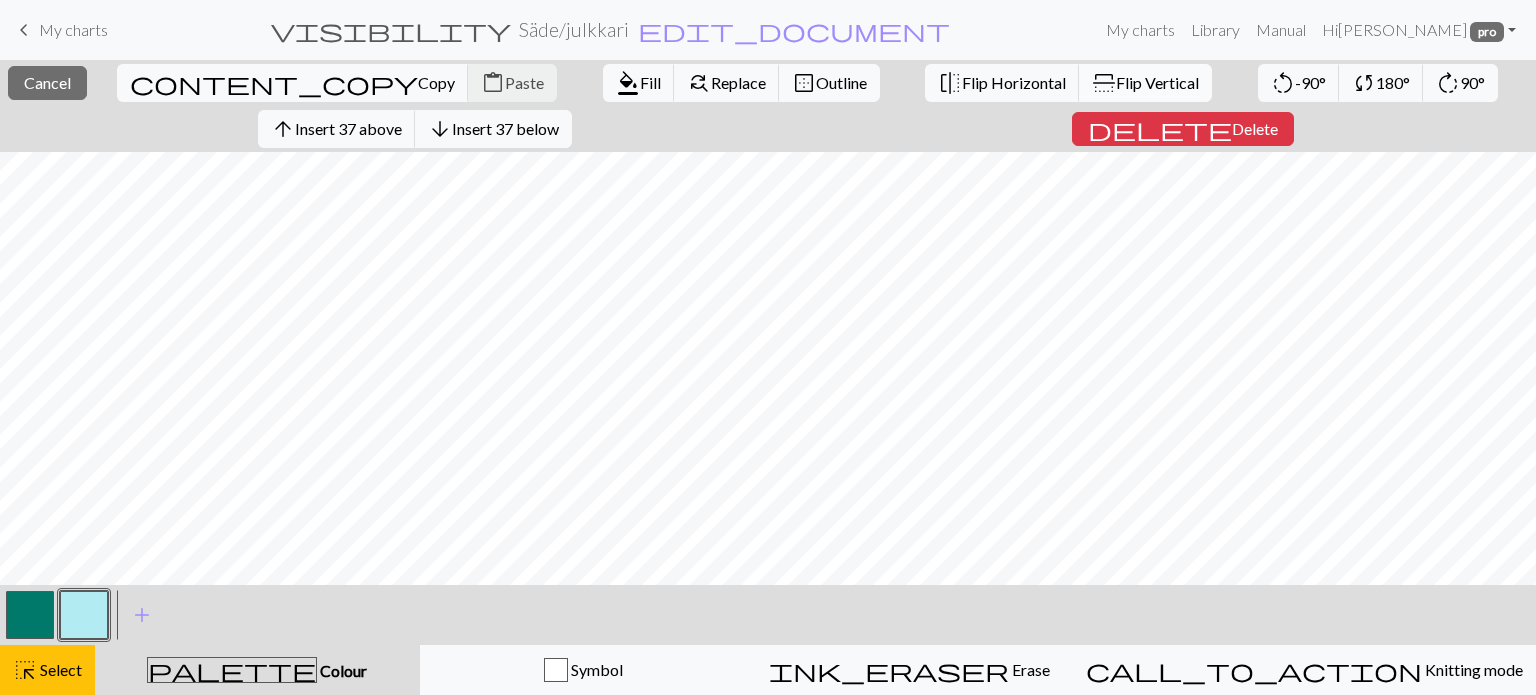 click on "Flip Vertical" at bounding box center [1157, 82] 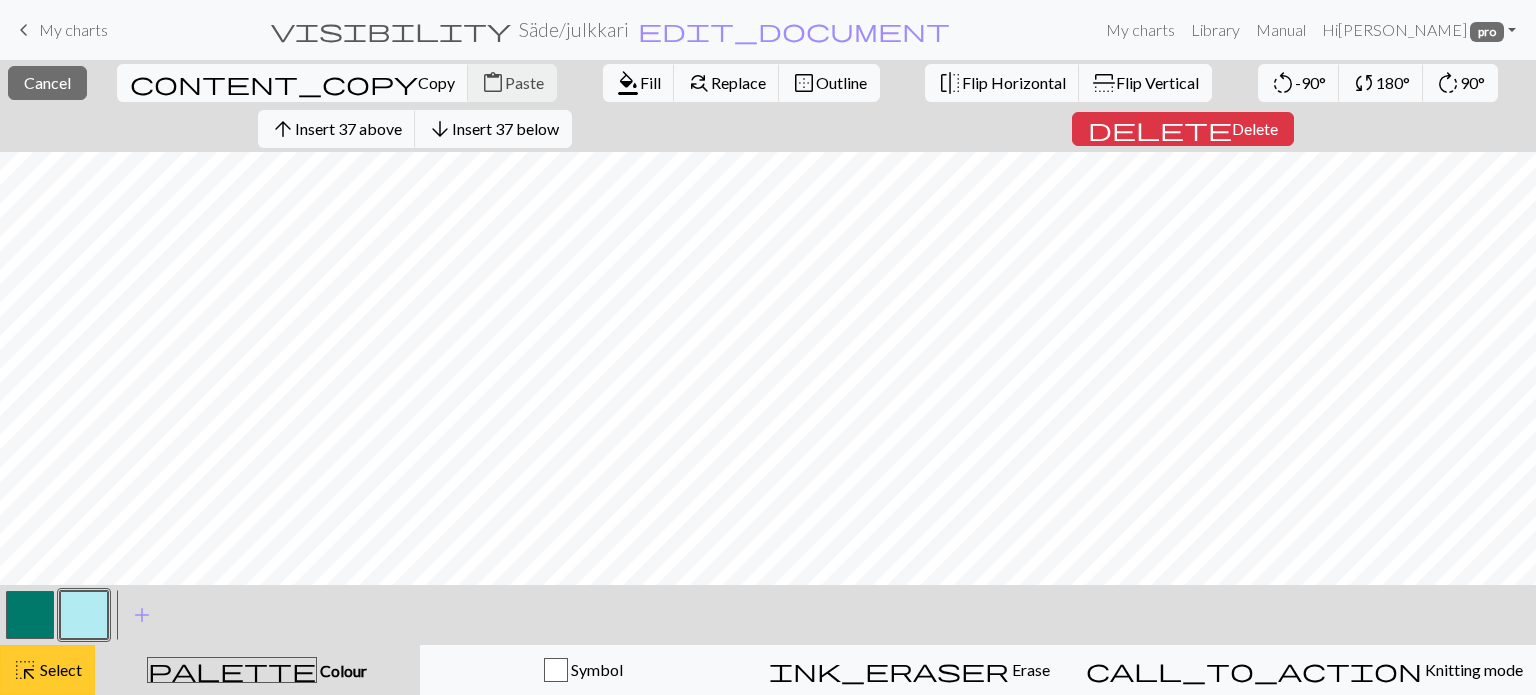 drag, startPoint x: 48, startPoint y: 679, endPoint x: 78, endPoint y: 661, distance: 34.98571 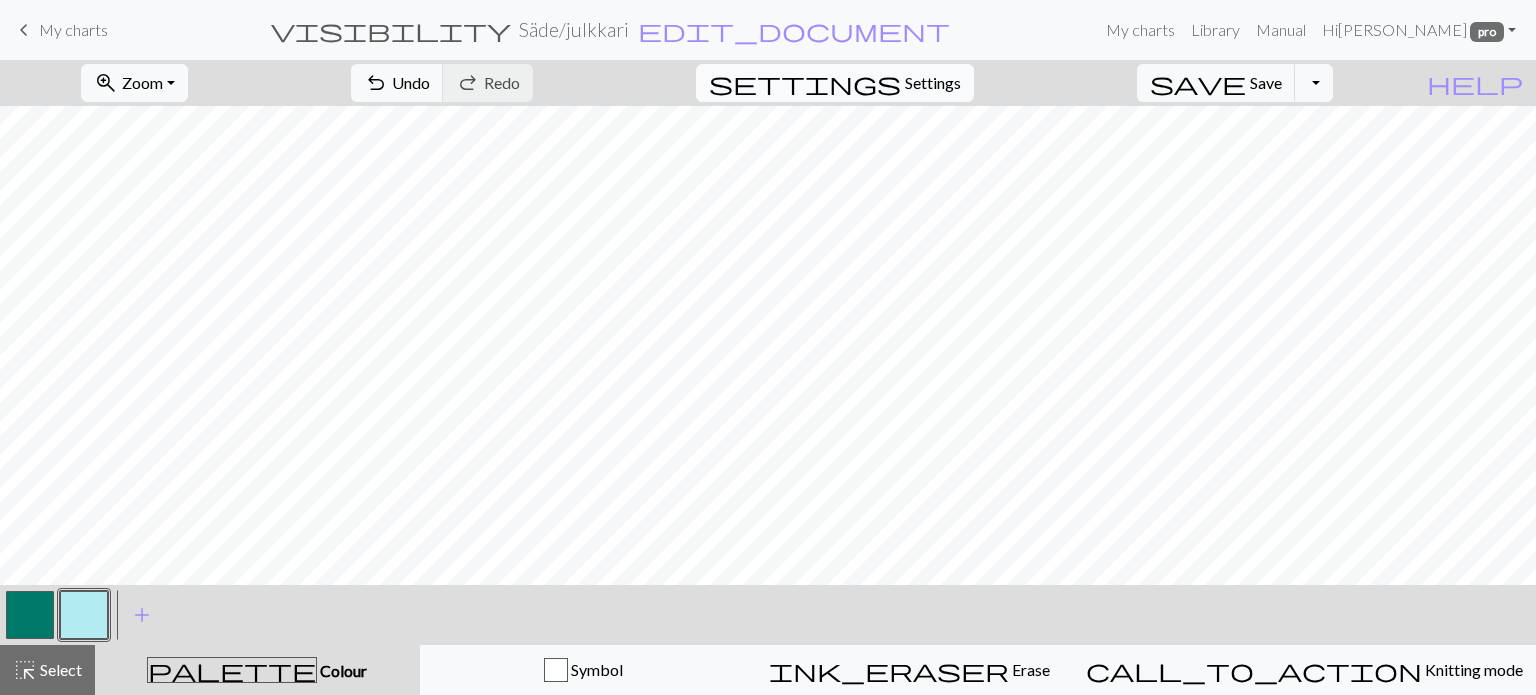 click on "Settings" at bounding box center (933, 83) 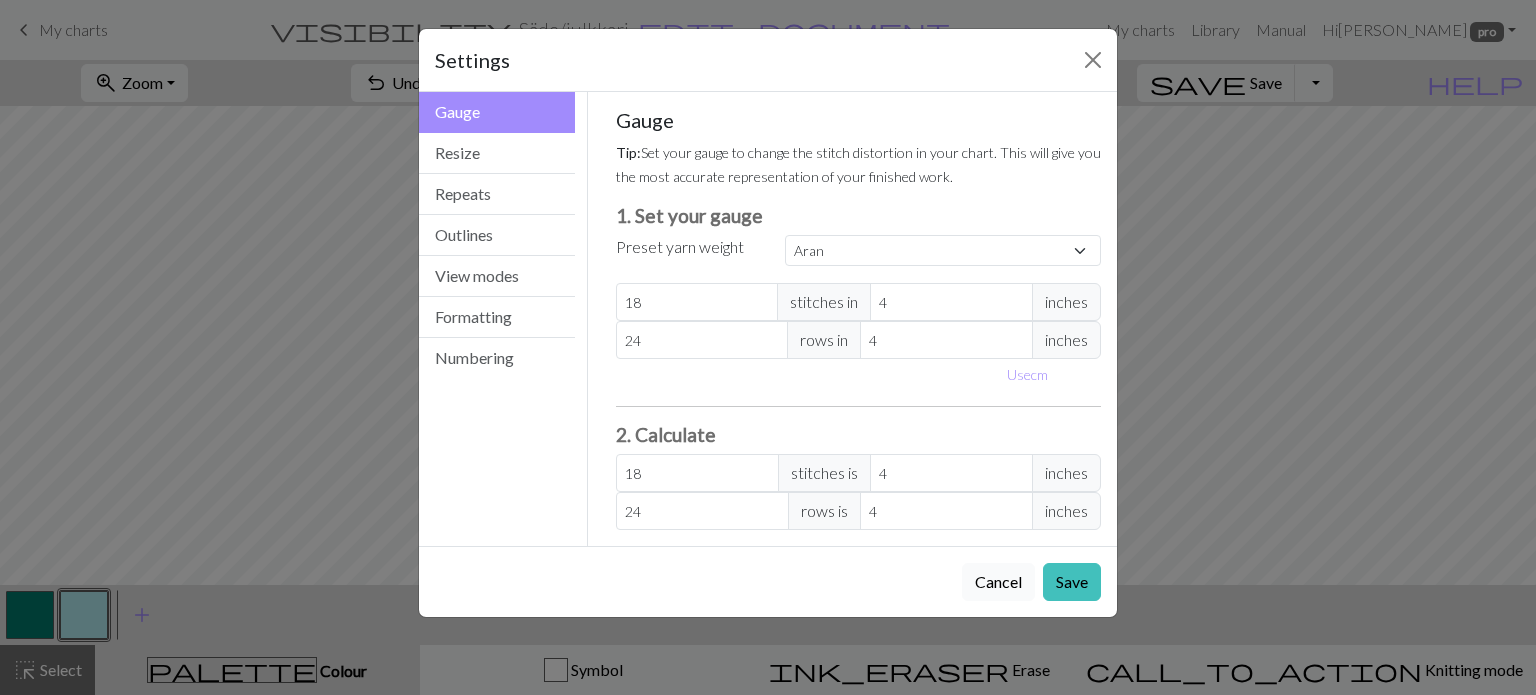 click on "Cancel" at bounding box center [998, 582] 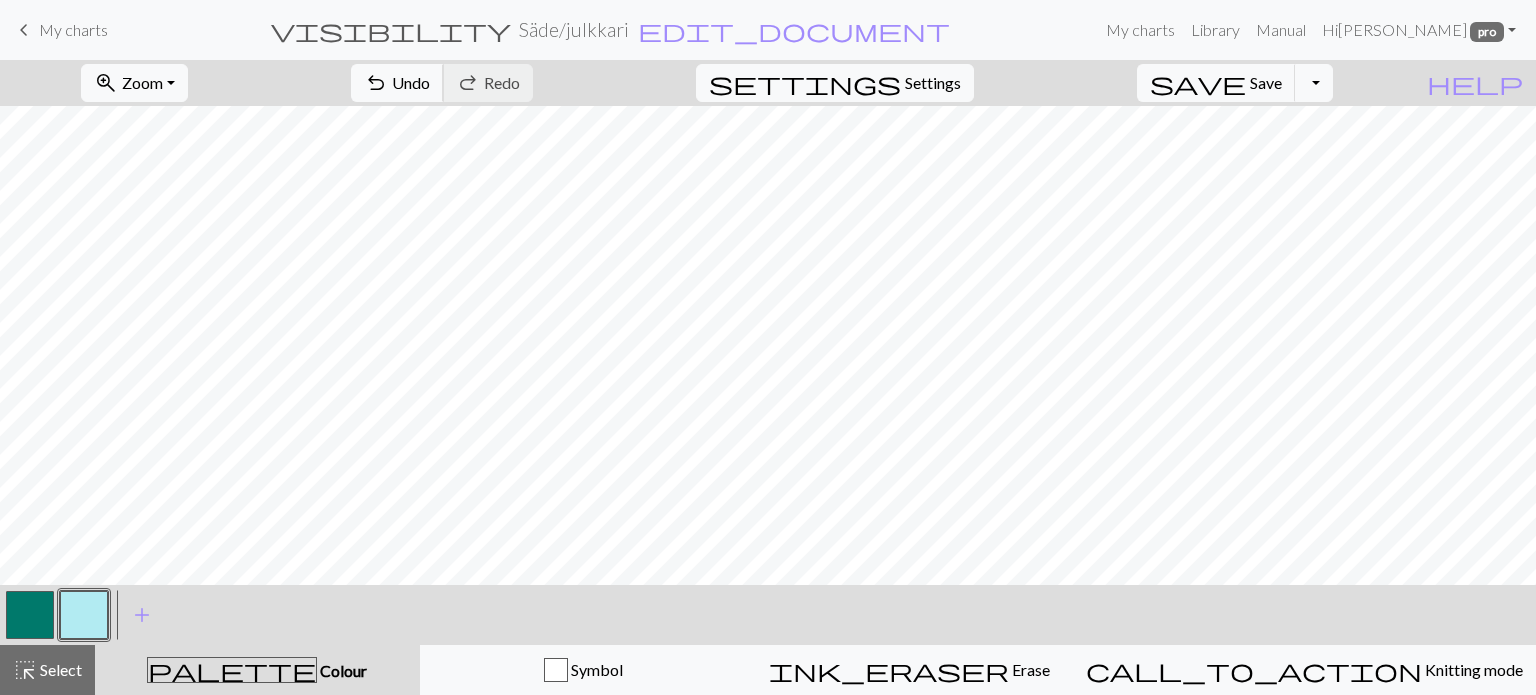 click on "undo Undo Undo" at bounding box center (397, 83) 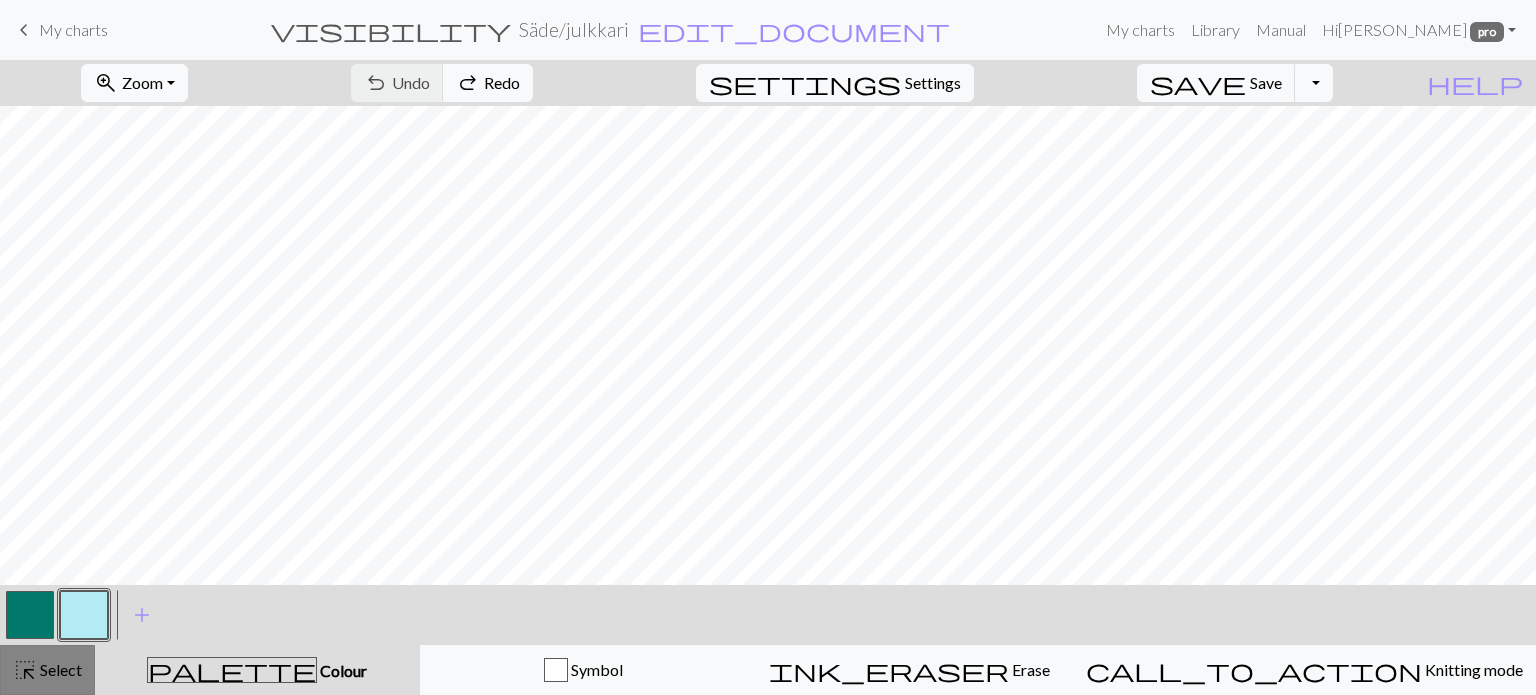 click on "highlight_alt" at bounding box center [25, 670] 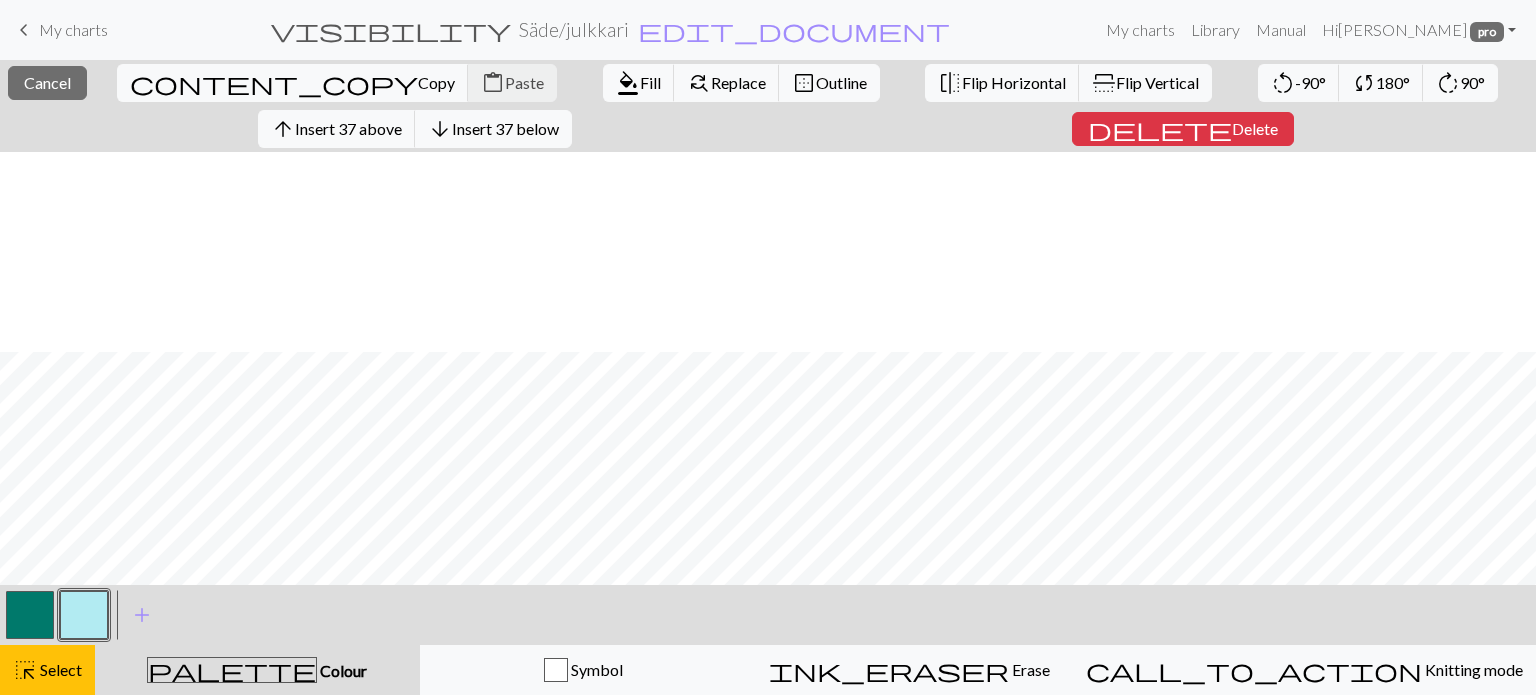scroll, scrollTop: 200, scrollLeft: 0, axis: vertical 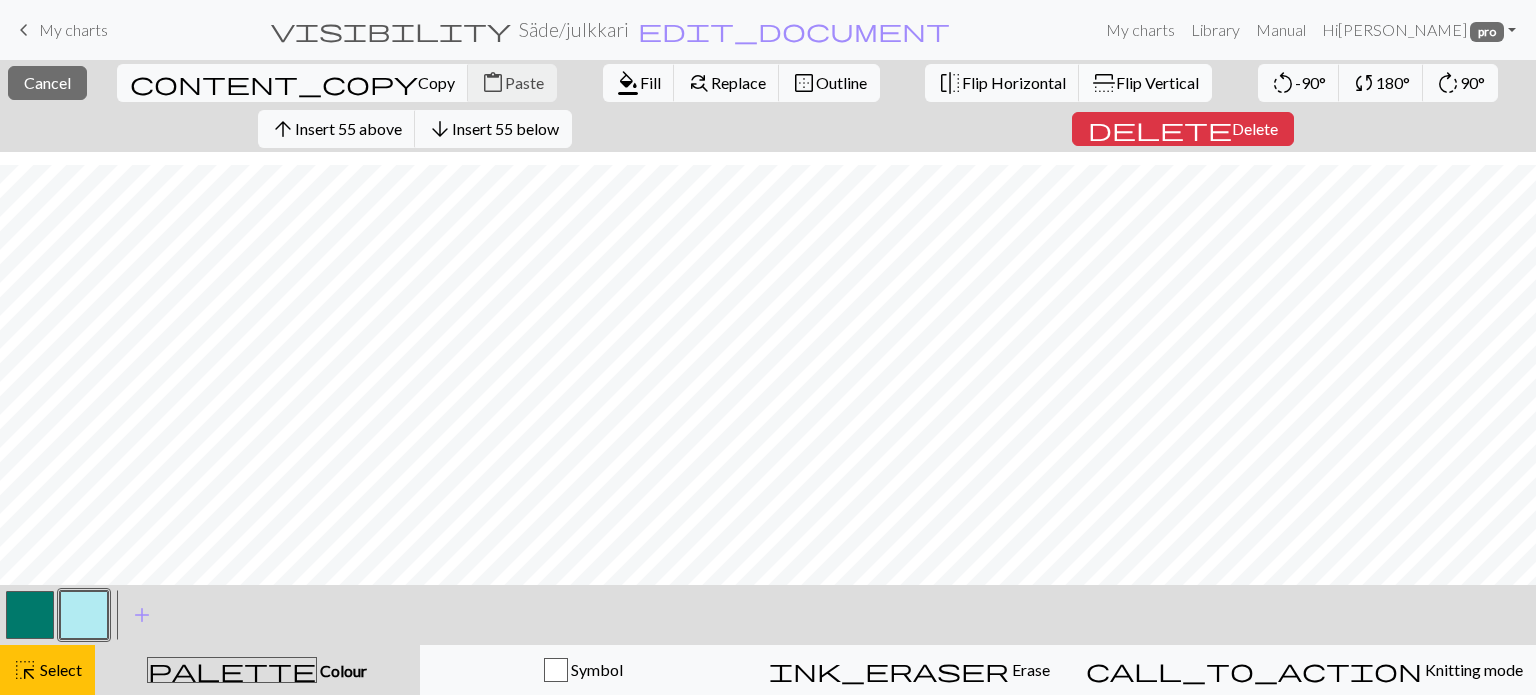 click on "Flip Vertical" at bounding box center [1157, 82] 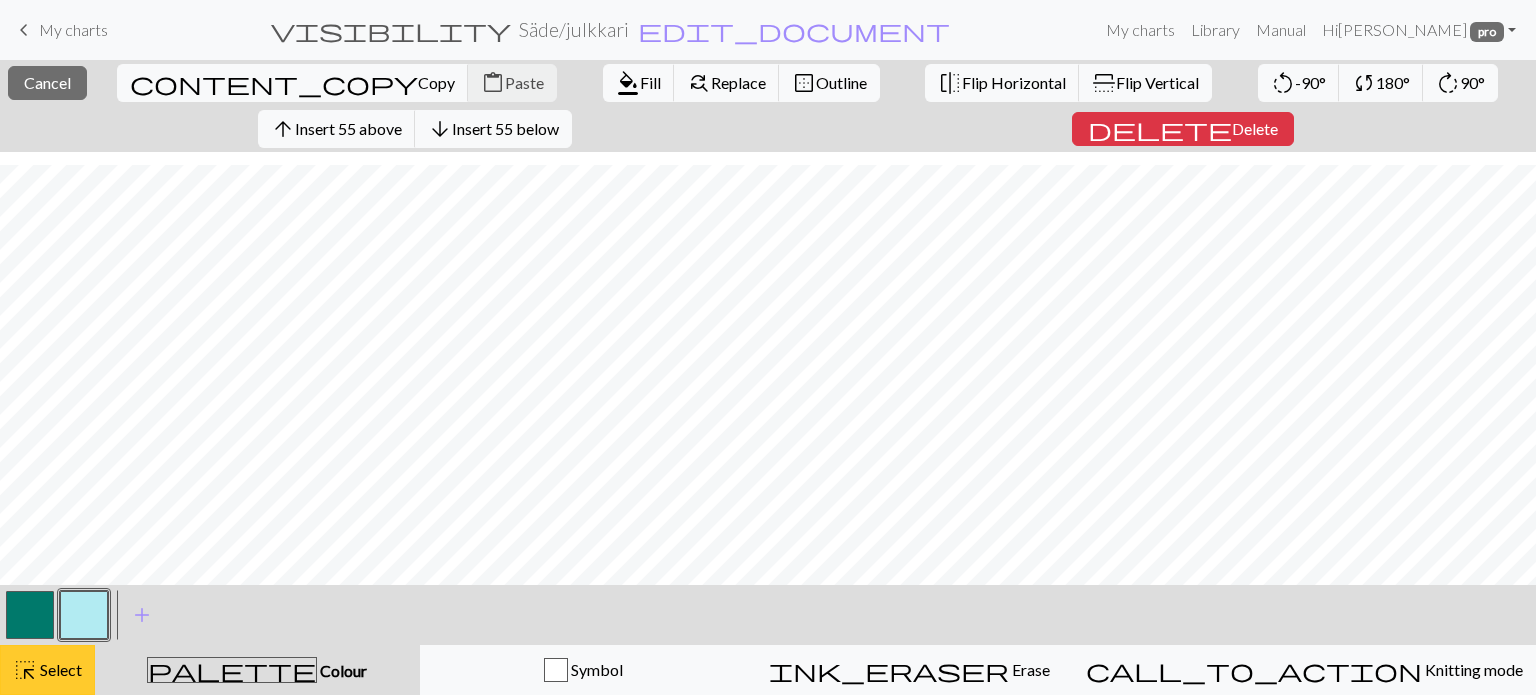 click on "Select" at bounding box center (59, 669) 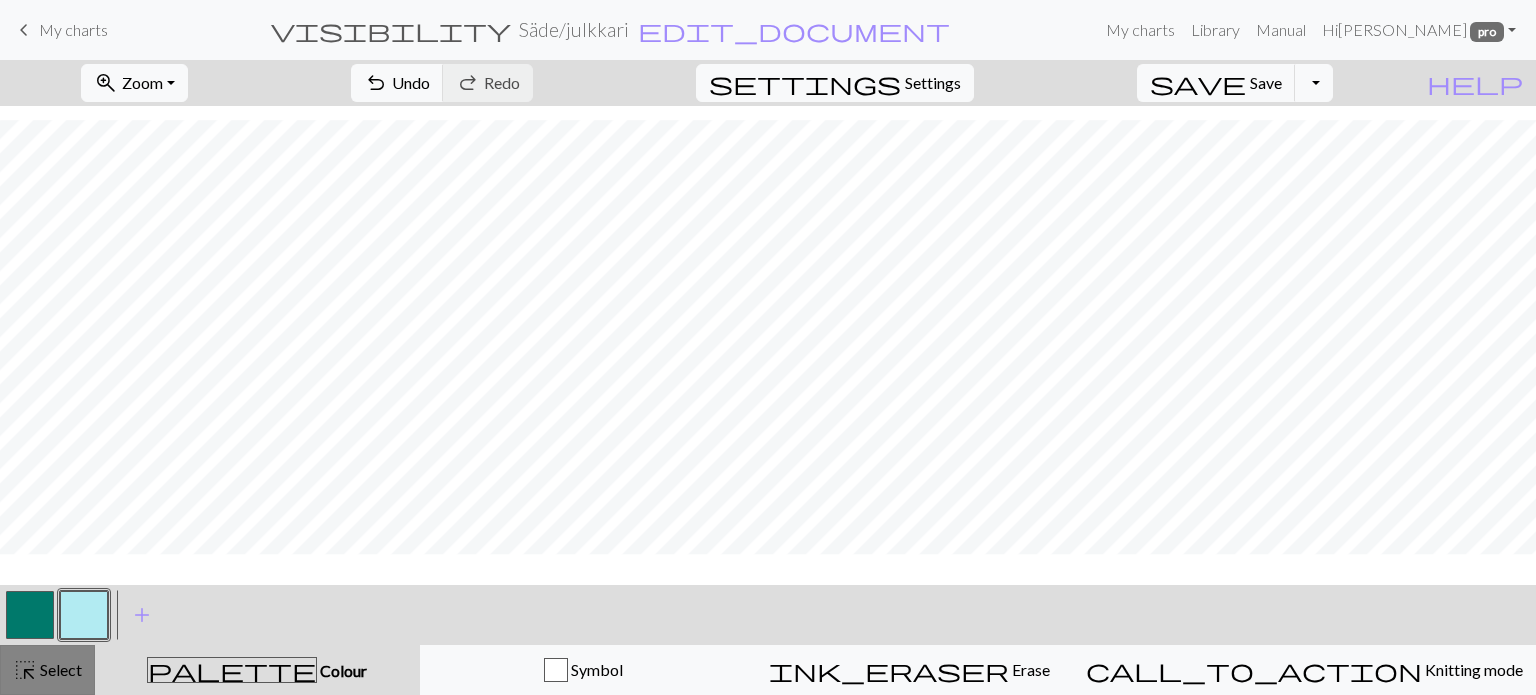 scroll, scrollTop: 155, scrollLeft: 0, axis: vertical 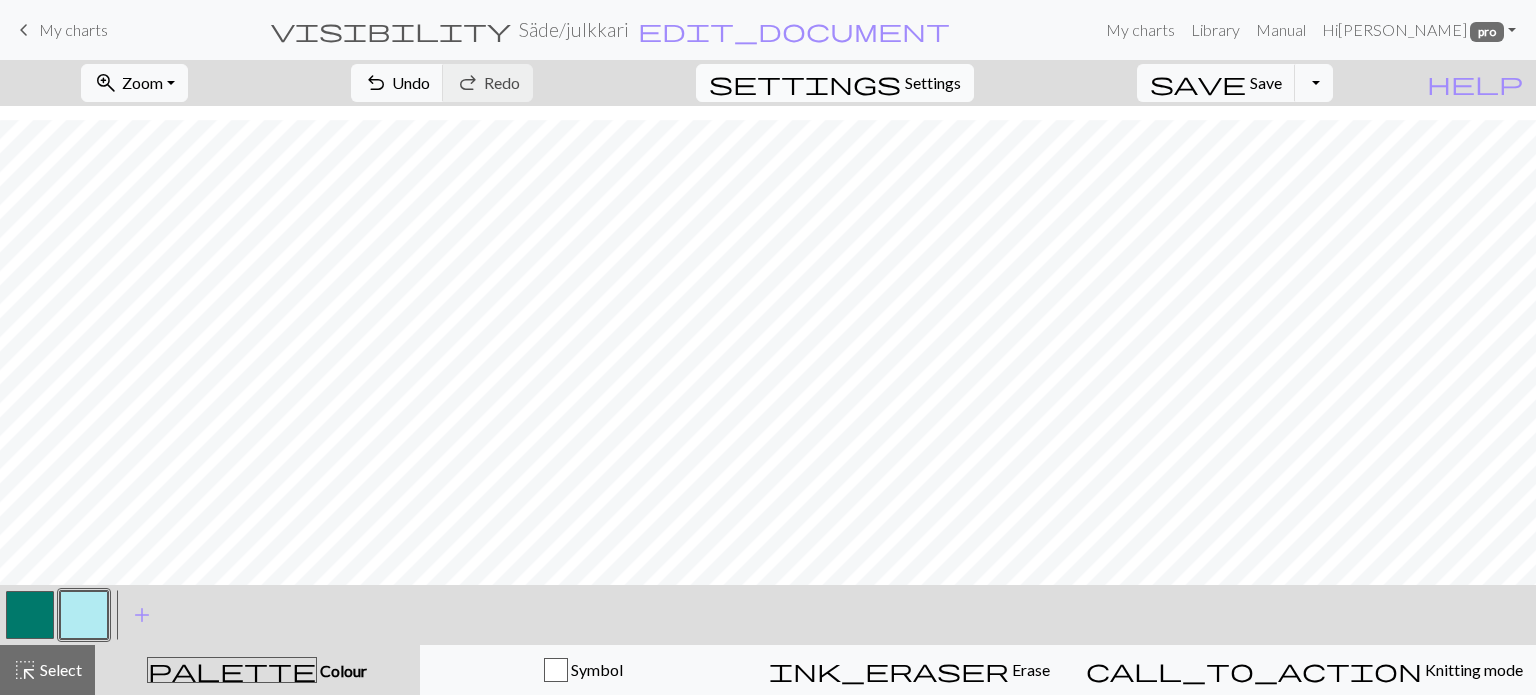 click on "Settings" at bounding box center [933, 83] 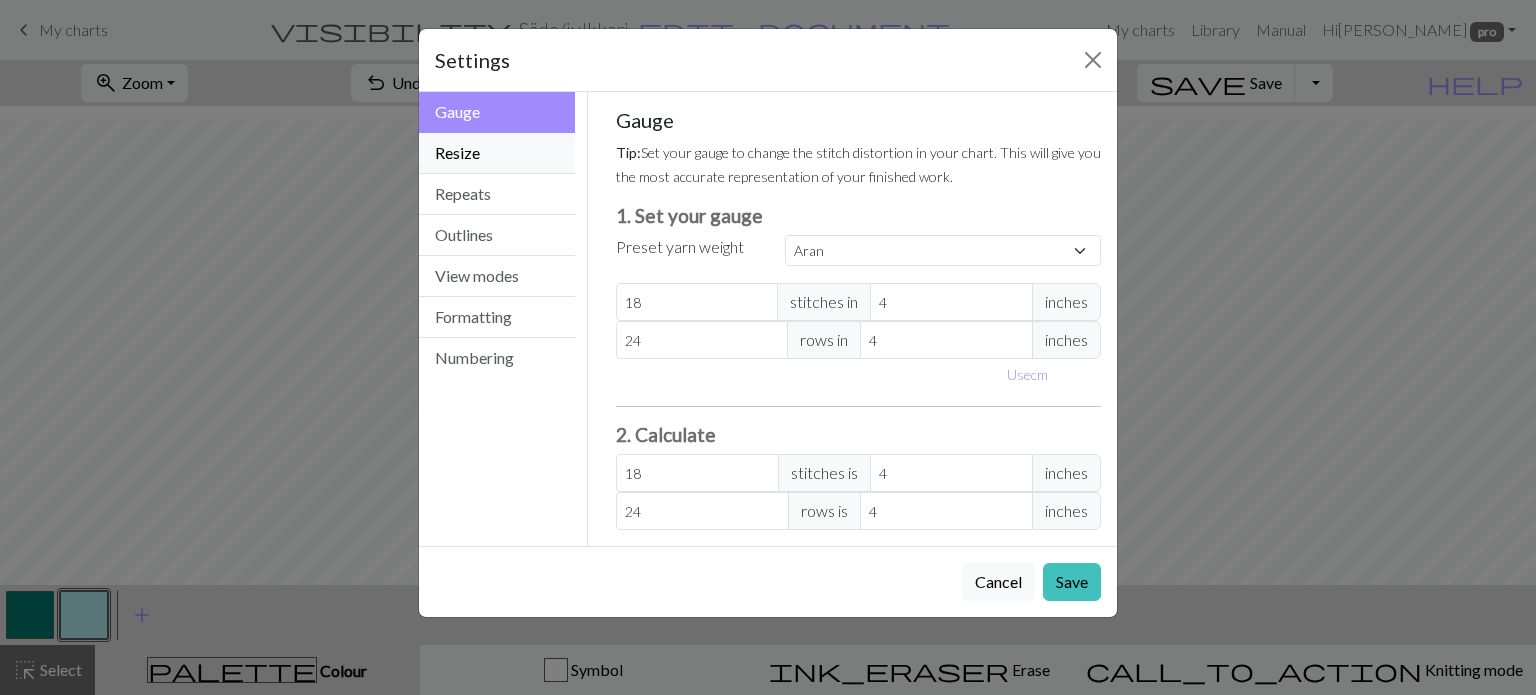 click on "Resize" at bounding box center (497, 153) 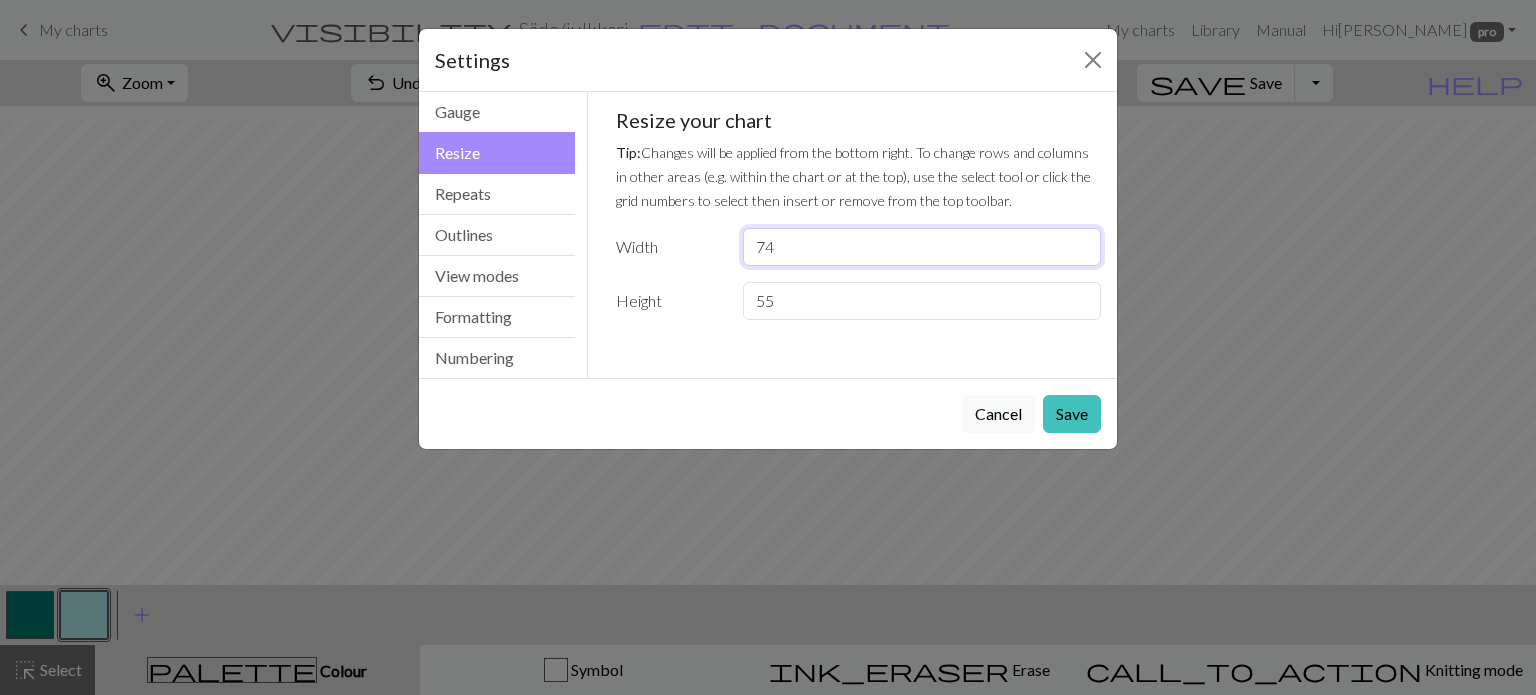 drag, startPoint x: 772, startPoint y: 244, endPoint x: 752, endPoint y: 255, distance: 22.825424 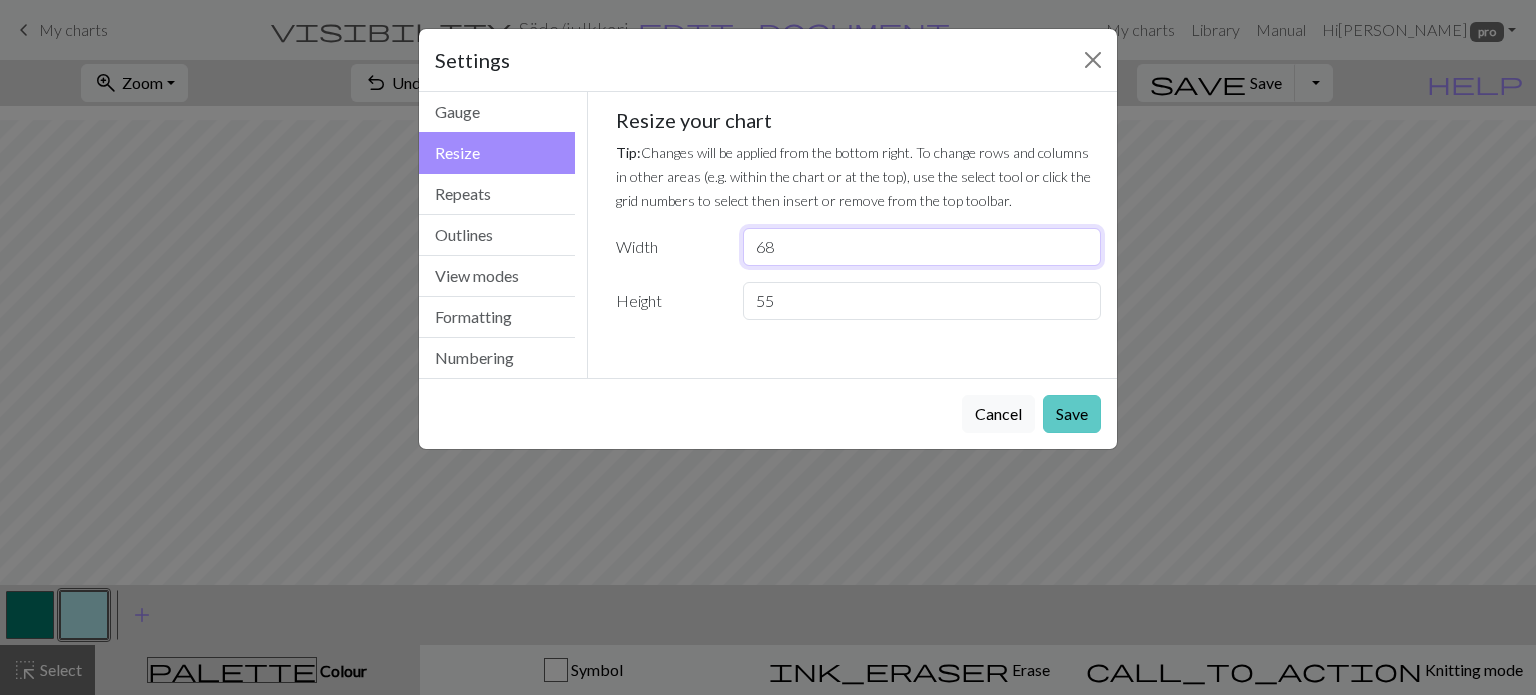 type on "68" 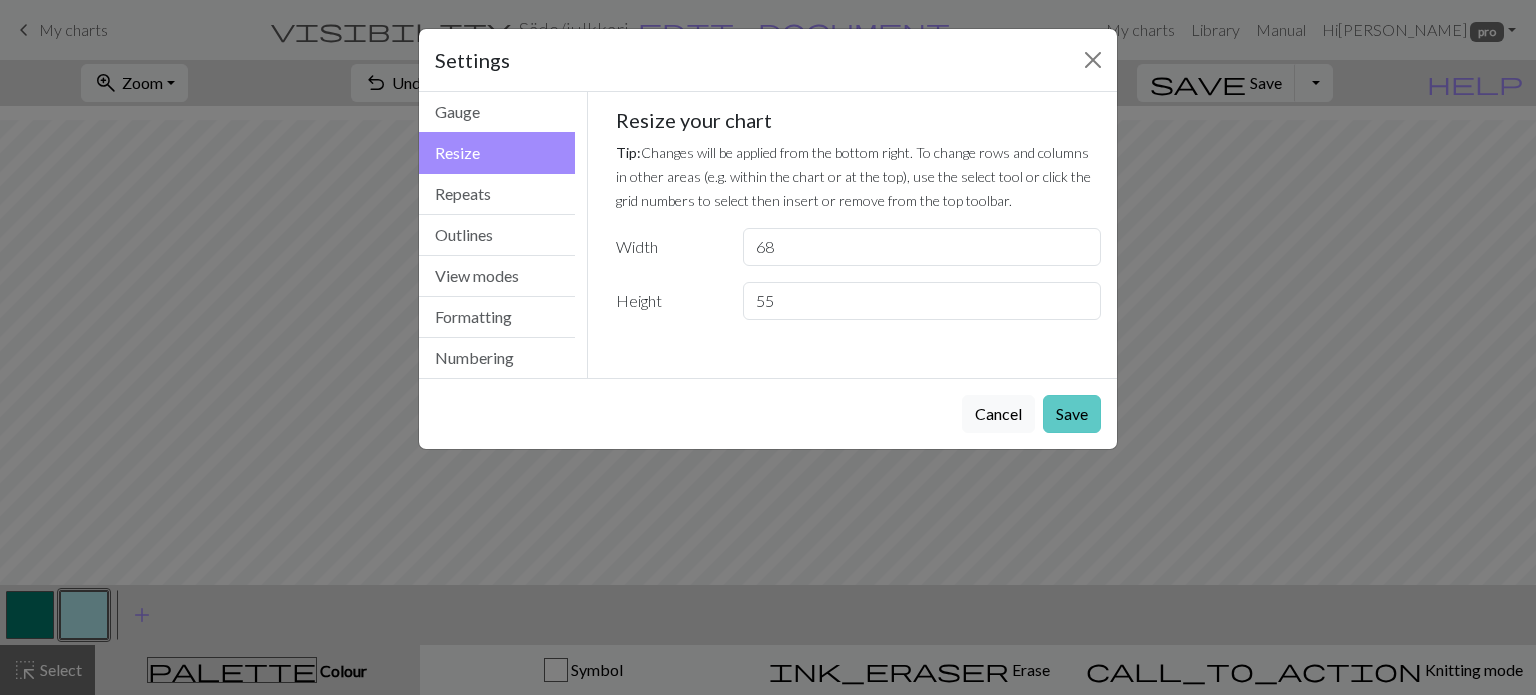 click on "Save" at bounding box center (1072, 414) 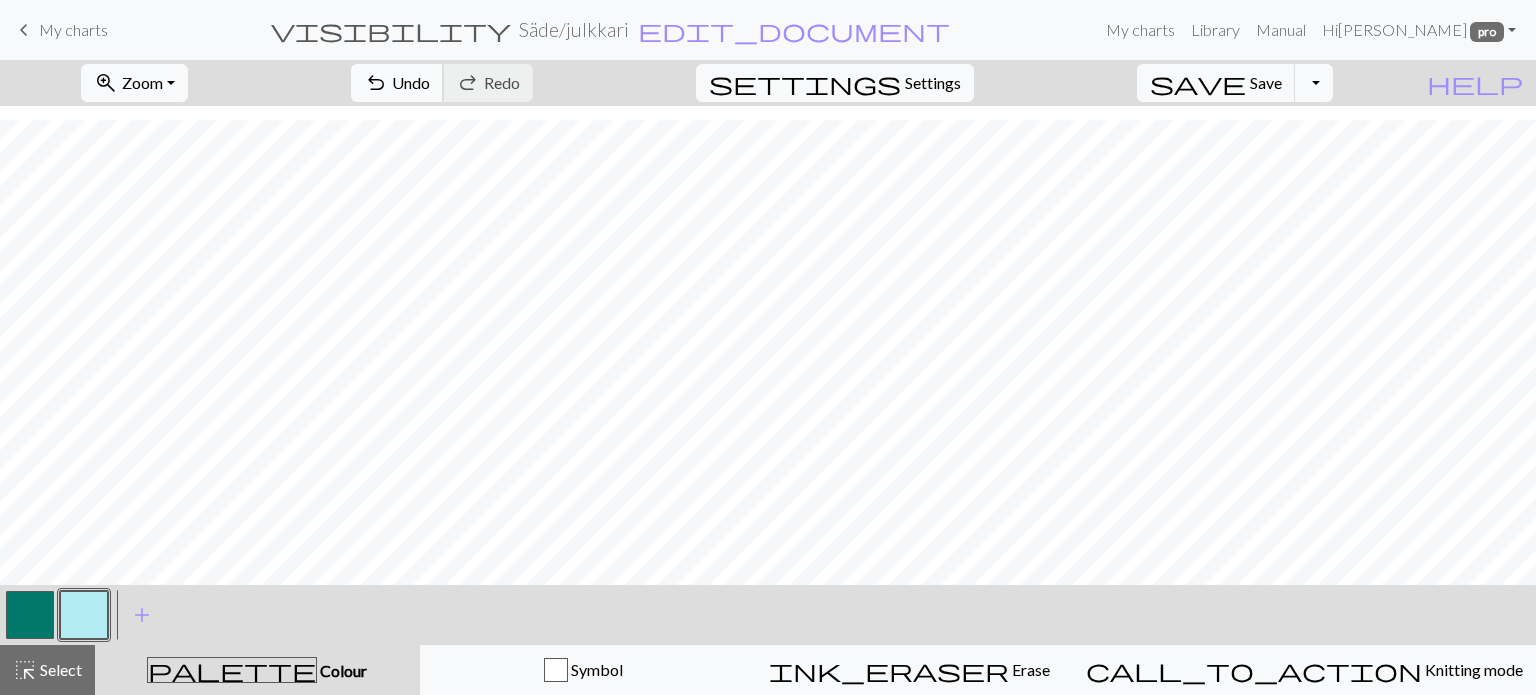 click on "Undo" at bounding box center (411, 82) 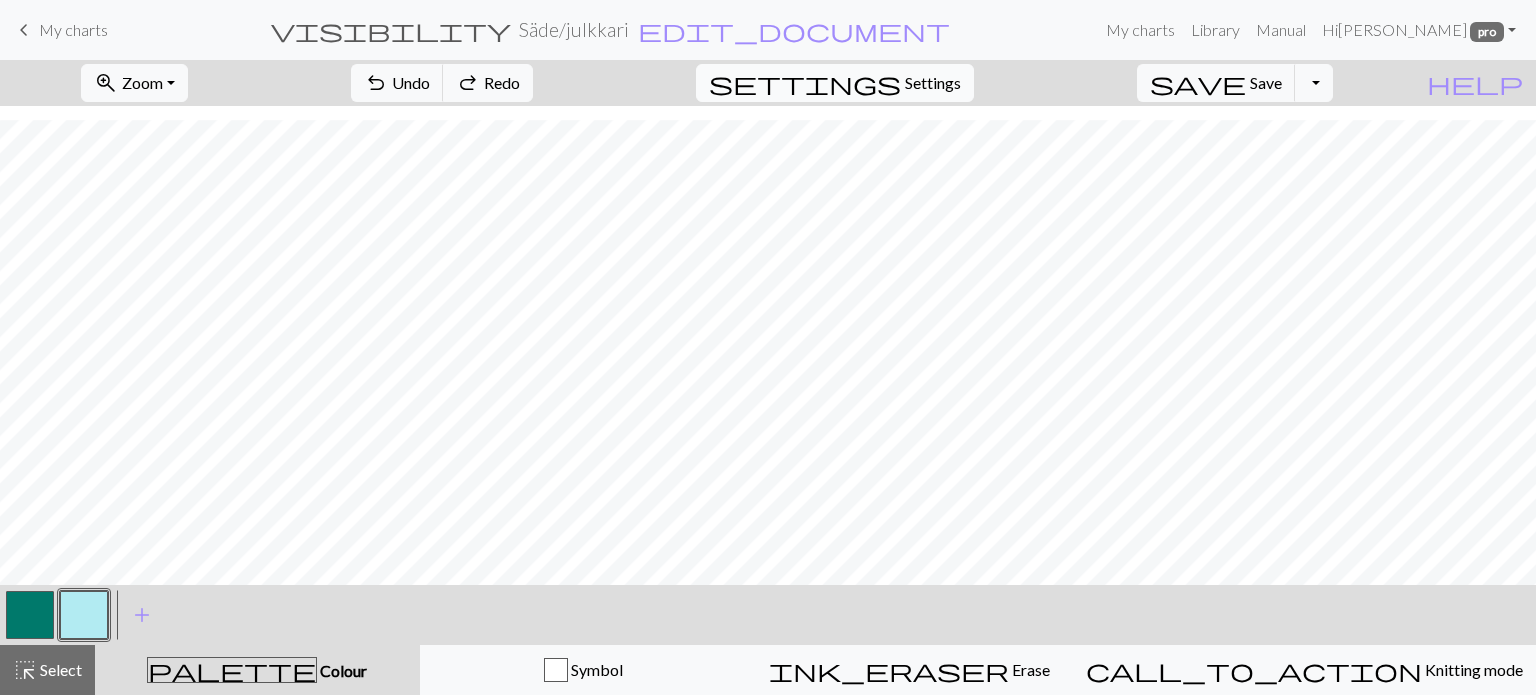 click on "Settings" at bounding box center [933, 83] 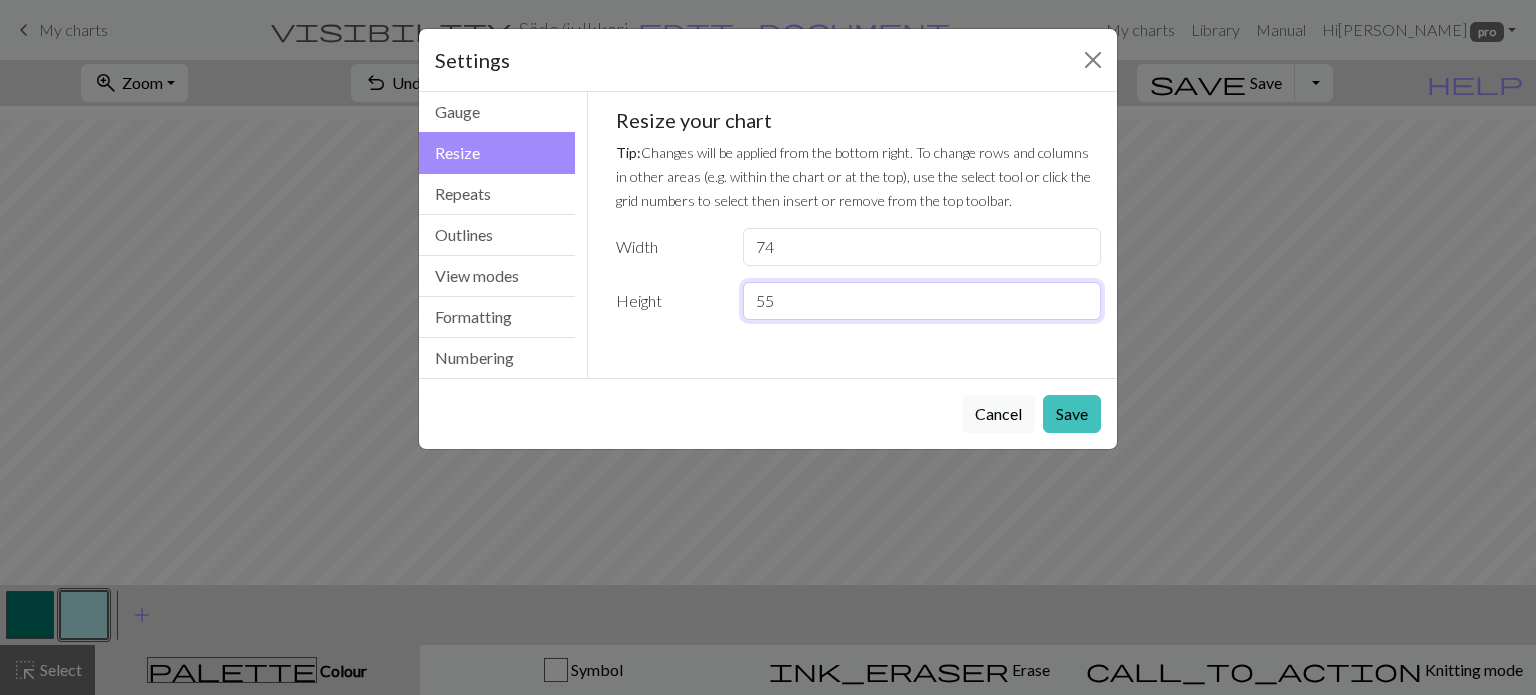drag, startPoint x: 784, startPoint y: 300, endPoint x: 752, endPoint y: 314, distance: 34.928497 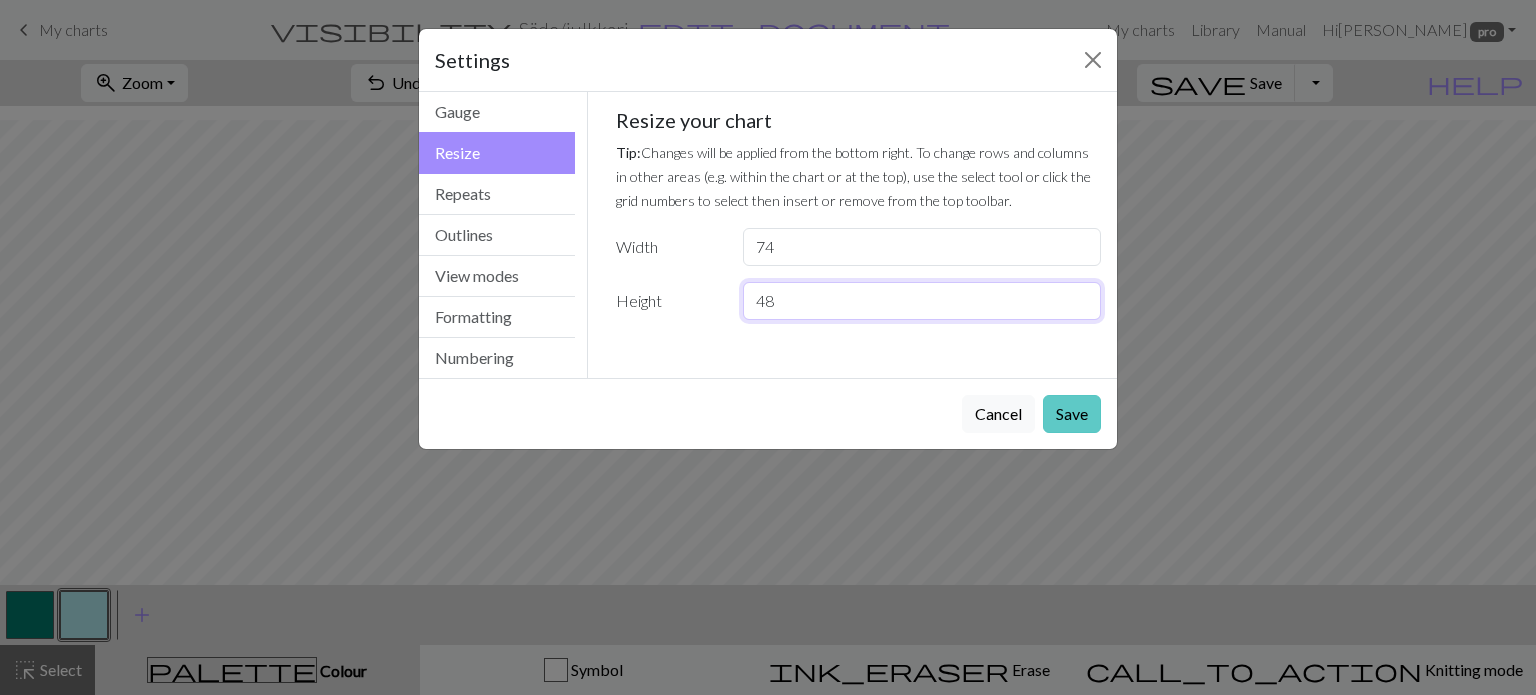 type on "48" 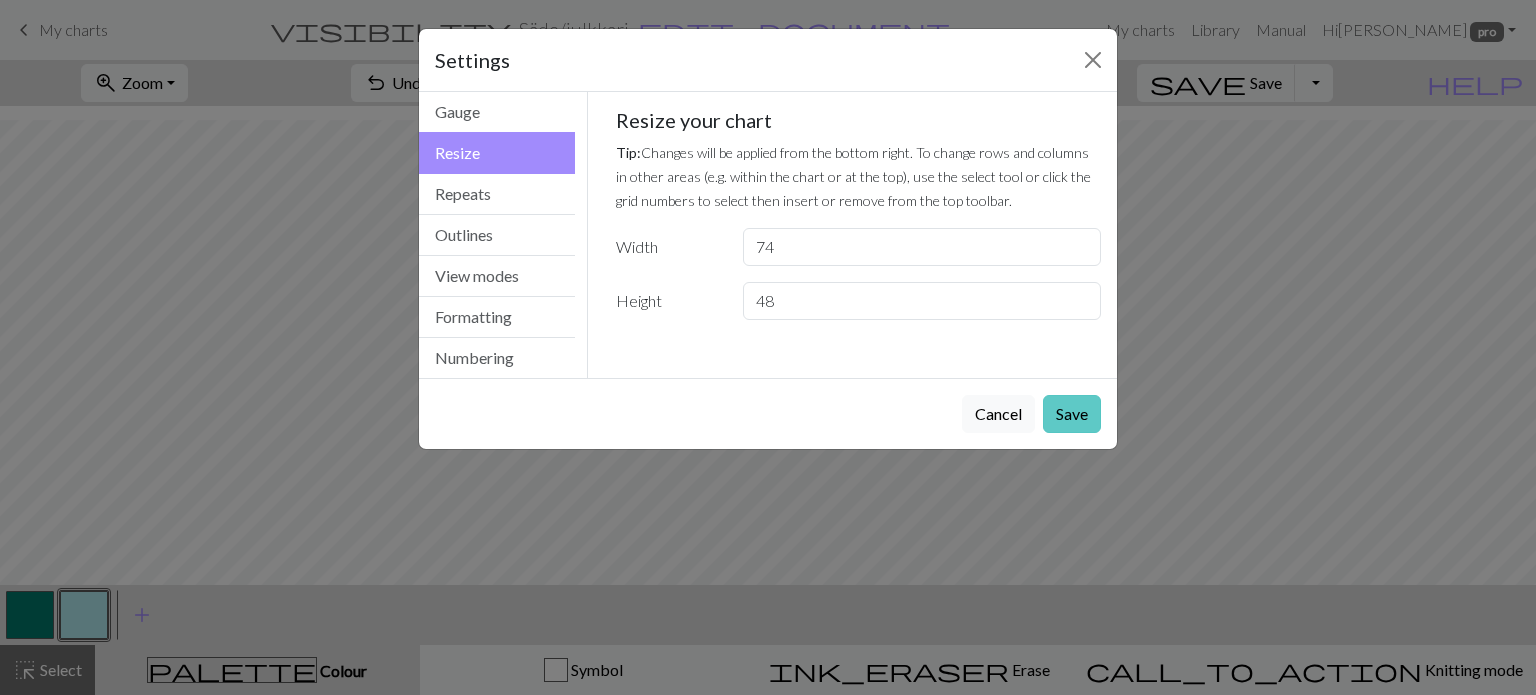 click on "Save" at bounding box center [1072, 414] 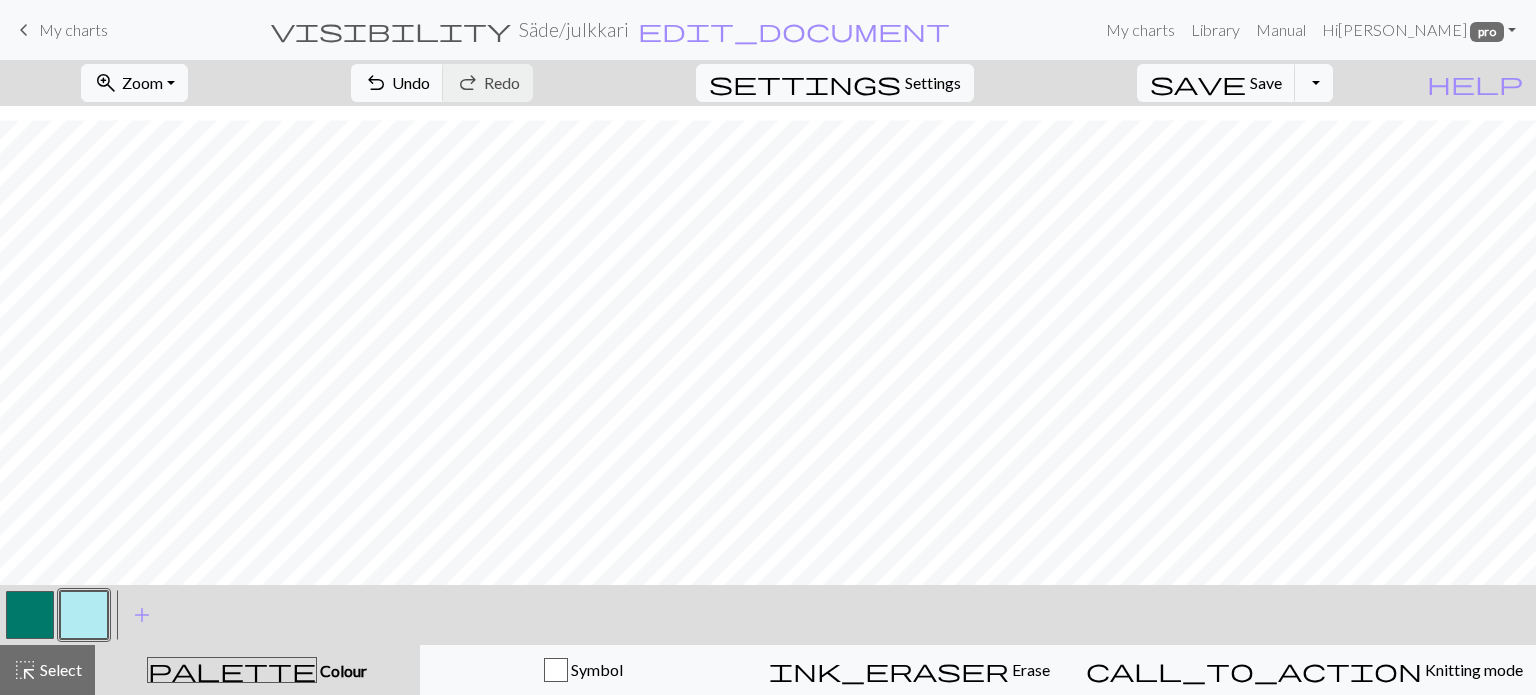 scroll, scrollTop: 85, scrollLeft: 0, axis: vertical 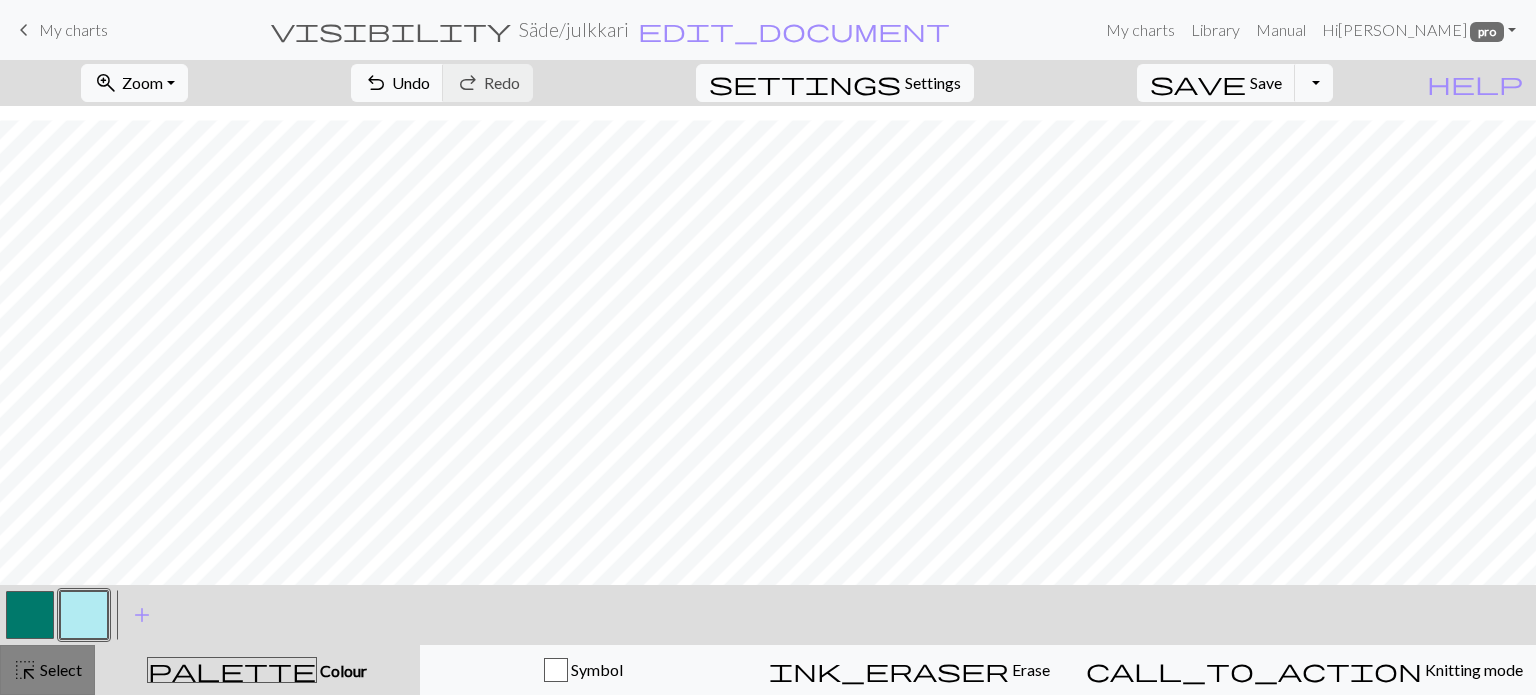 click on "Select" at bounding box center (59, 669) 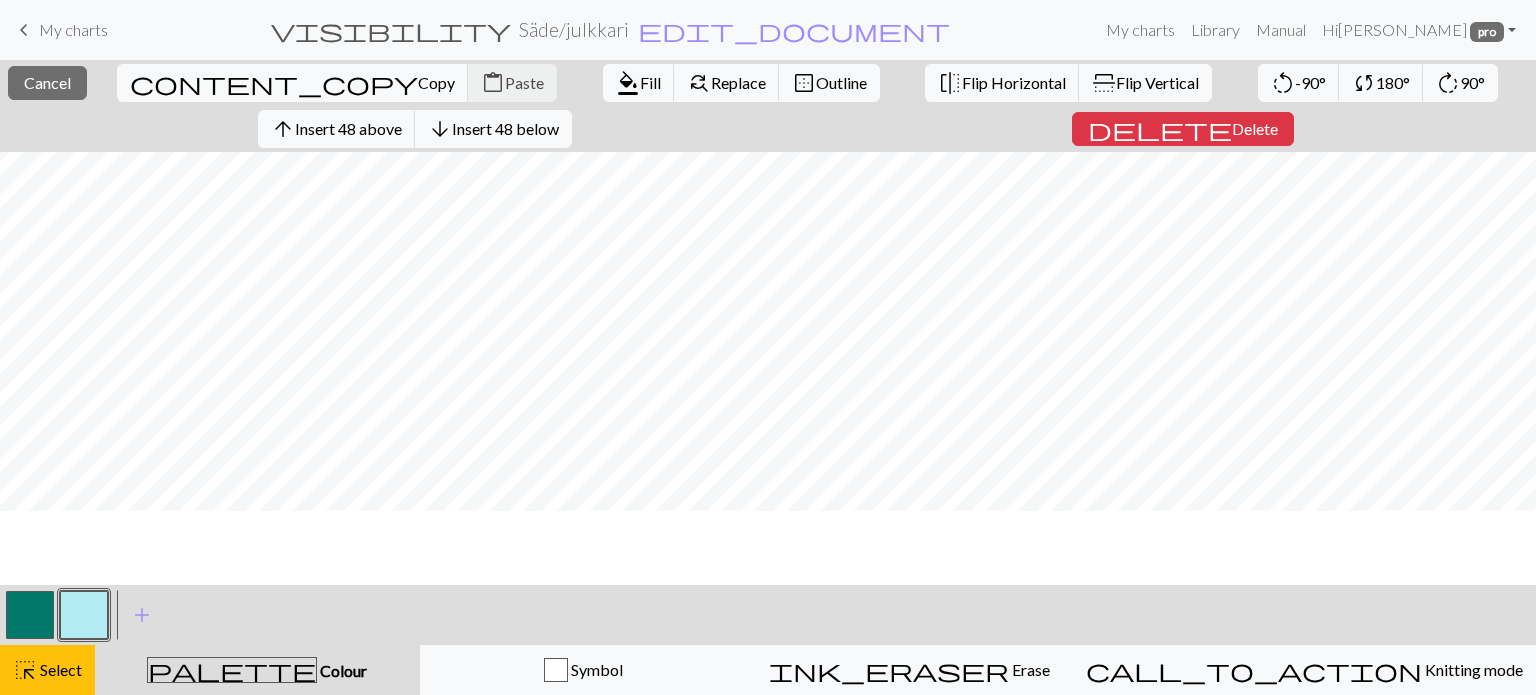 scroll, scrollTop: 0, scrollLeft: 0, axis: both 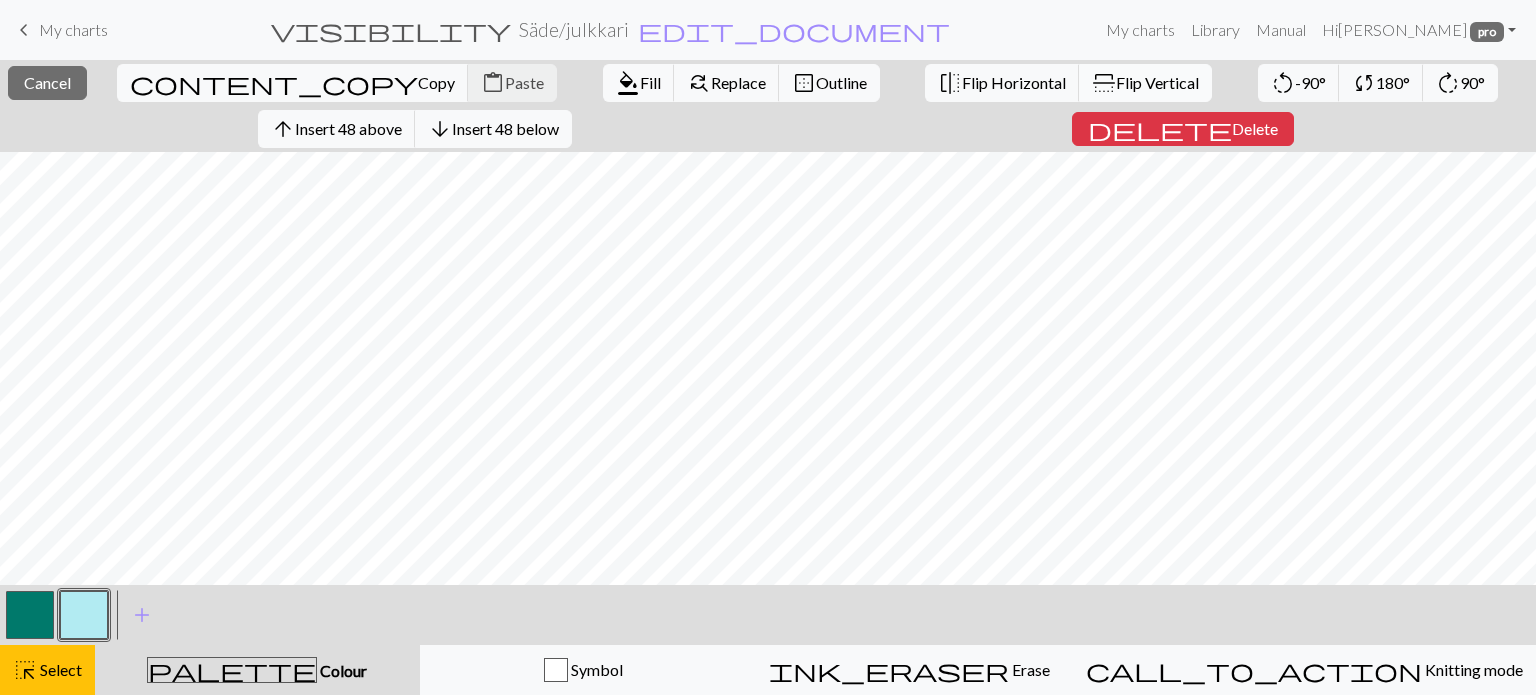 click on "Flip Vertical" at bounding box center (1157, 82) 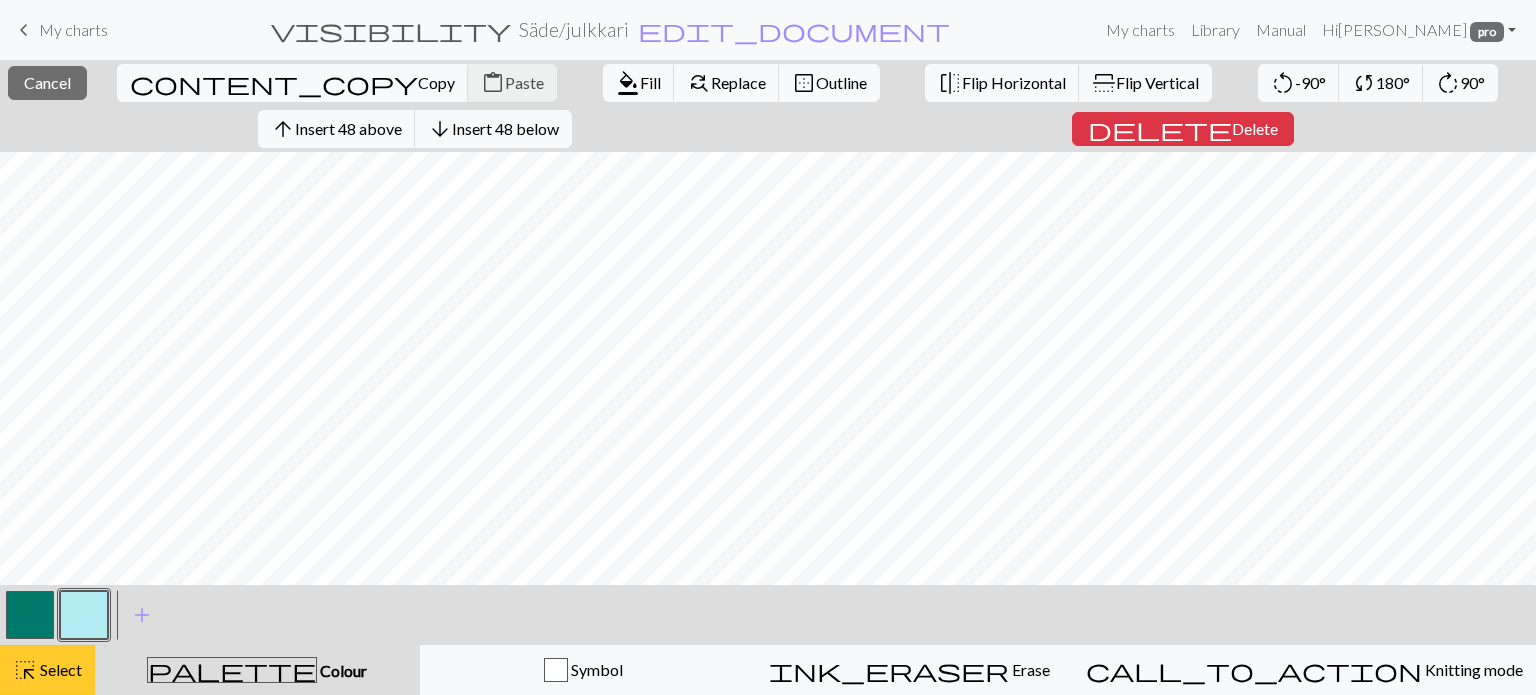 click on "highlight_alt   Select   Select" at bounding box center (47, 670) 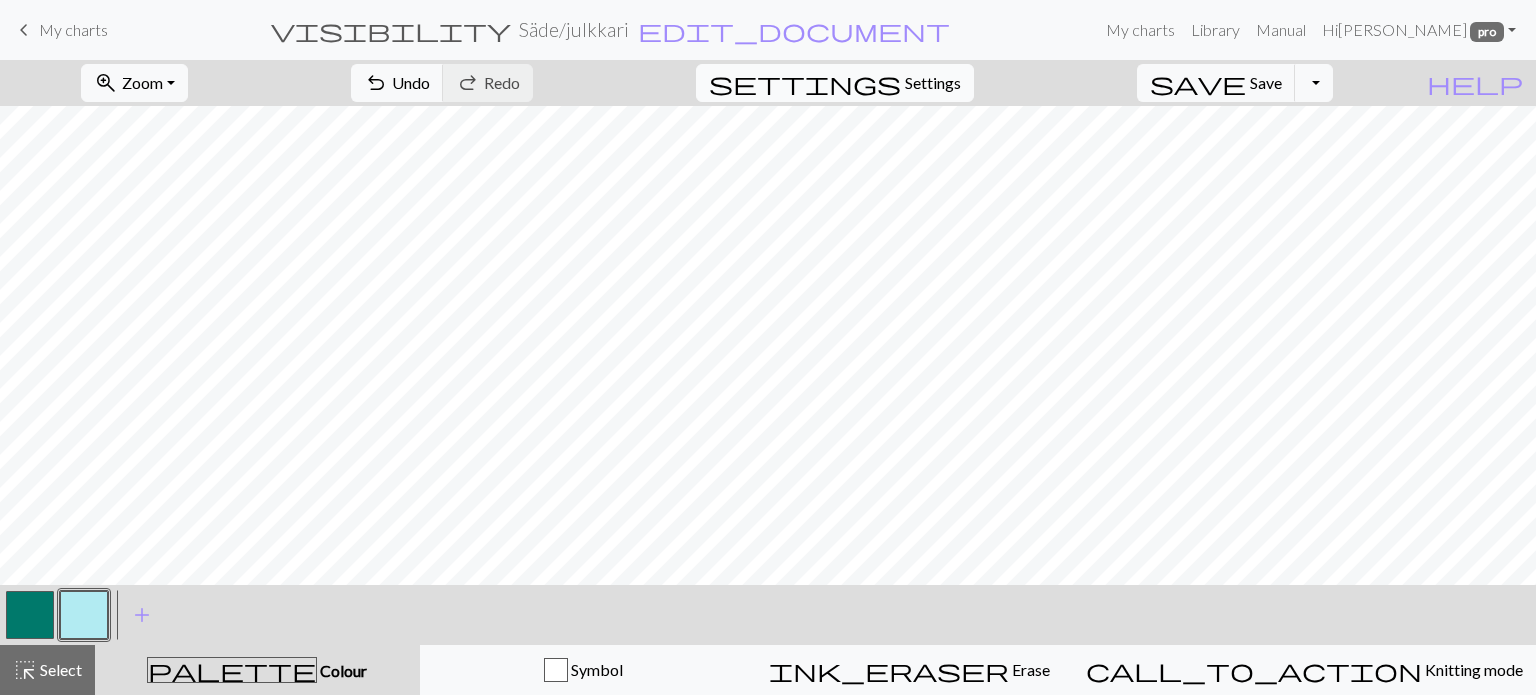 click on "Settings" at bounding box center (933, 83) 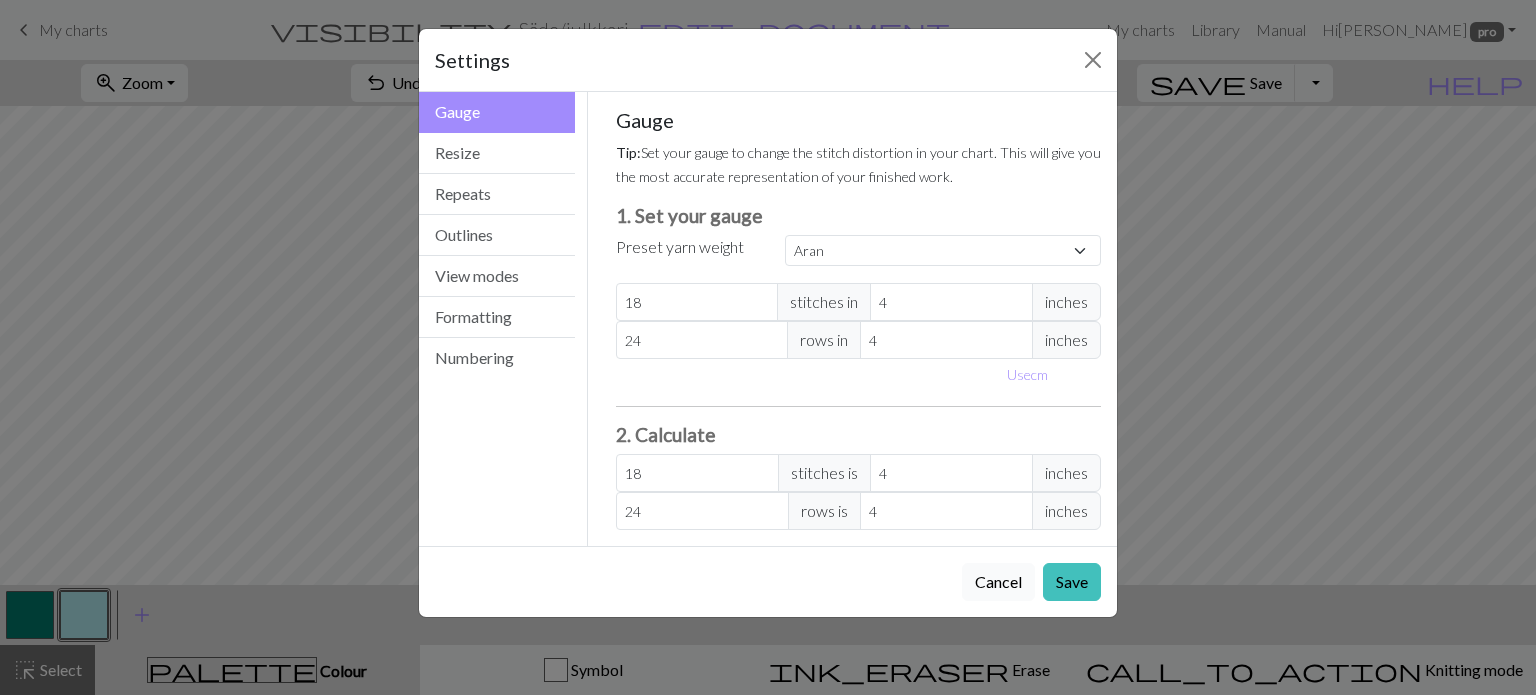 click on "Cancel" at bounding box center [998, 582] 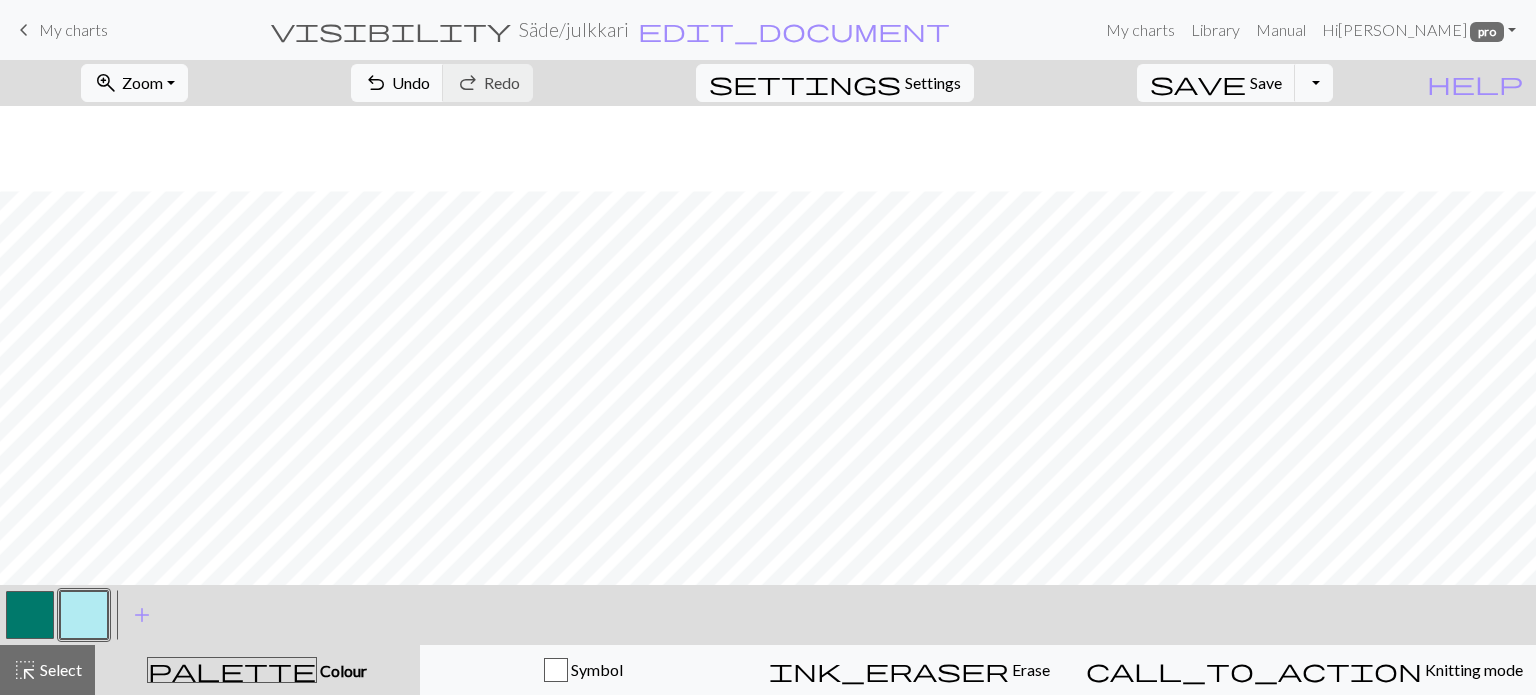 scroll, scrollTop: 85, scrollLeft: 0, axis: vertical 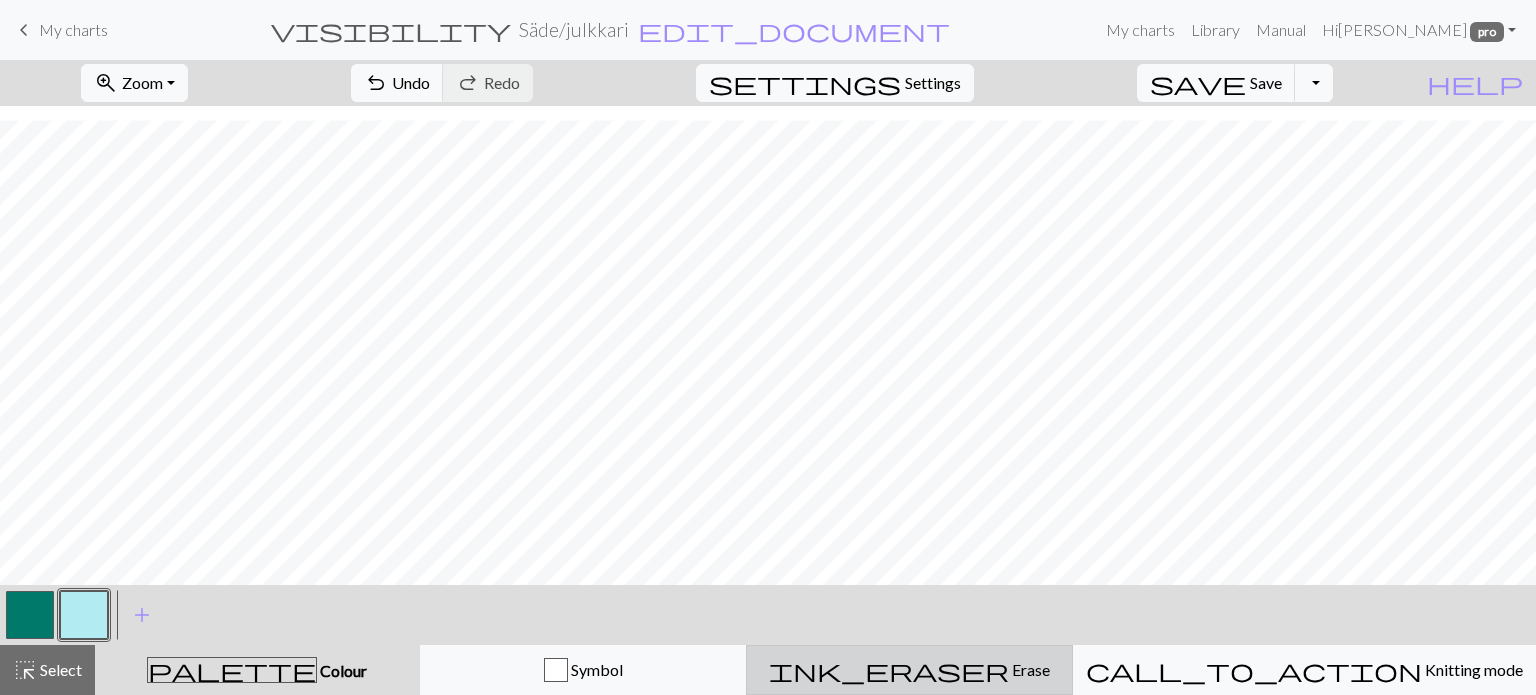click on "Erase" at bounding box center [1029, 669] 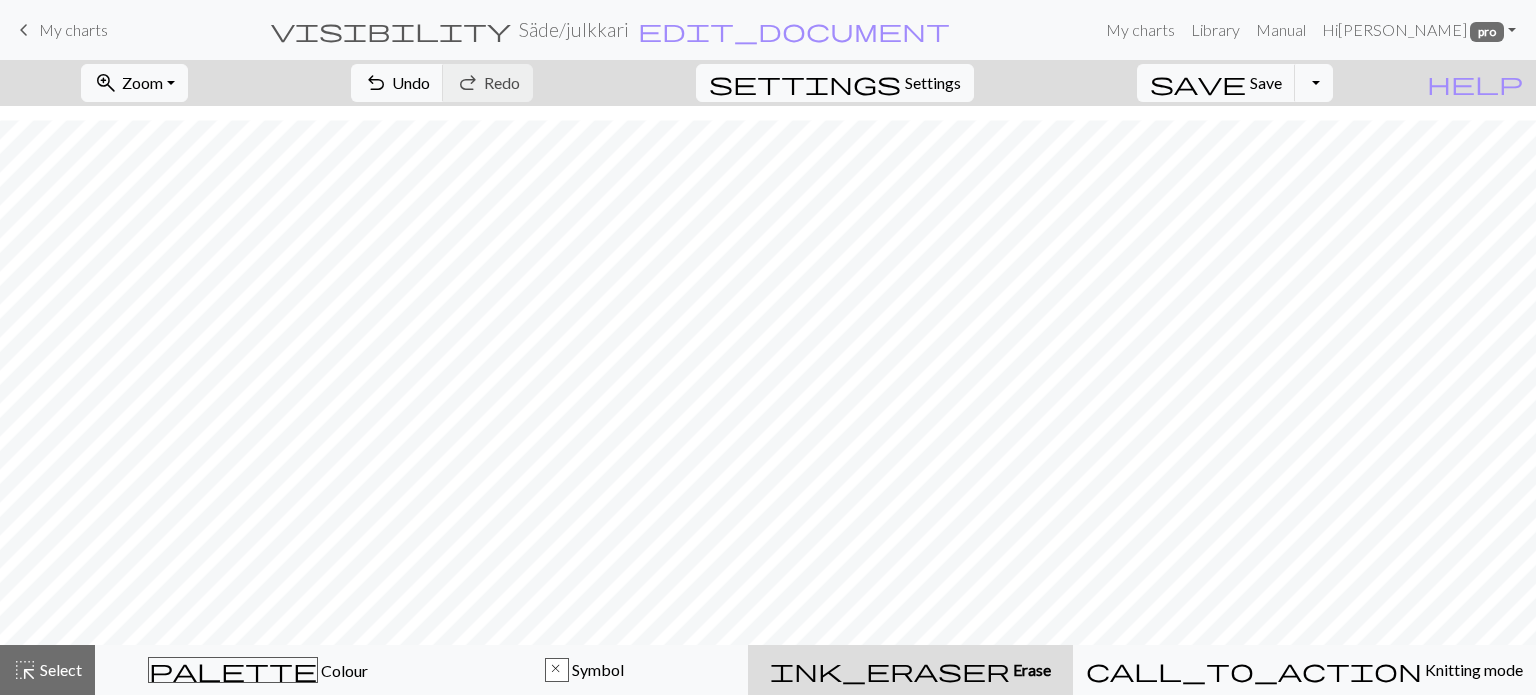 scroll, scrollTop: 25, scrollLeft: 0, axis: vertical 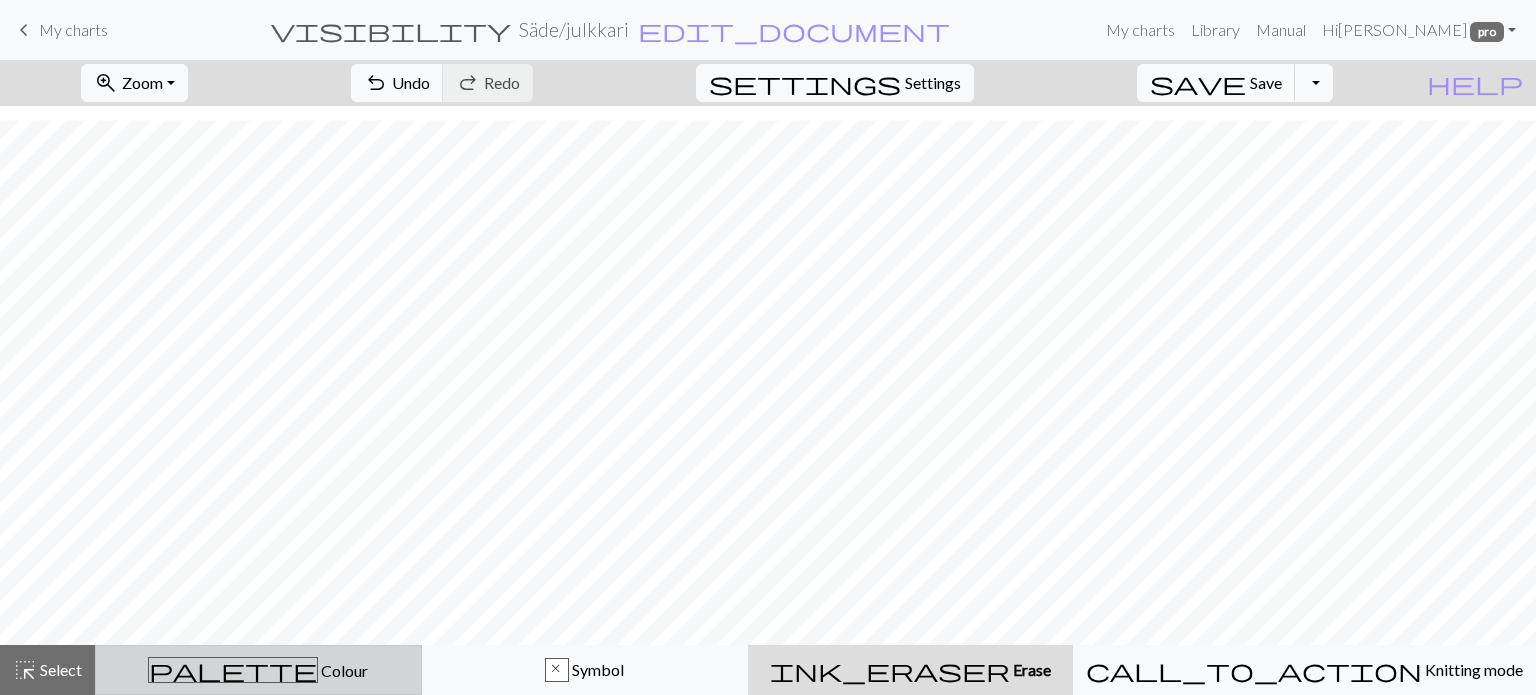 click on "Colour" at bounding box center (343, 670) 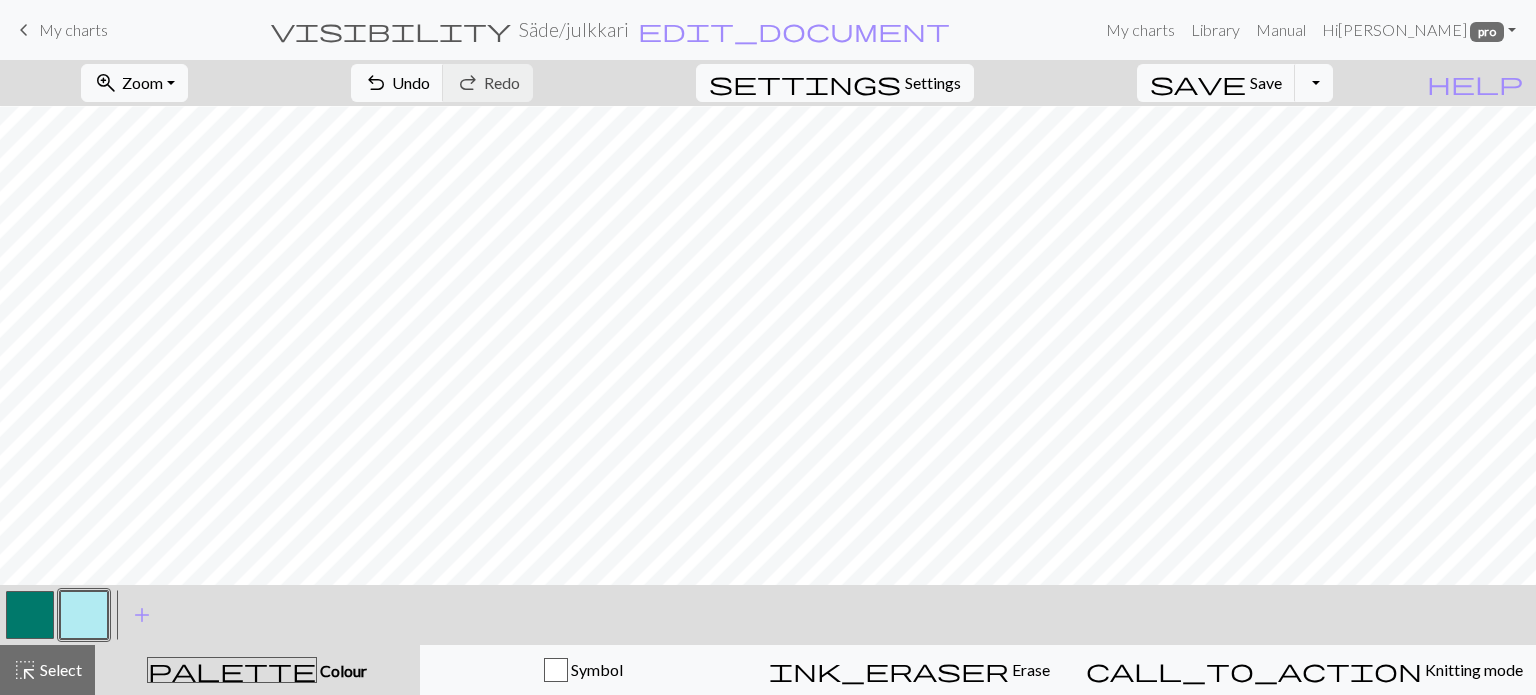drag, startPoint x: 25, startPoint y: 627, endPoint x: 62, endPoint y: 578, distance: 61.400326 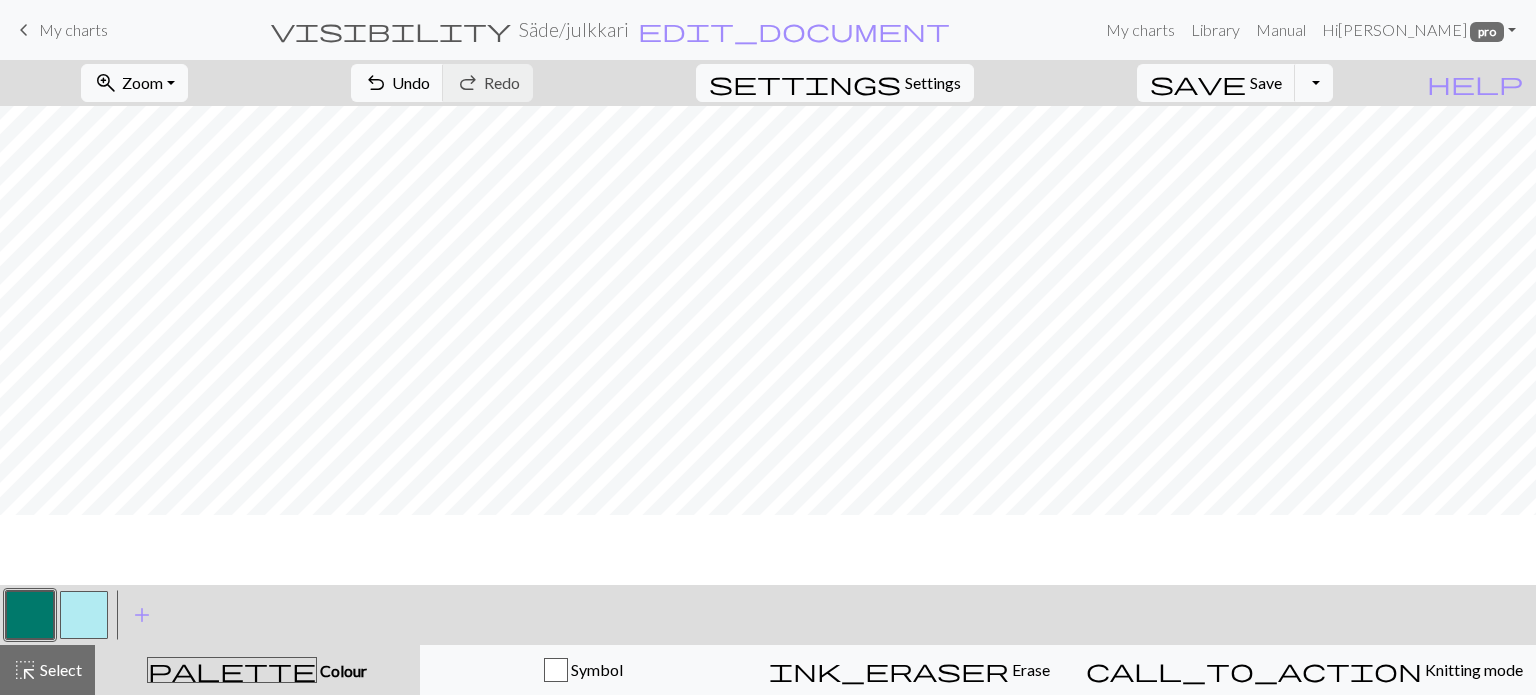 scroll, scrollTop: 0, scrollLeft: 0, axis: both 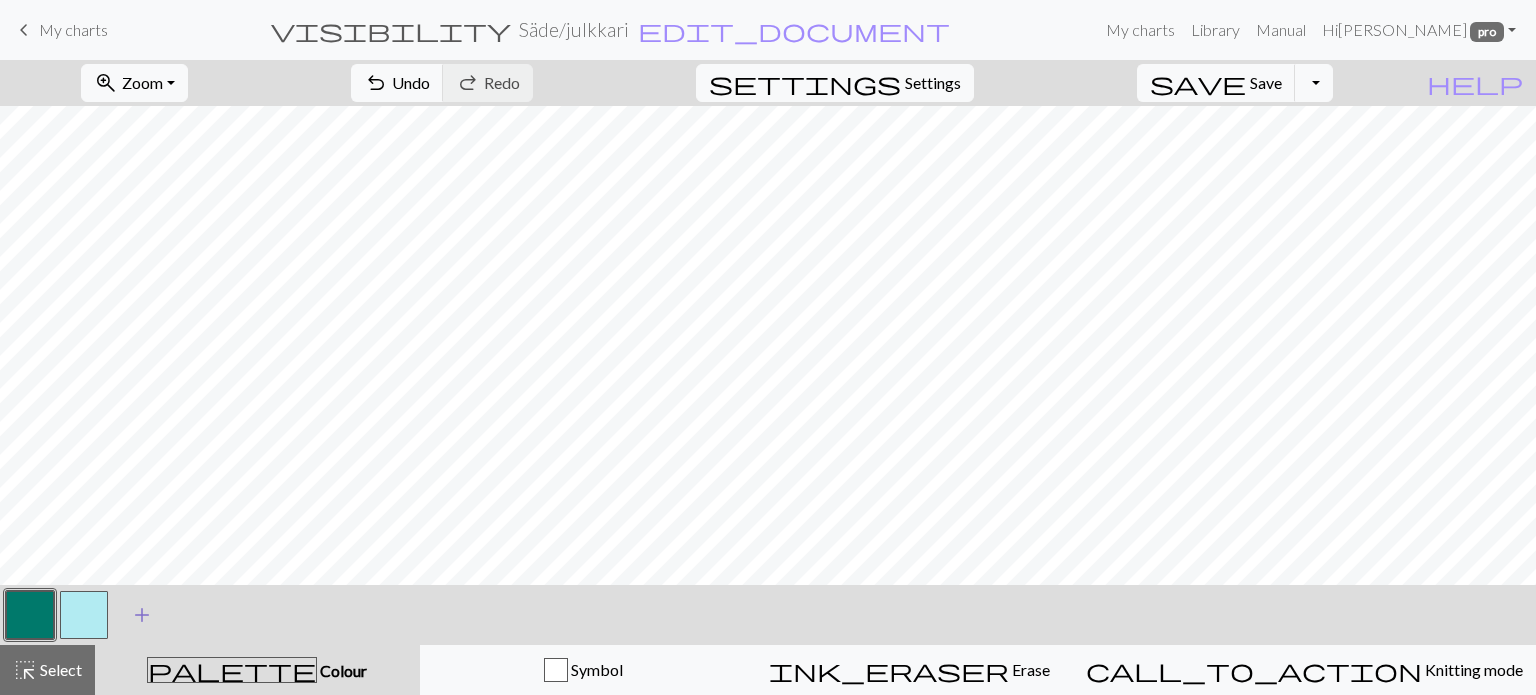 drag, startPoint x: 51, startPoint y: 676, endPoint x: 132, endPoint y: 622, distance: 97.349884 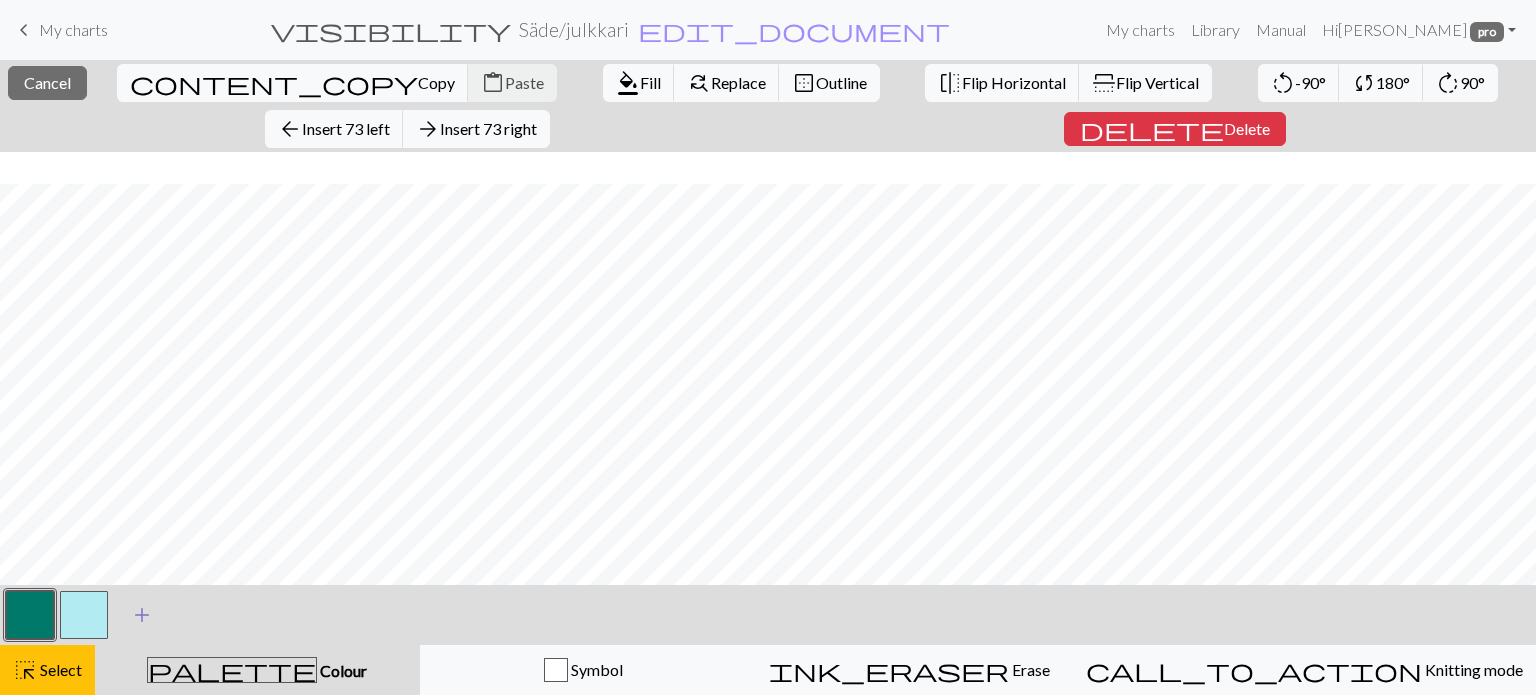 scroll, scrollTop: 119, scrollLeft: 0, axis: vertical 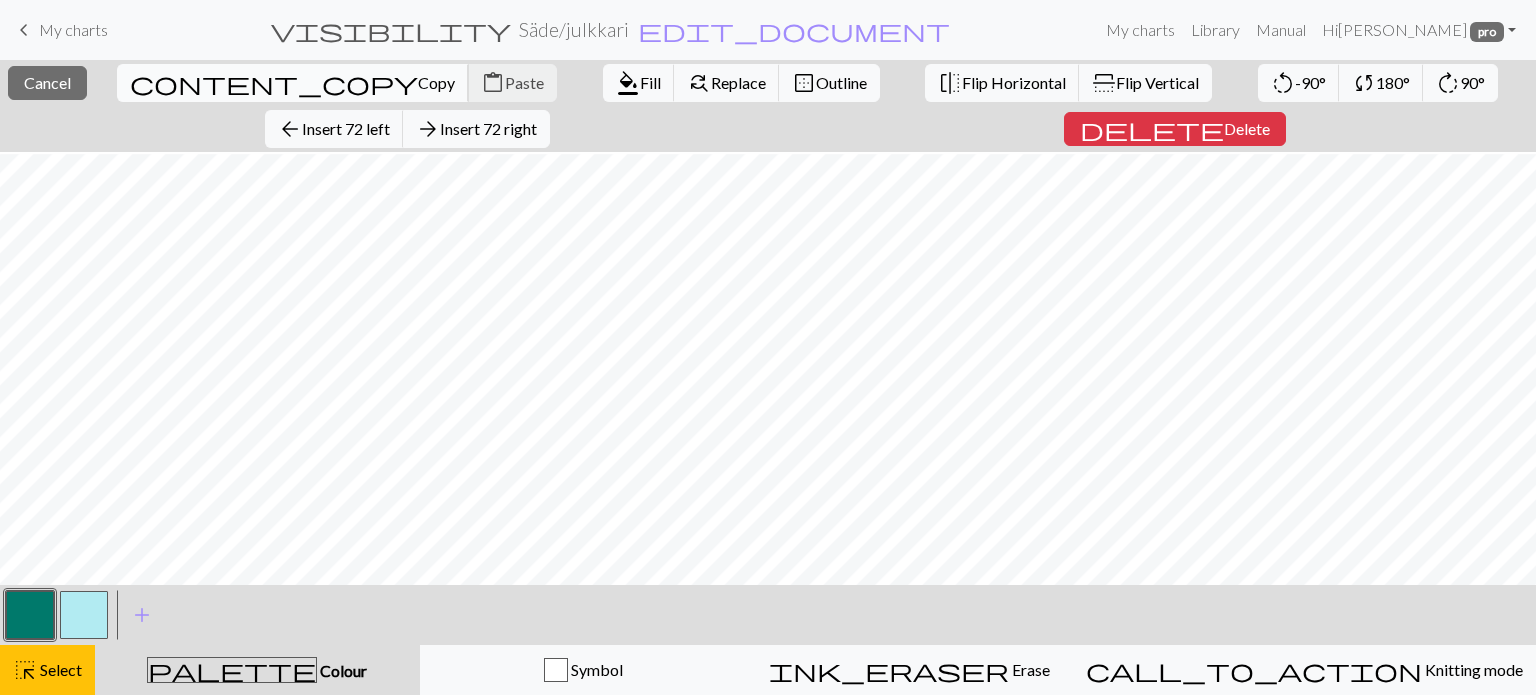 click on "content_copy" at bounding box center (274, 83) 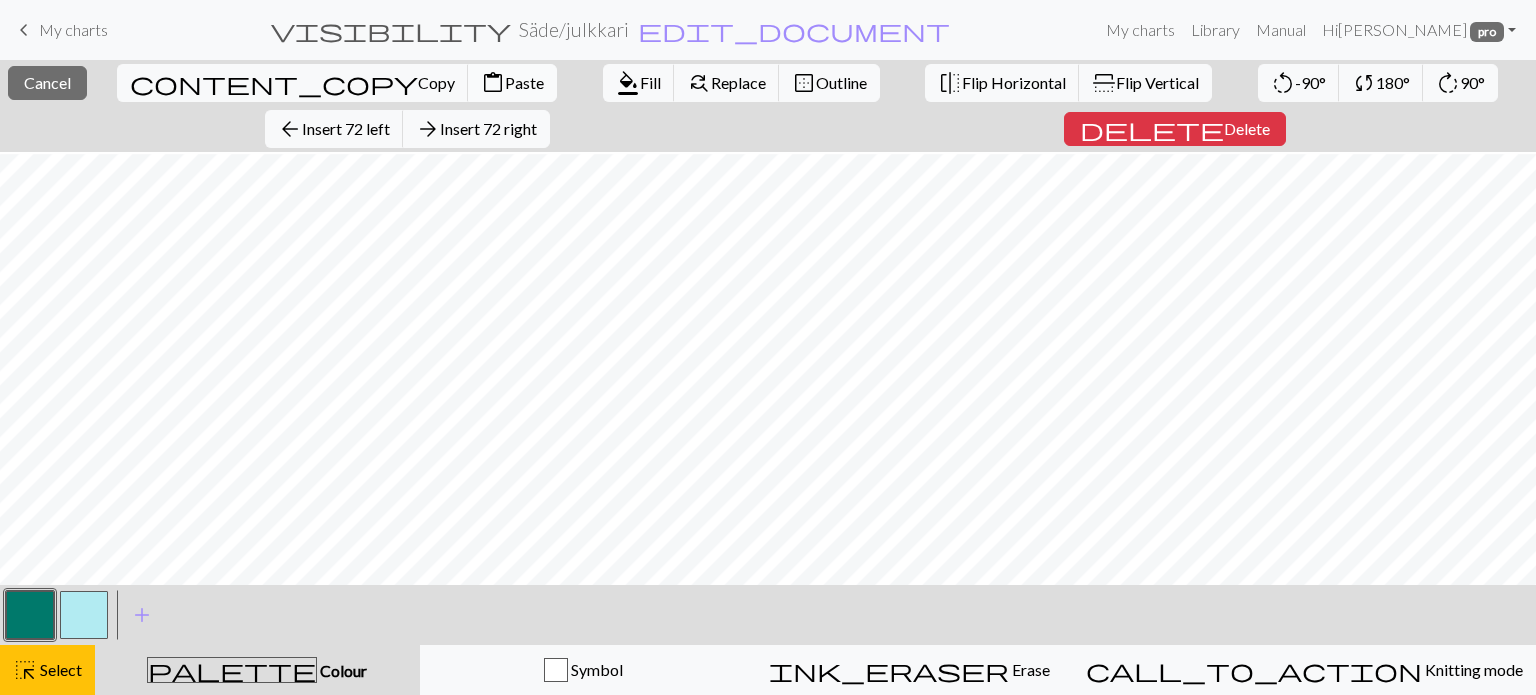 click on "content_paste" at bounding box center [493, 83] 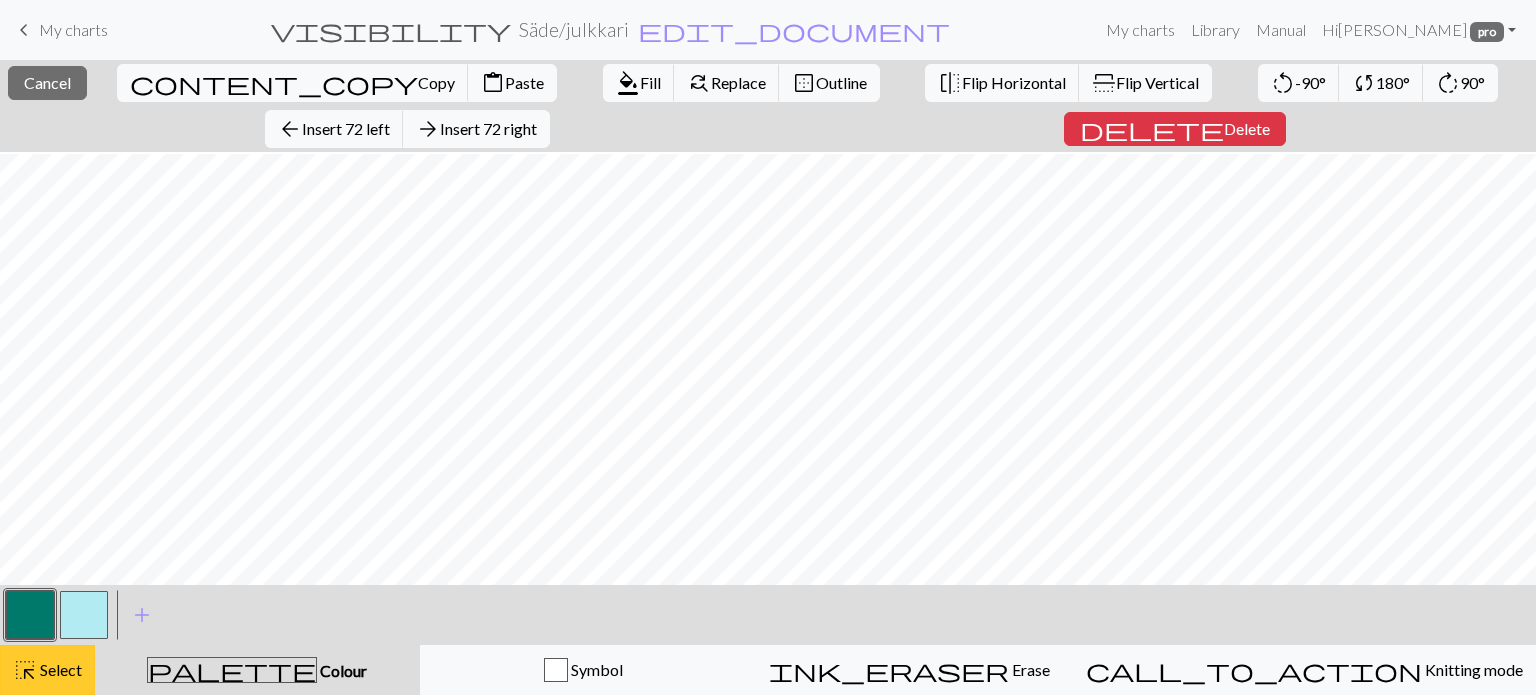 click on "highlight_alt   Select   Select" at bounding box center [47, 670] 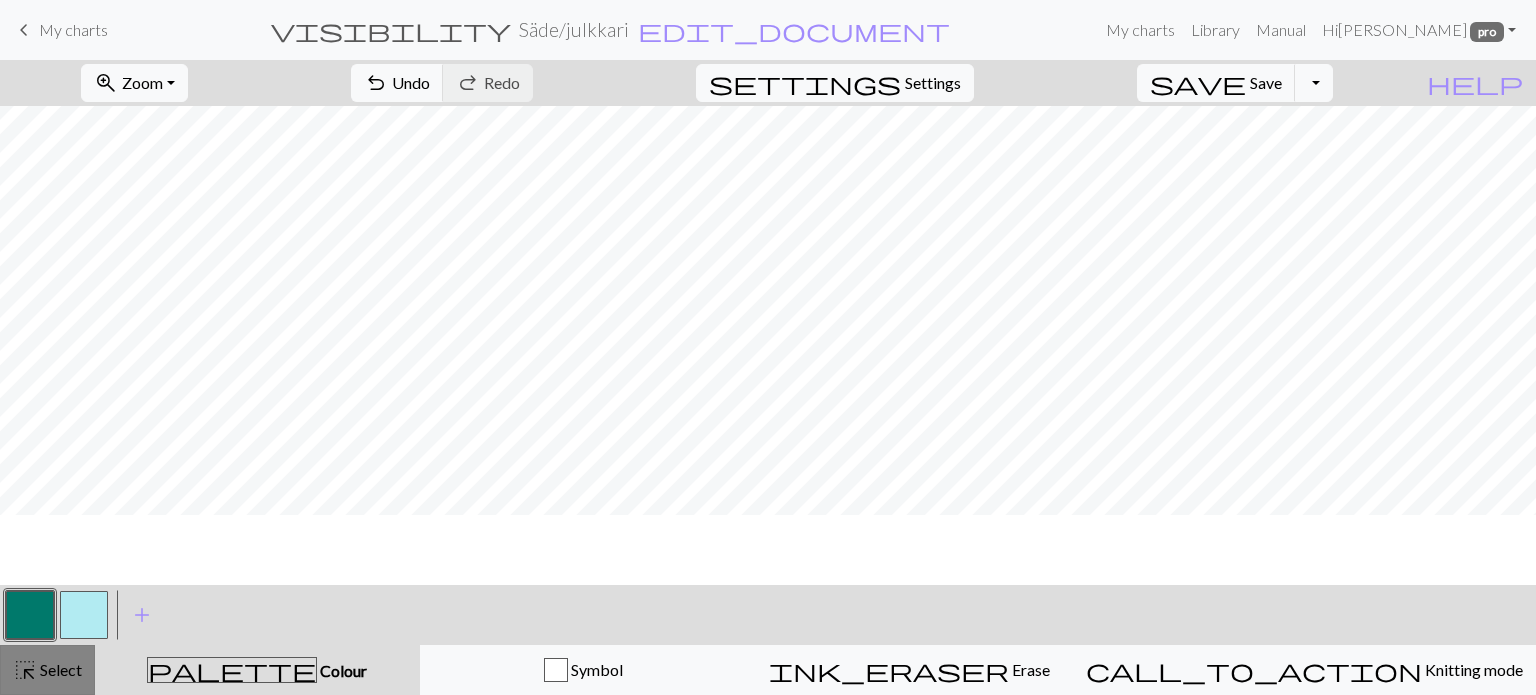 scroll, scrollTop: 0, scrollLeft: 0, axis: both 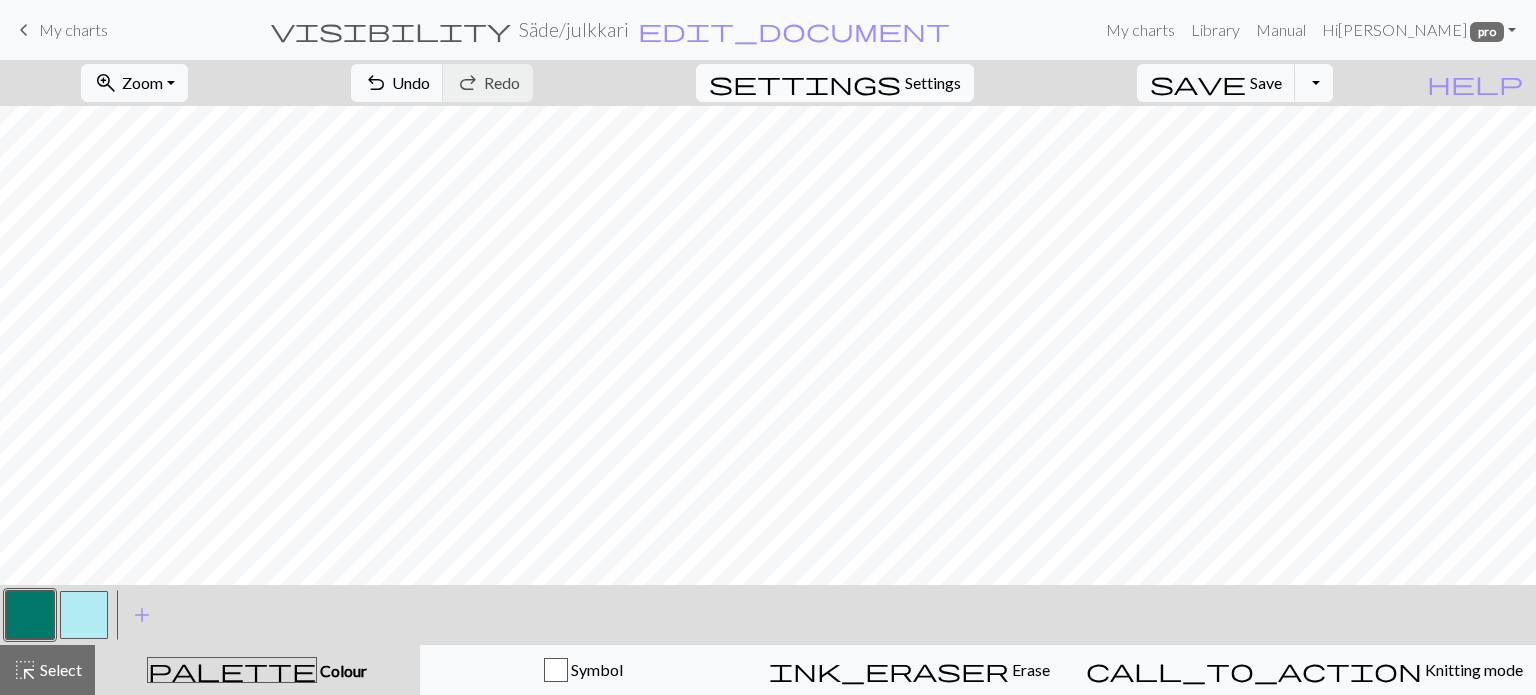 click on "Settings" at bounding box center [933, 83] 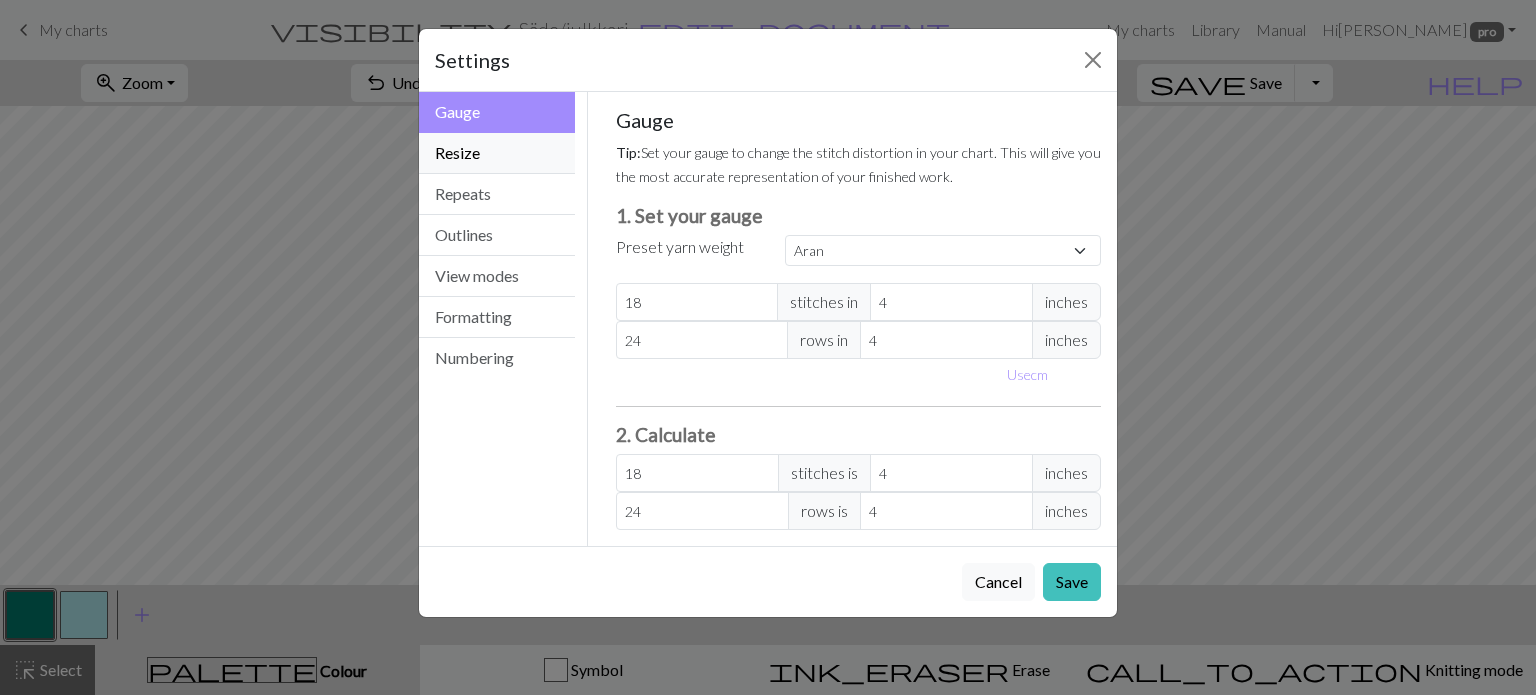 click on "Resize" at bounding box center (497, 153) 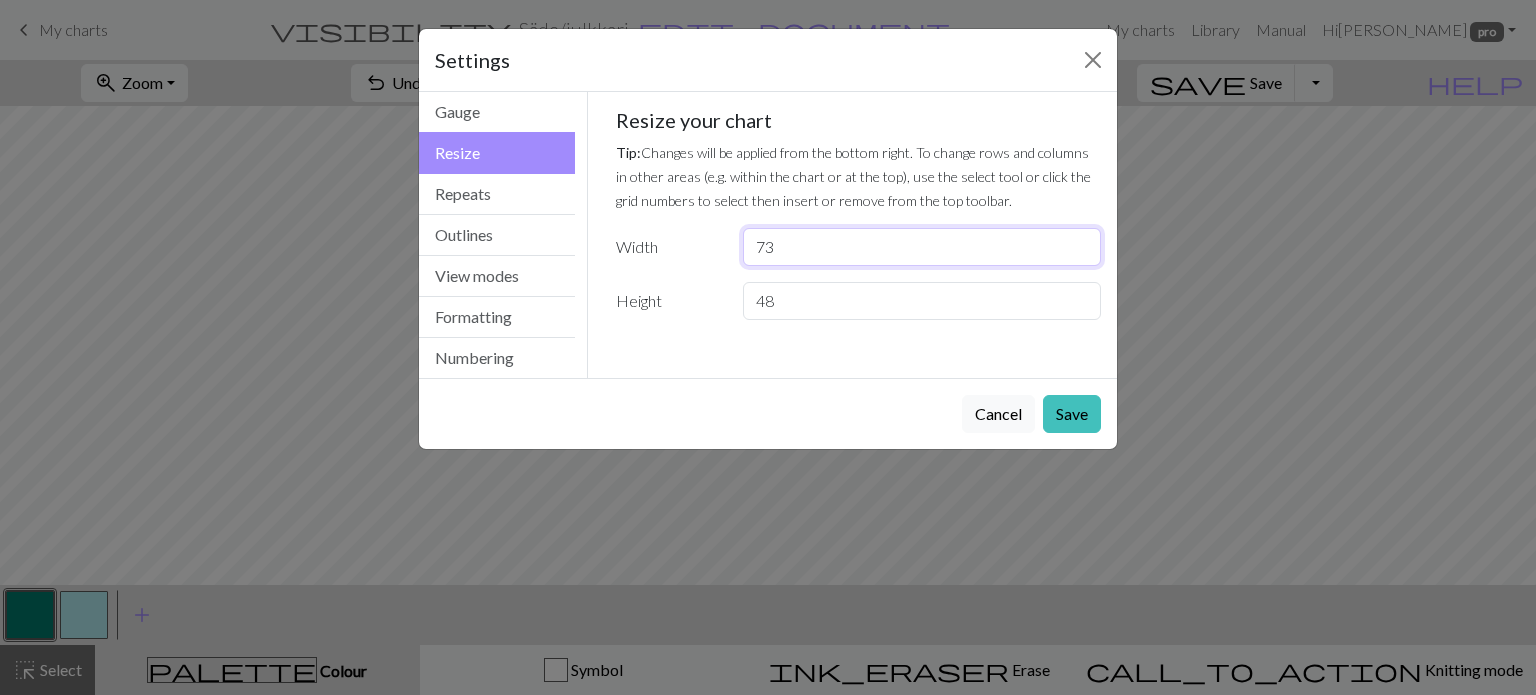 click on "73" at bounding box center (922, 247) 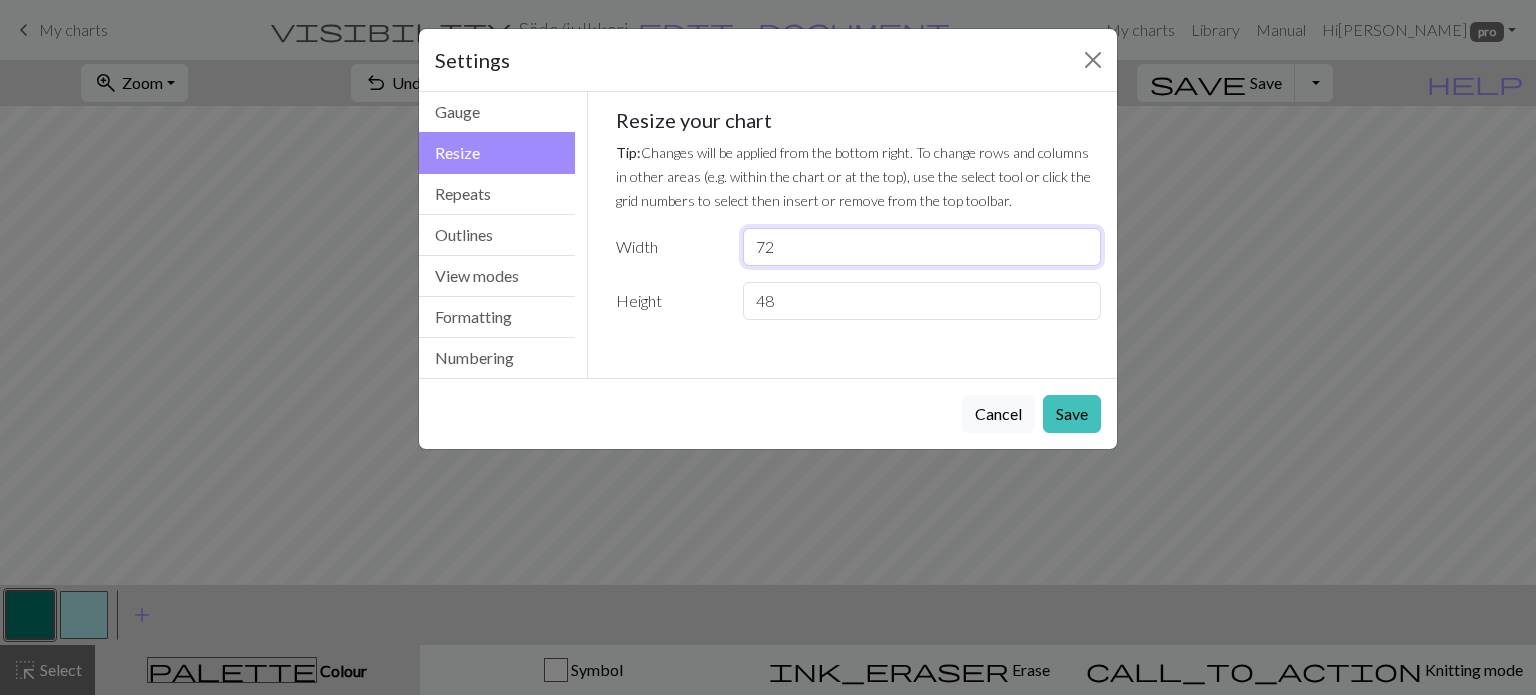 type on "72" 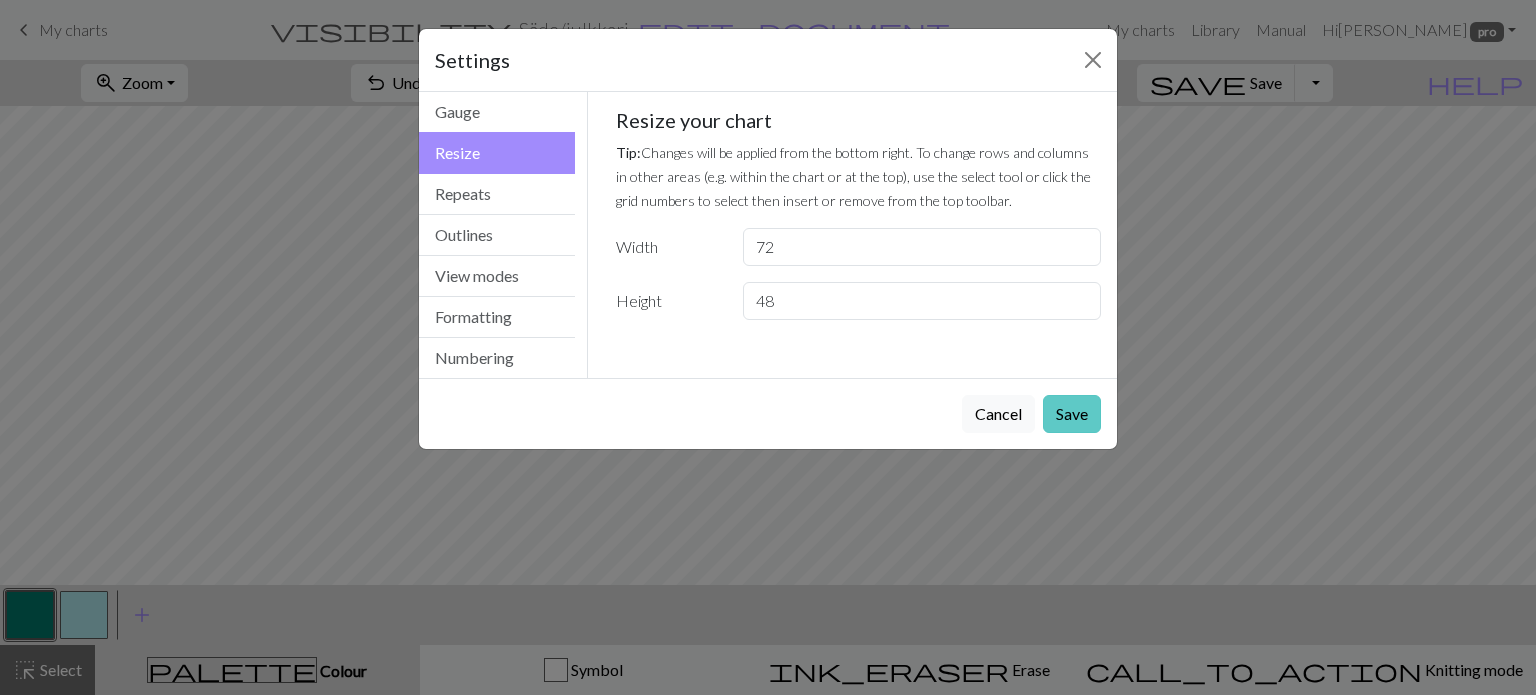 click on "Save" at bounding box center [1072, 414] 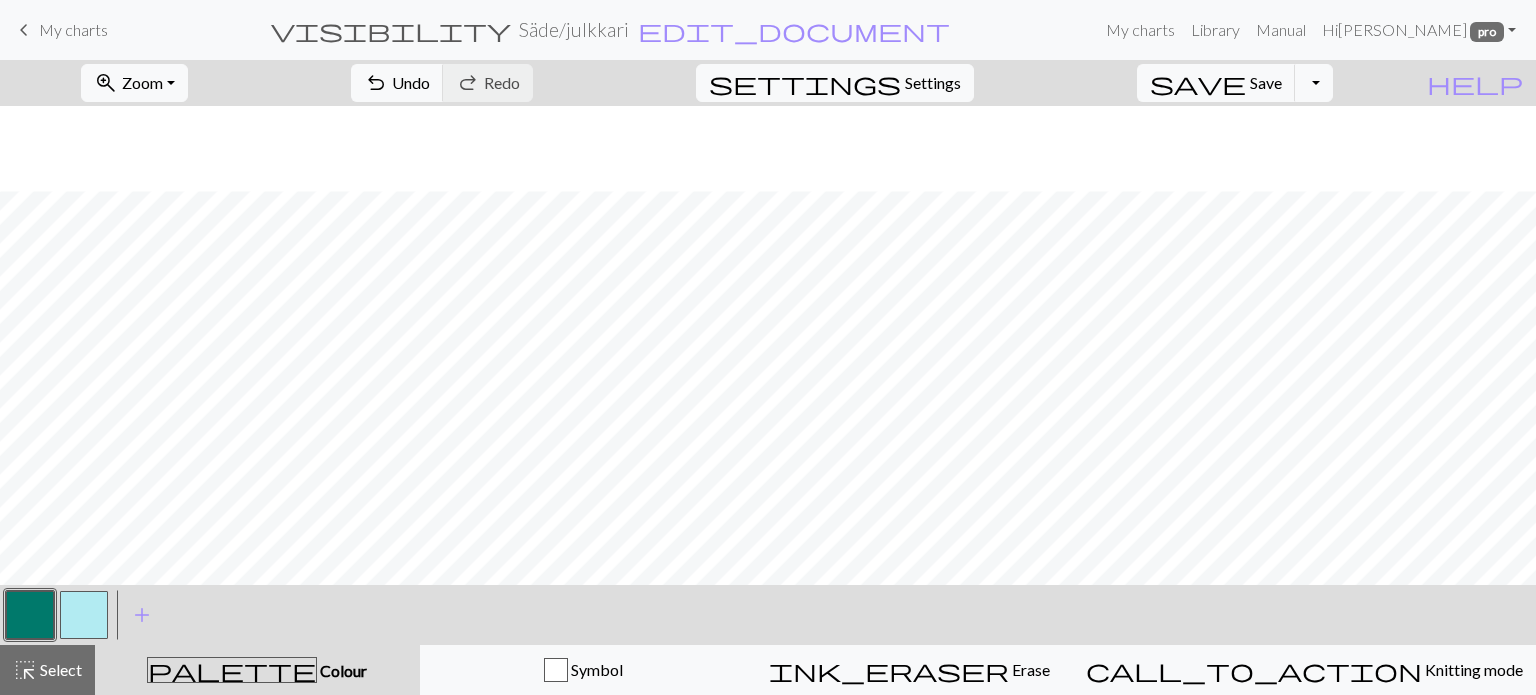 scroll, scrollTop: 85, scrollLeft: 0, axis: vertical 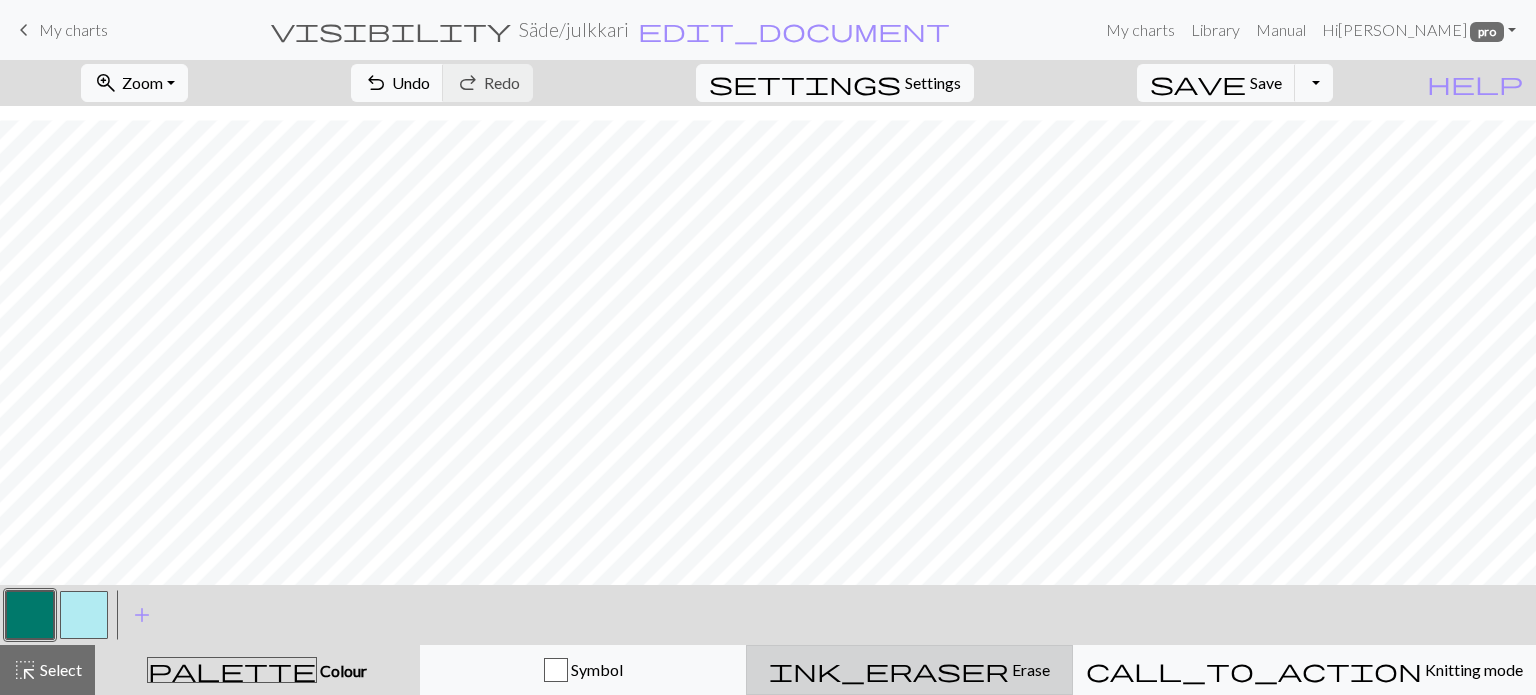 click on "Erase" at bounding box center [1029, 669] 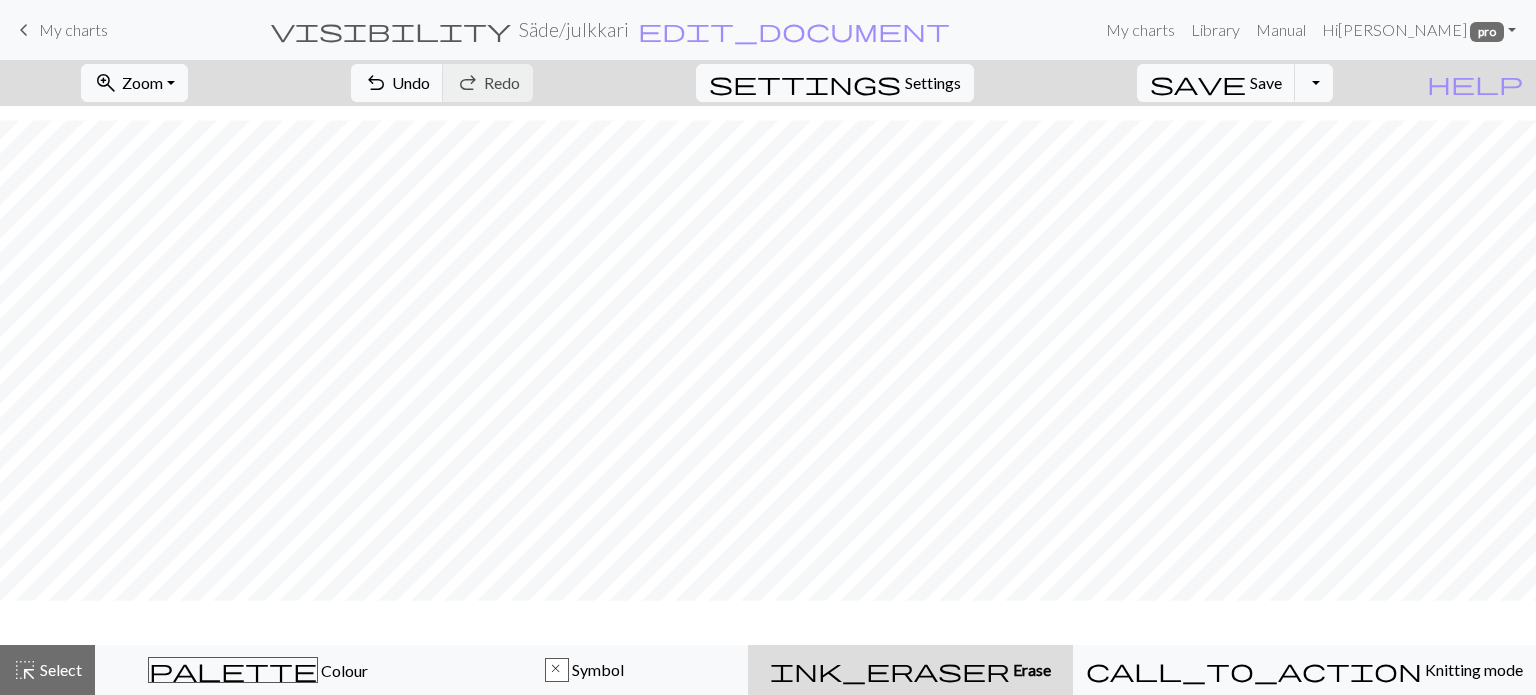 scroll, scrollTop: 25, scrollLeft: 0, axis: vertical 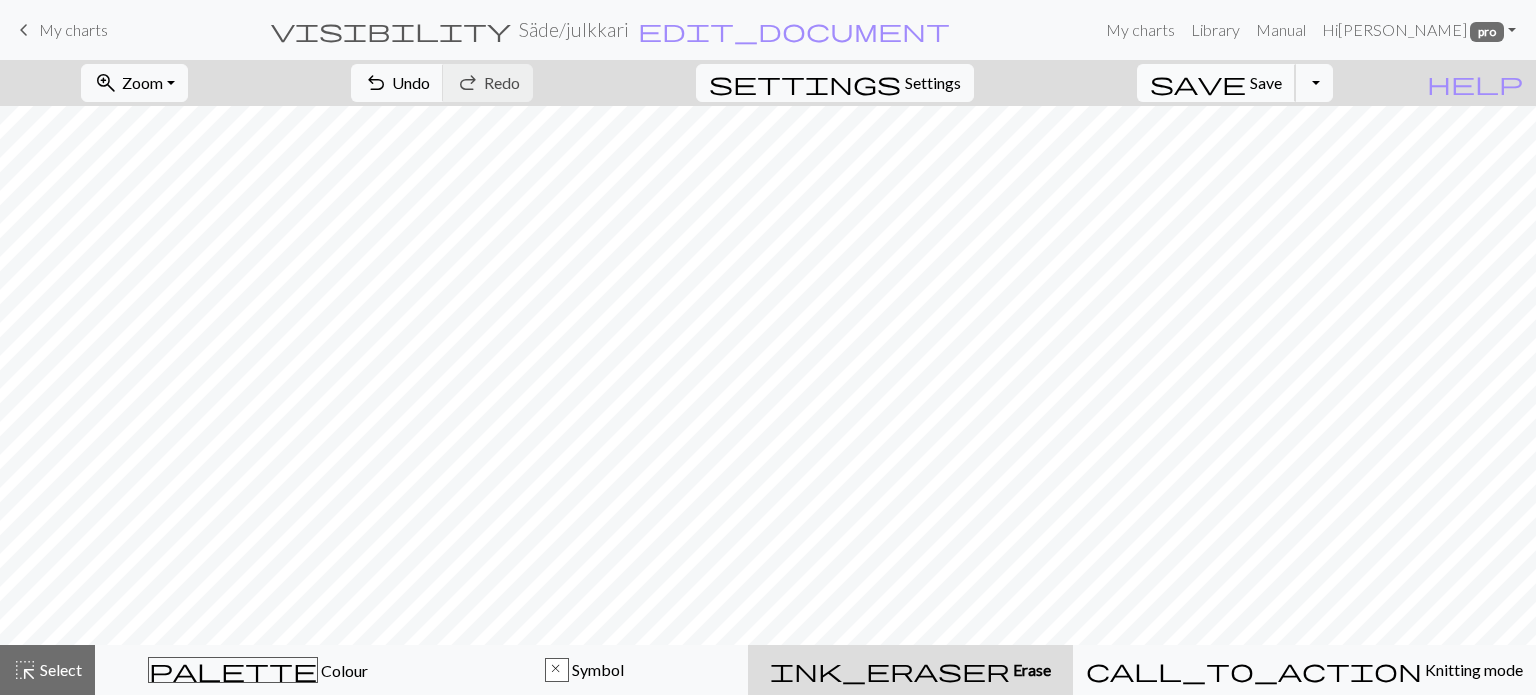click on "save" at bounding box center [1198, 83] 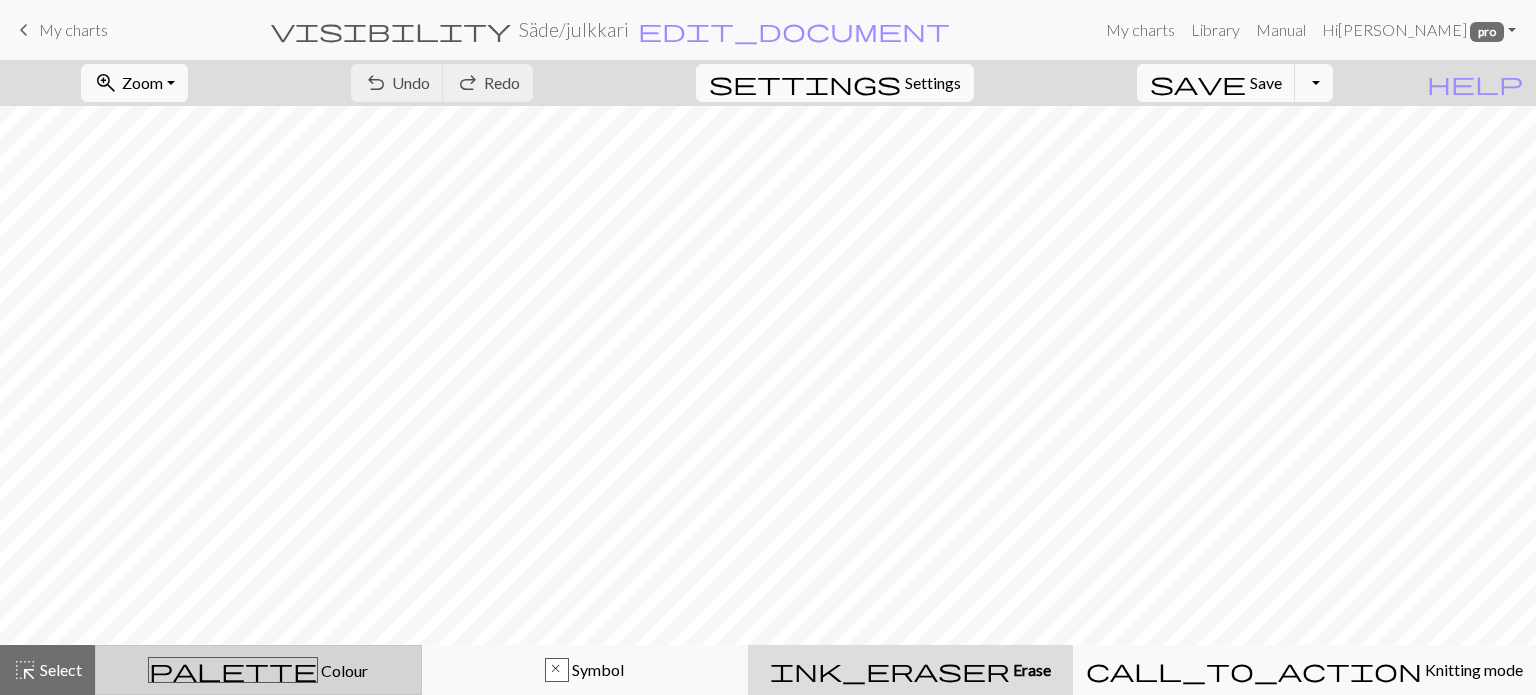 click on "Colour" at bounding box center [343, 670] 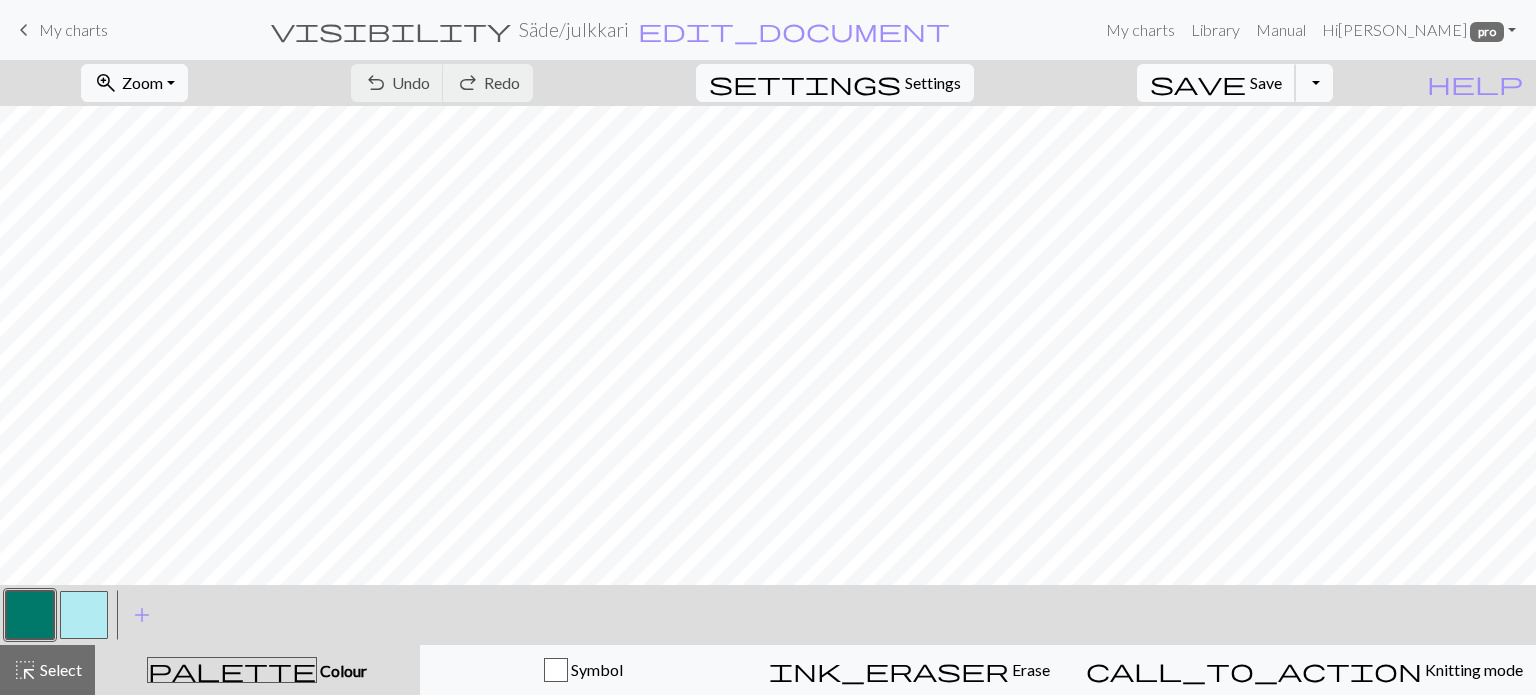 click on "save" at bounding box center (1198, 83) 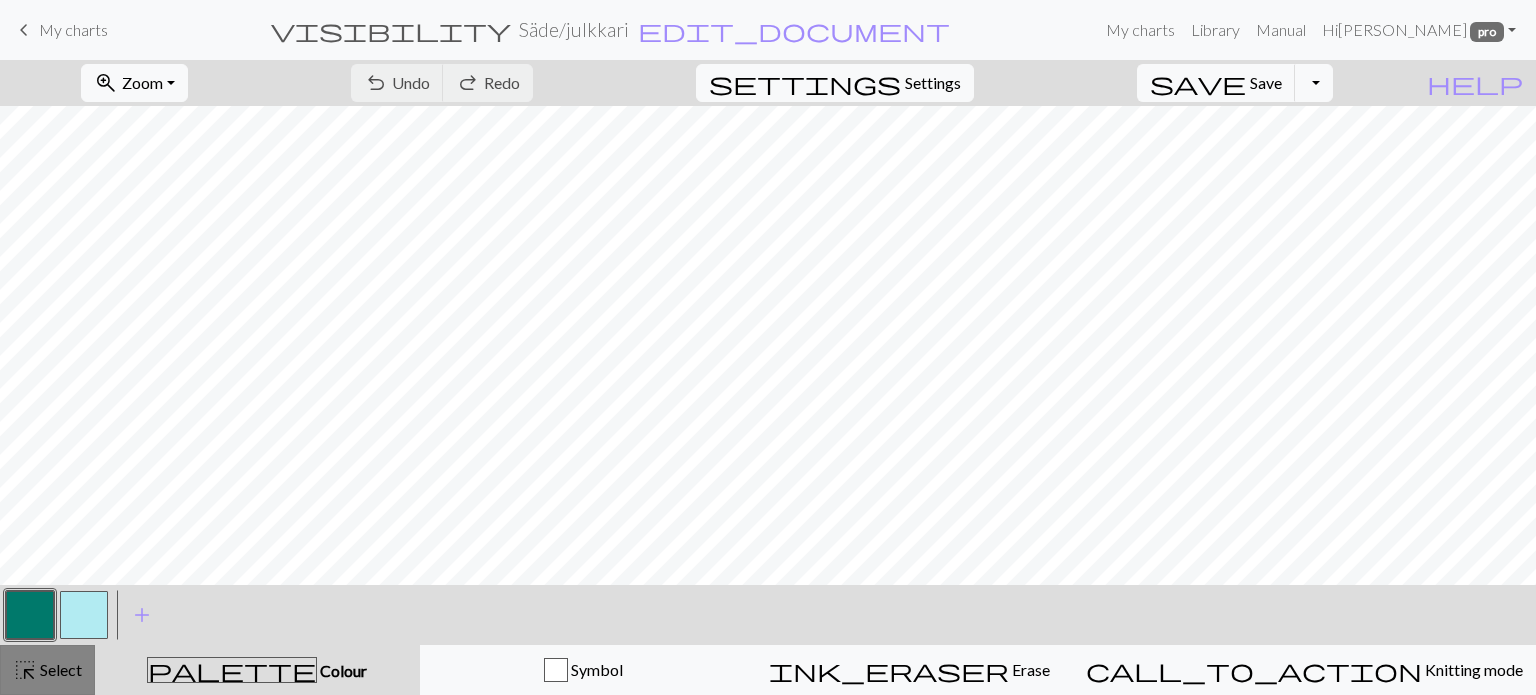 click on "highlight_alt   Select   Select" at bounding box center [47, 670] 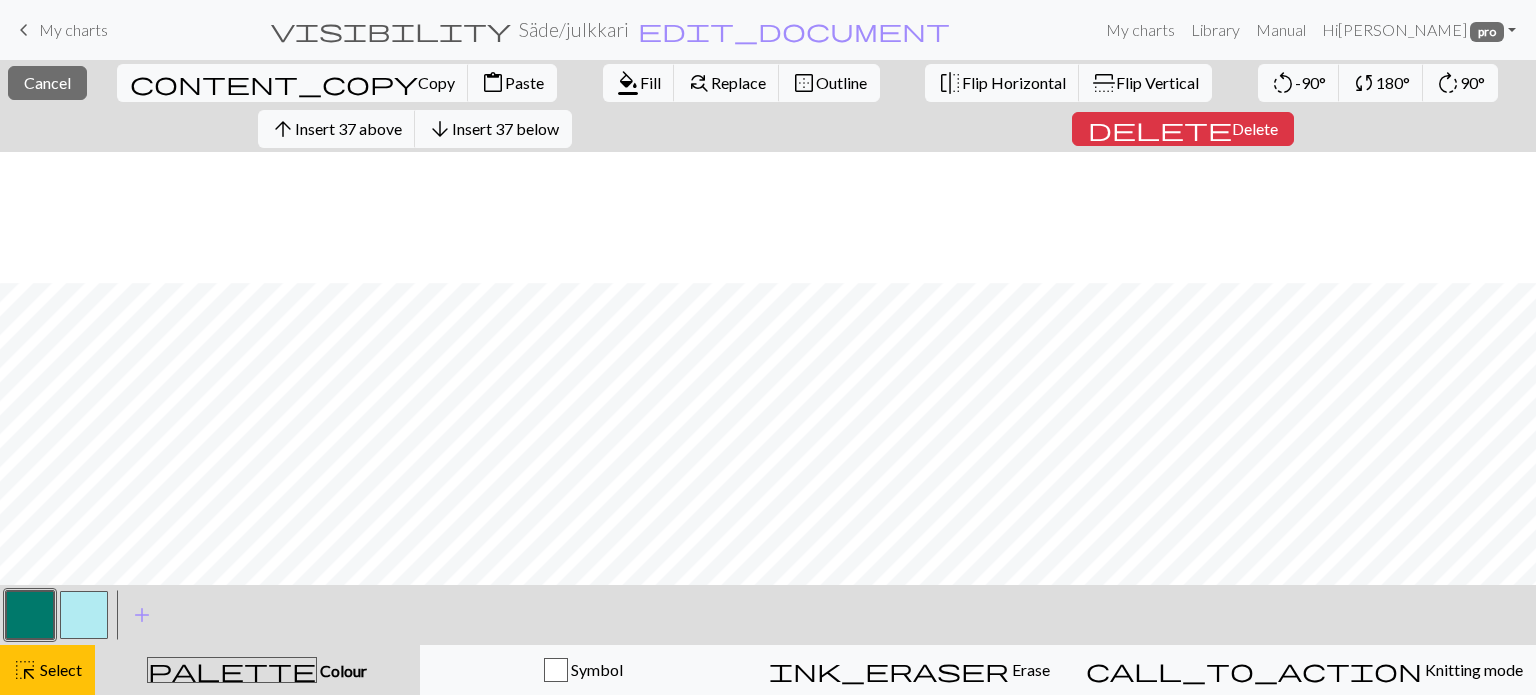scroll, scrollTop: 131, scrollLeft: 0, axis: vertical 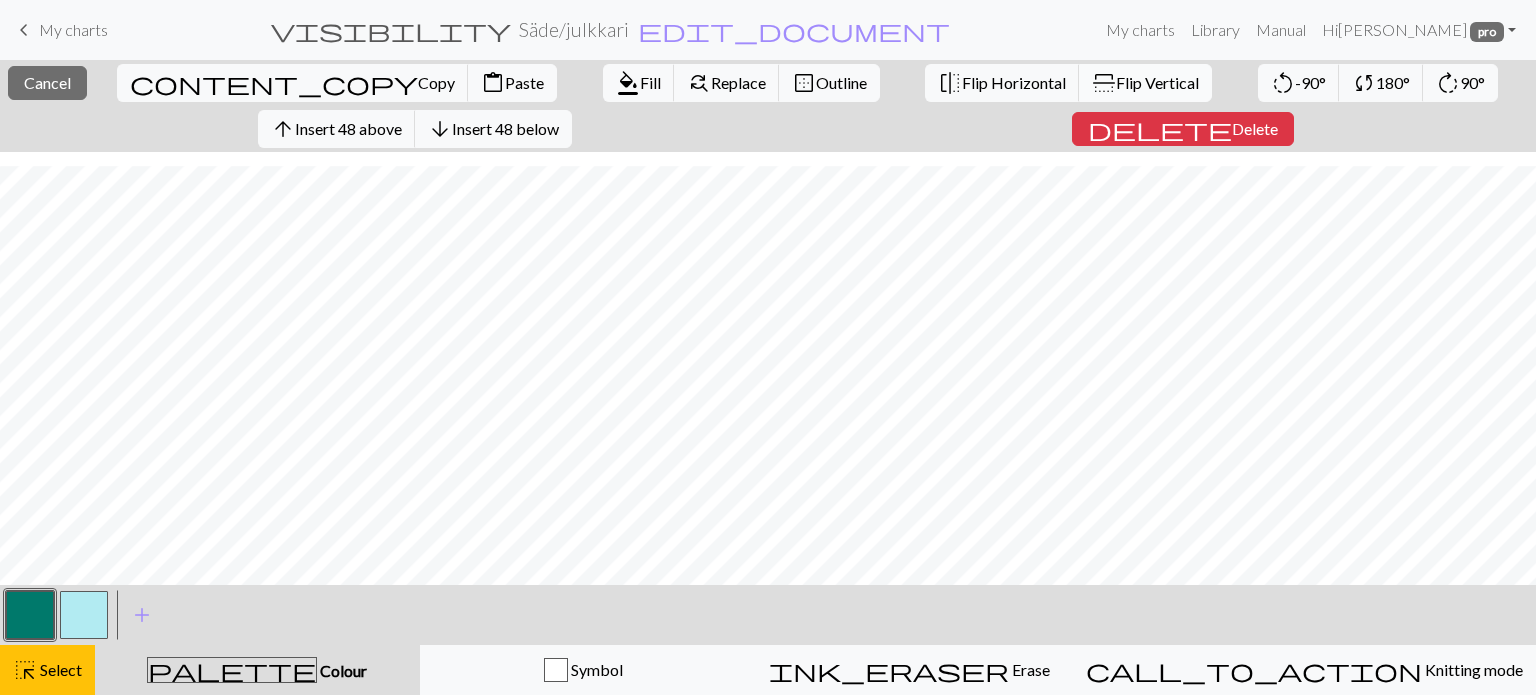 click on "Flip Vertical" at bounding box center (1157, 82) 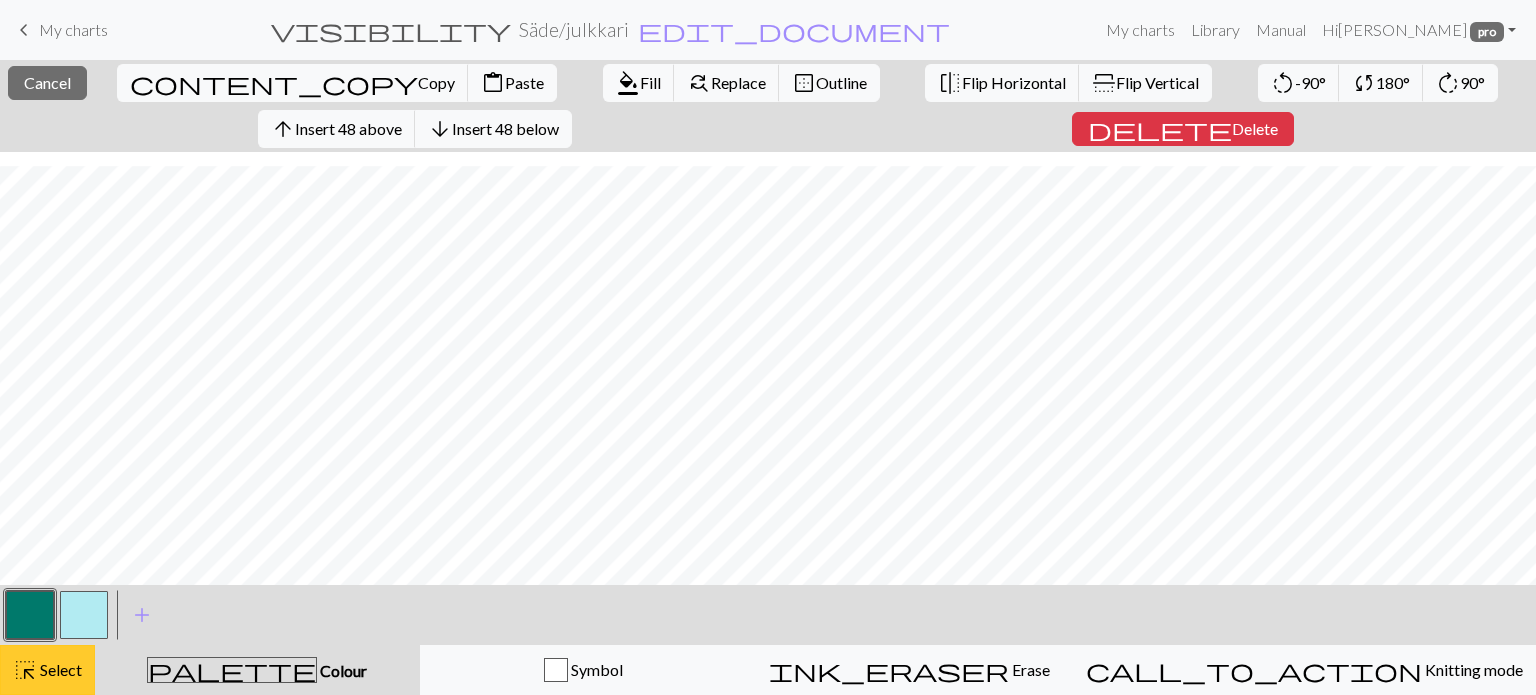 click on "Select" at bounding box center (59, 669) 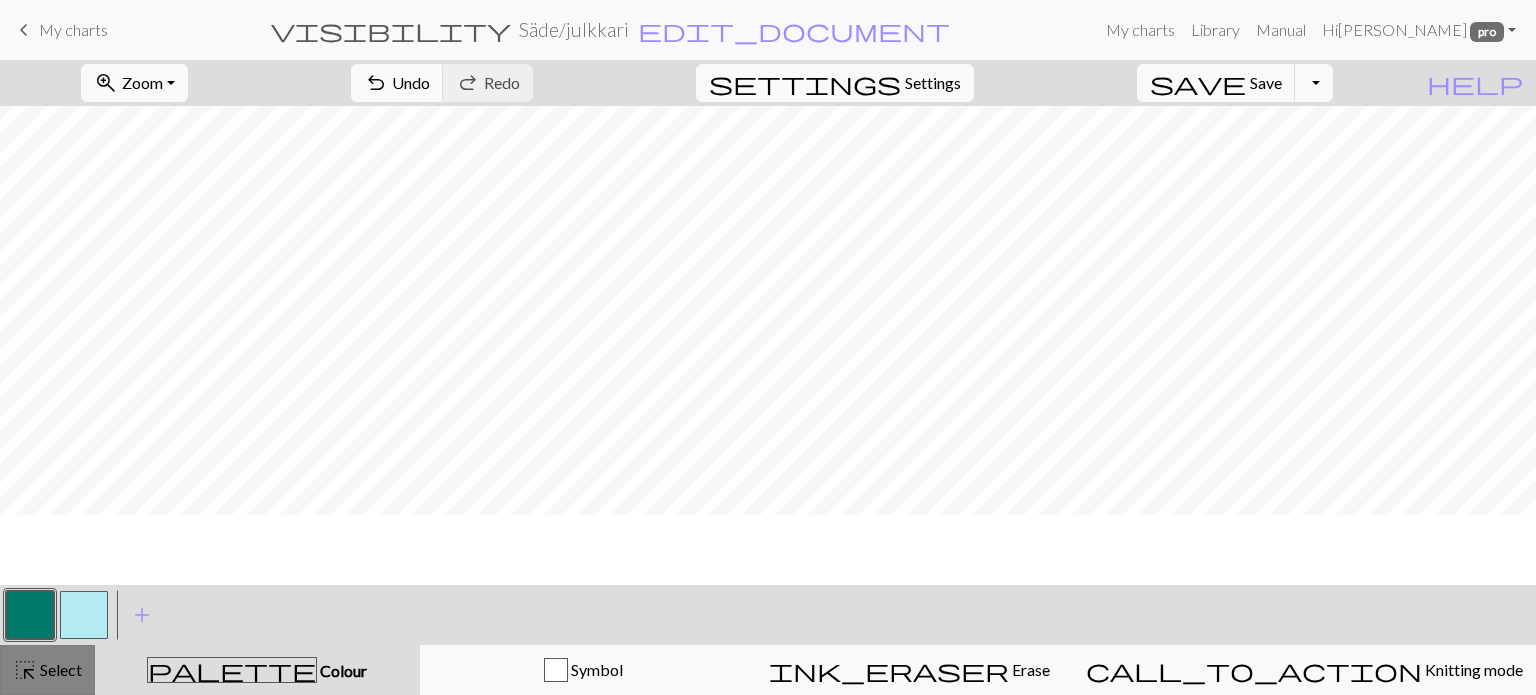 scroll, scrollTop: 0, scrollLeft: 0, axis: both 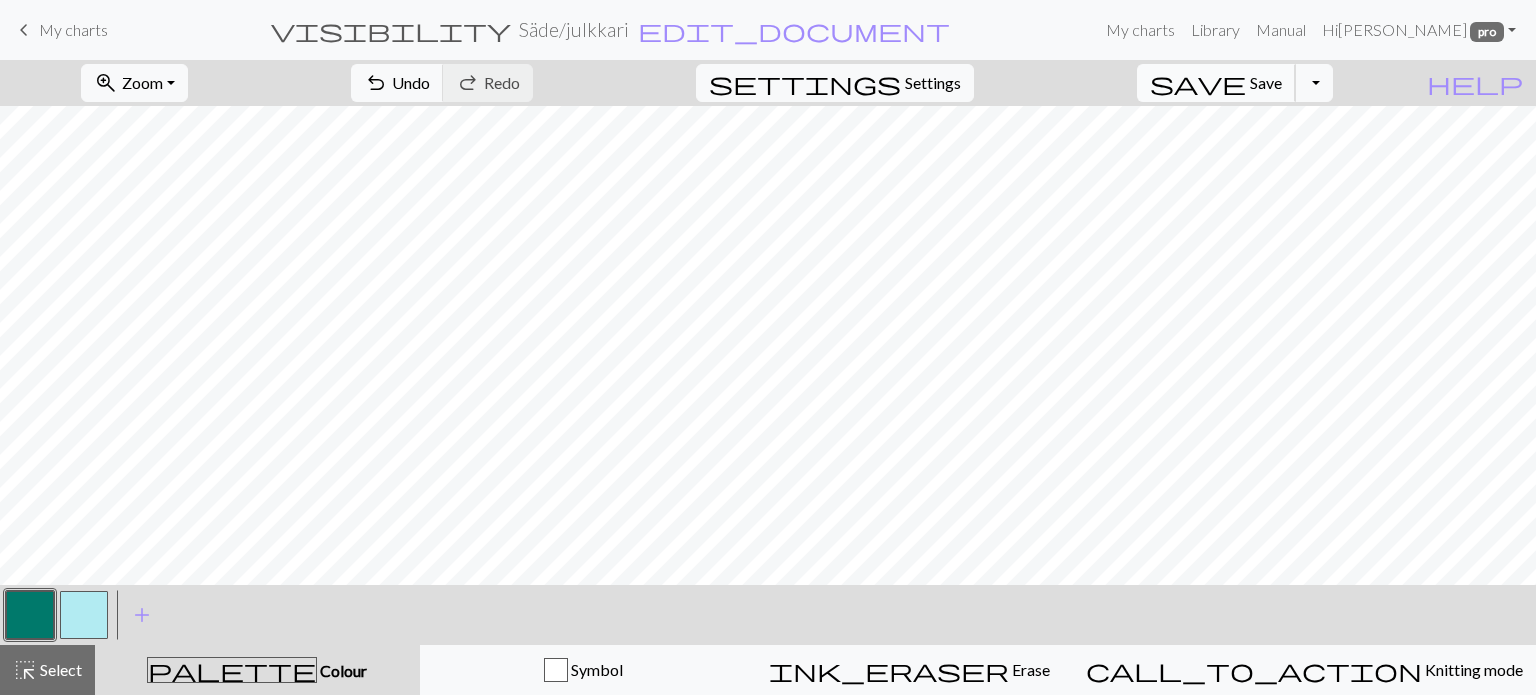 click on "Save" at bounding box center [1266, 82] 